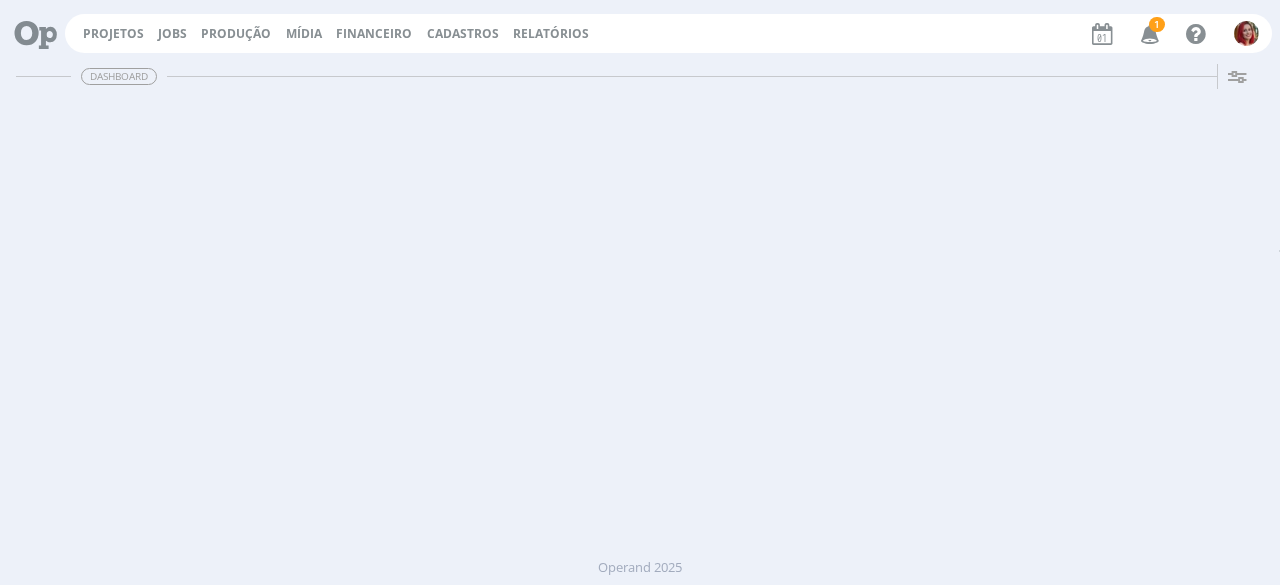 scroll, scrollTop: 0, scrollLeft: 0, axis: both 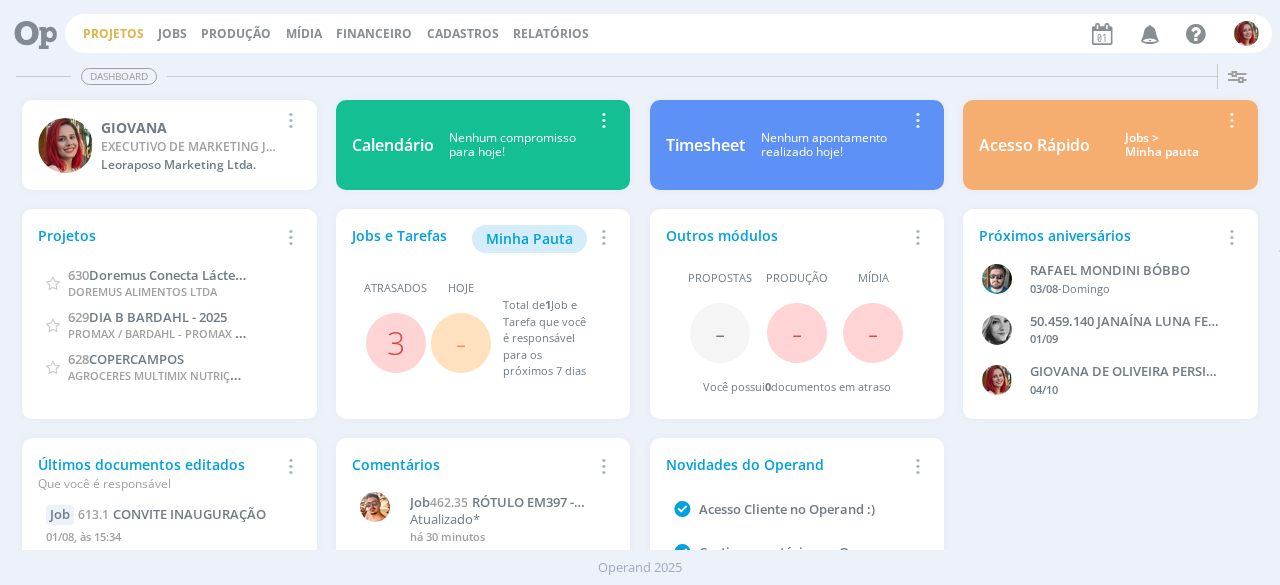 click on "Projetos" at bounding box center [113, 33] 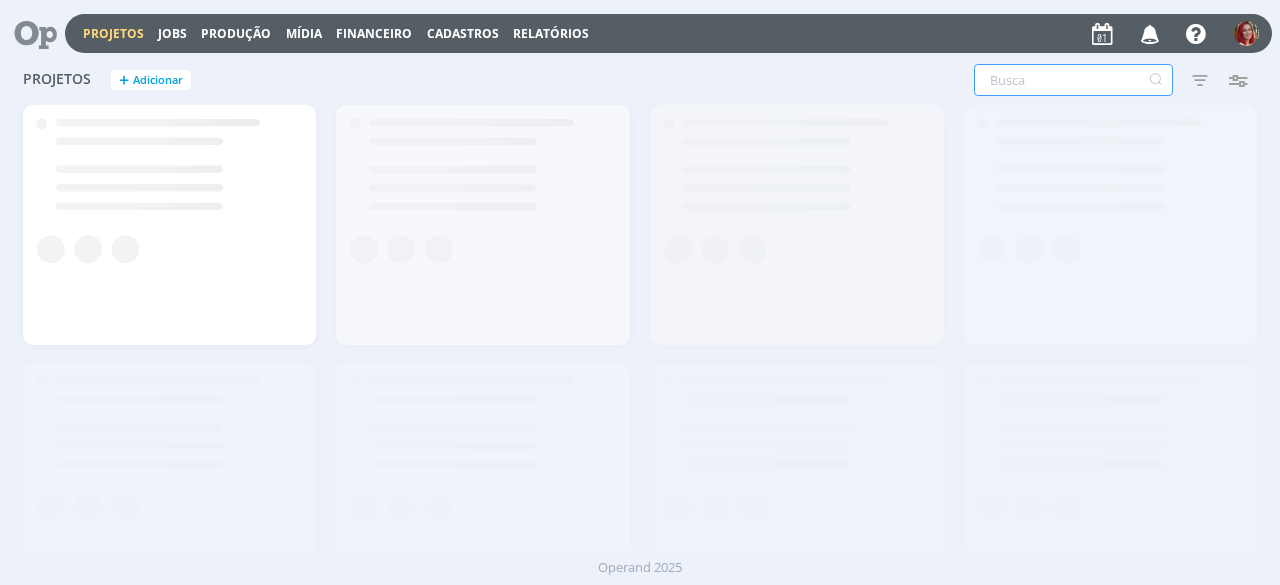 click at bounding box center [1073, 80] 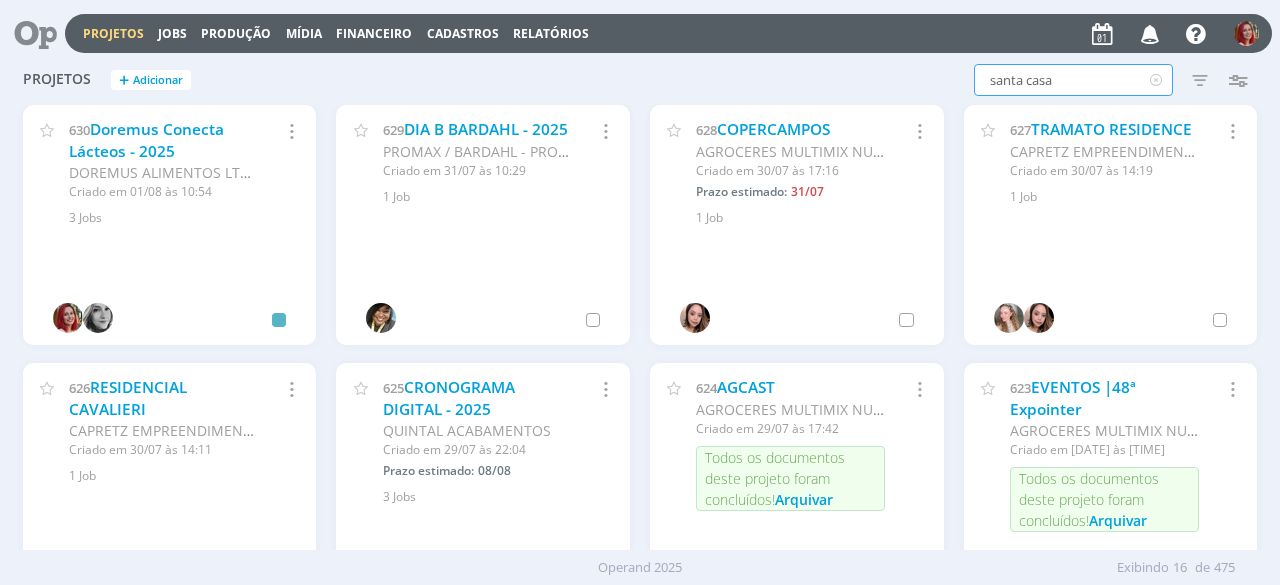type on "santa casa" 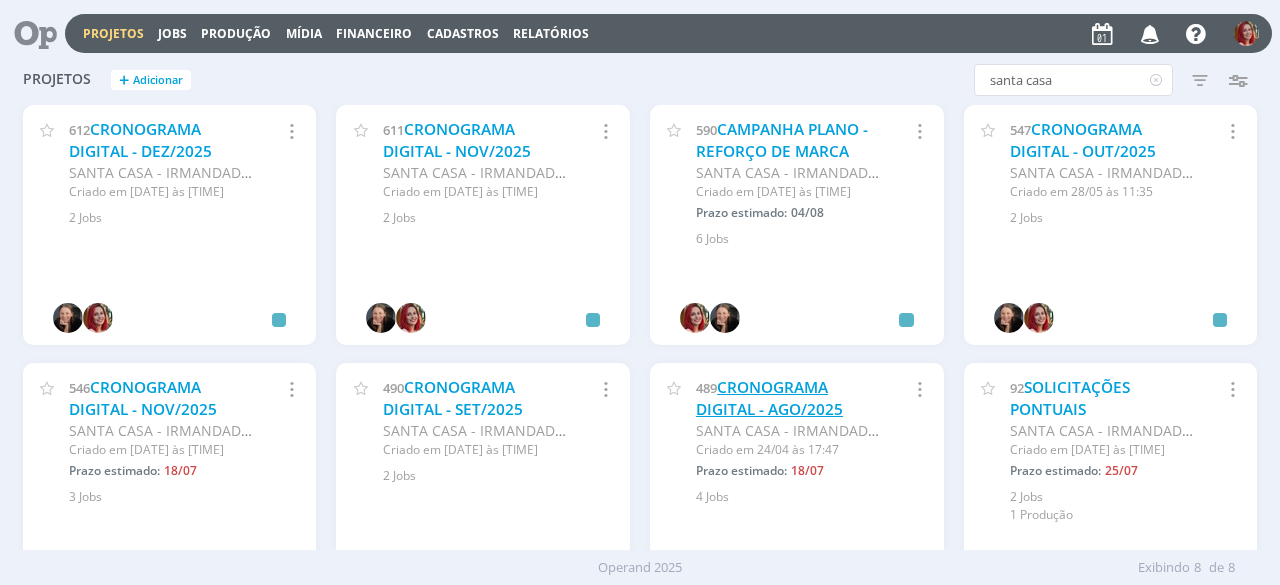 click on "CRONOGRAMA DIGITAL - AGO/2025" at bounding box center [769, 398] 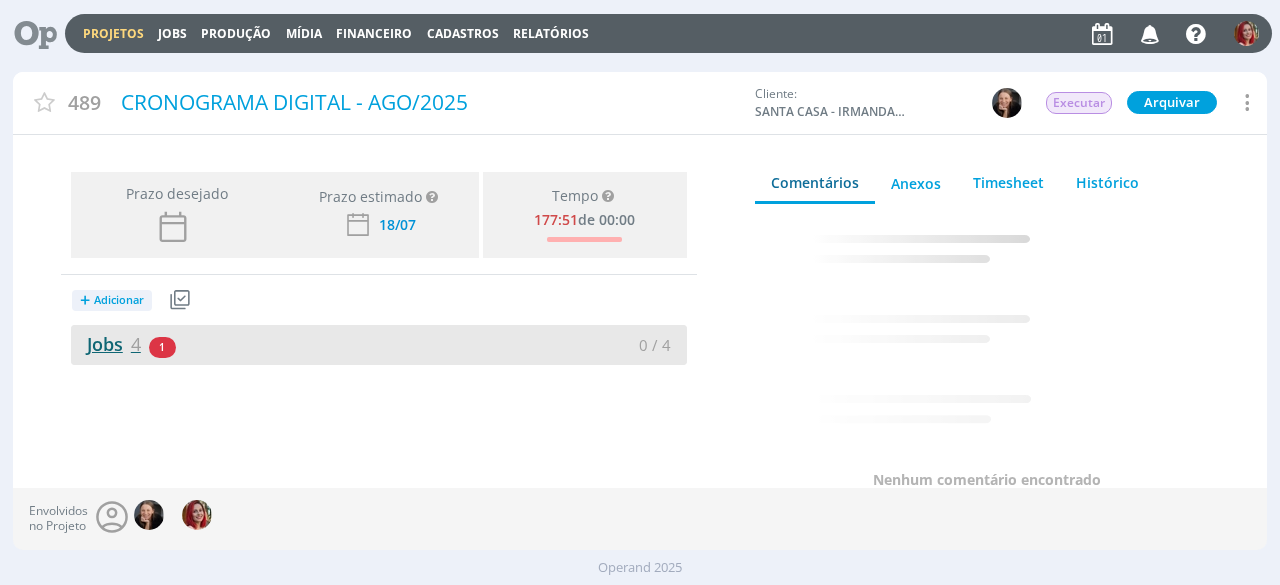 click on "Jobs 4" at bounding box center (106, 344) 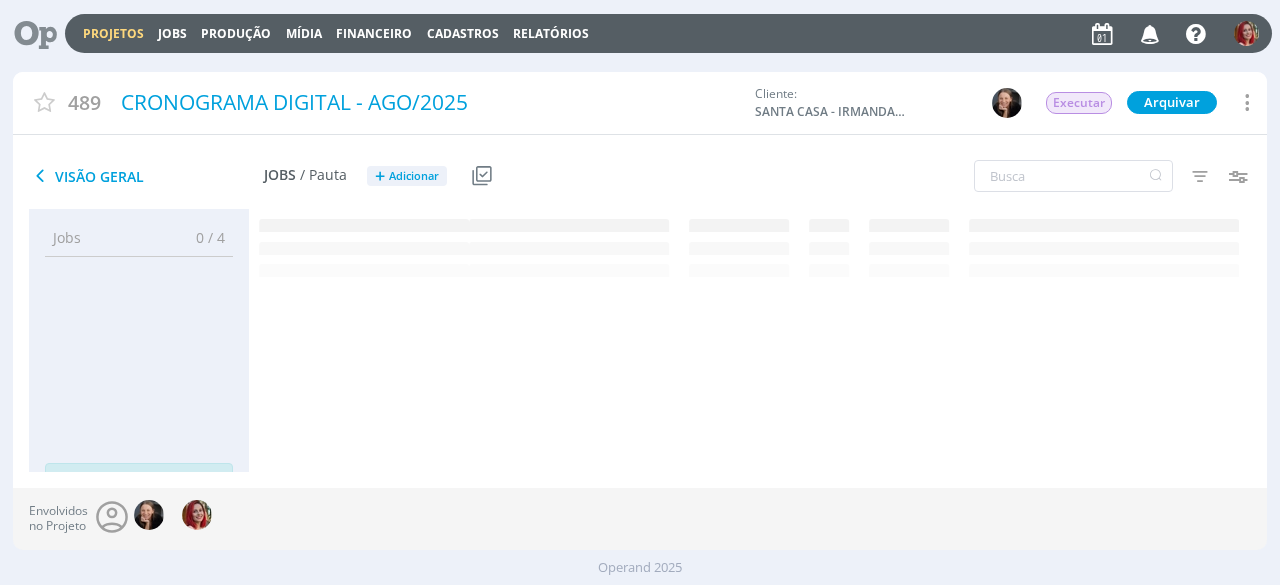 scroll, scrollTop: 76, scrollLeft: 0, axis: vertical 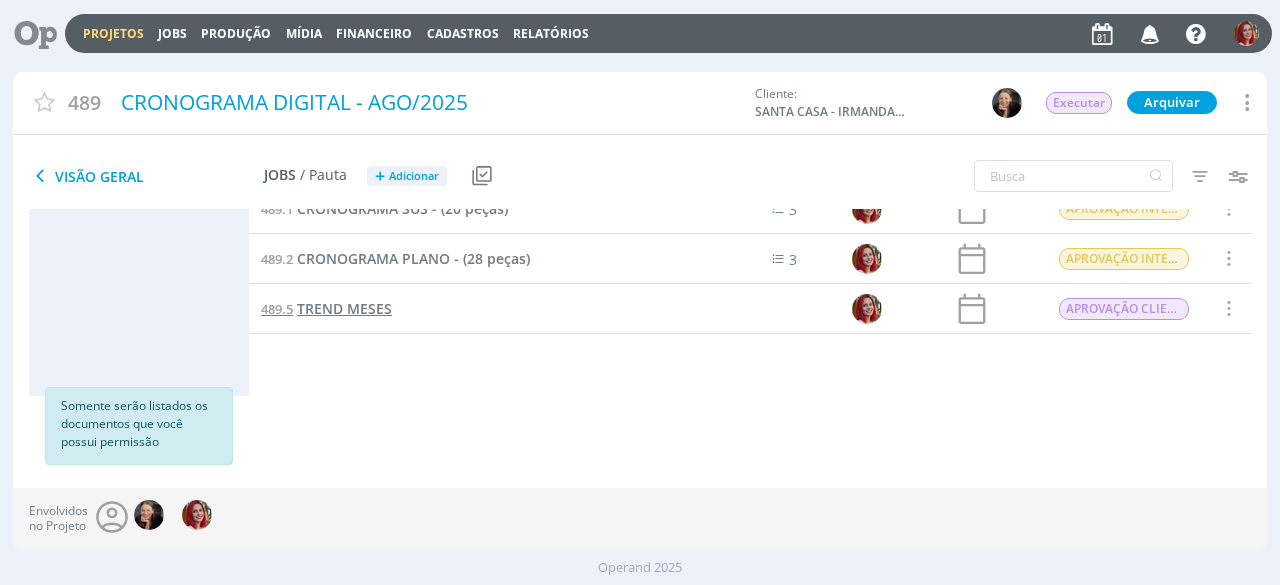 click on "TREND MESES" at bounding box center (344, 308) 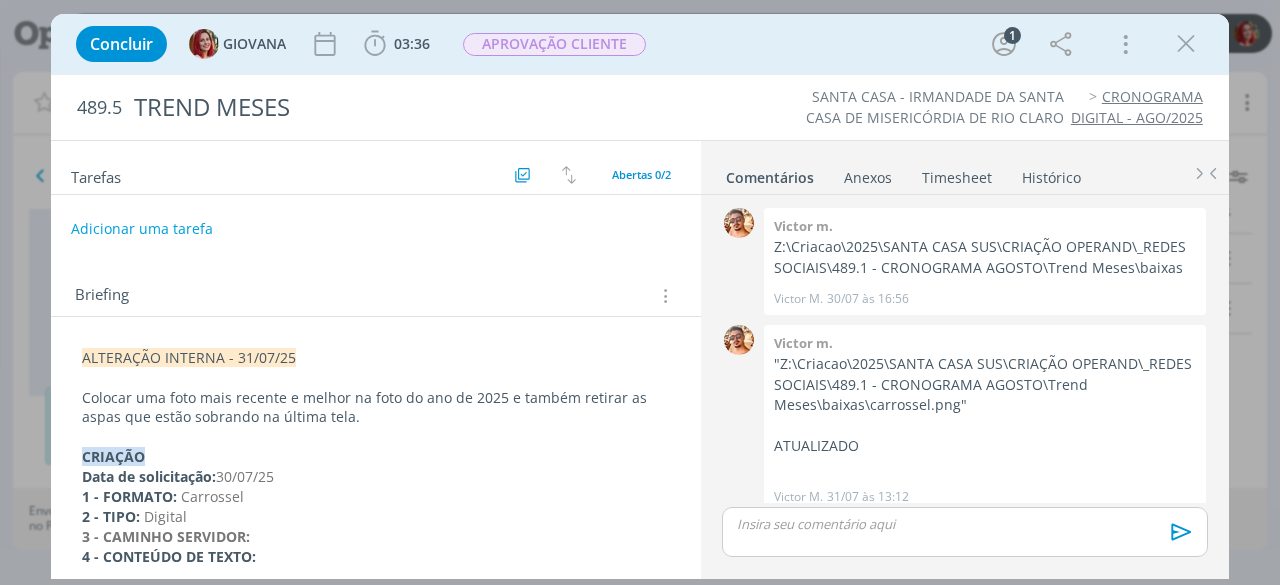 scroll, scrollTop: 13, scrollLeft: 0, axis: vertical 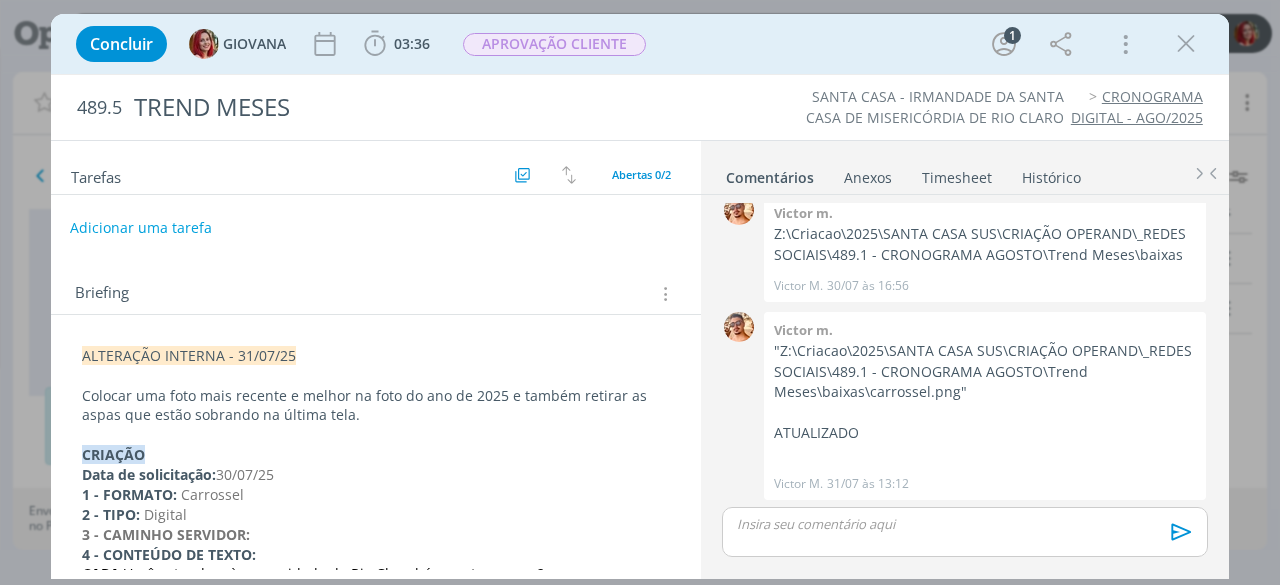 click on "Adicionar uma tarefa" at bounding box center (141, 228) 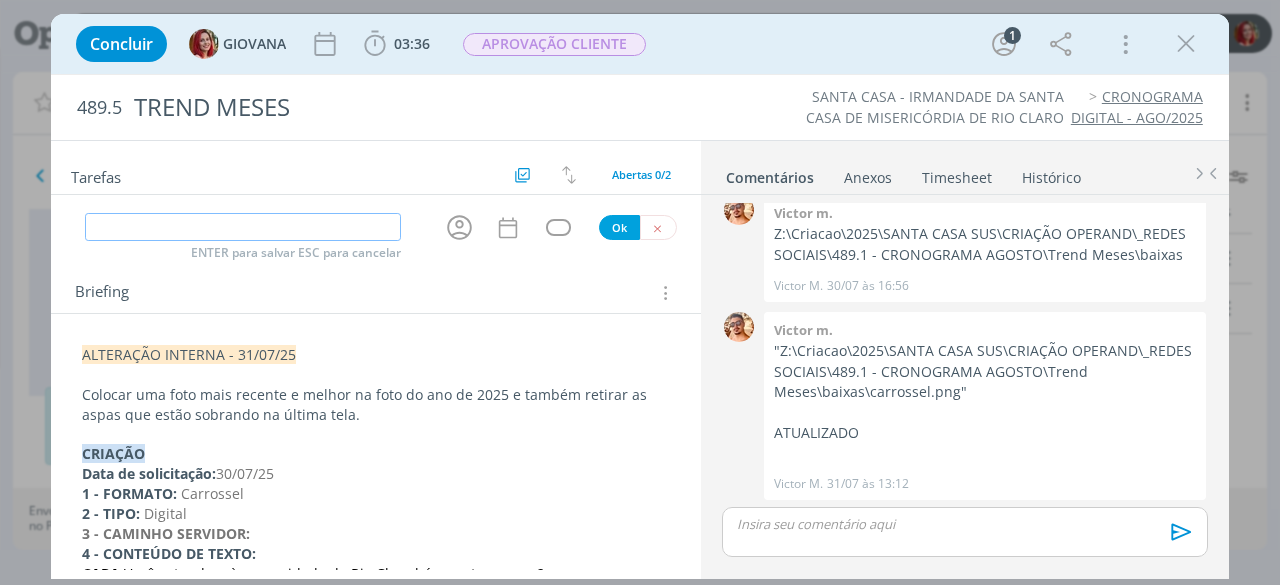 click at bounding box center [242, 227] 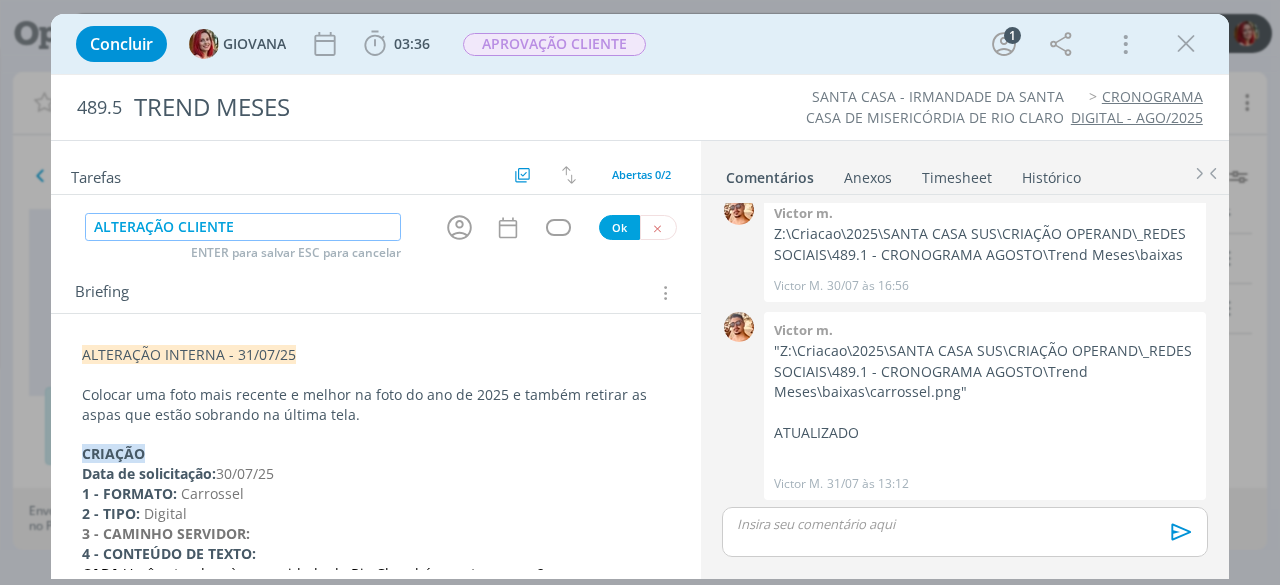 type on "ALTERAÇÃO CLIENTE" 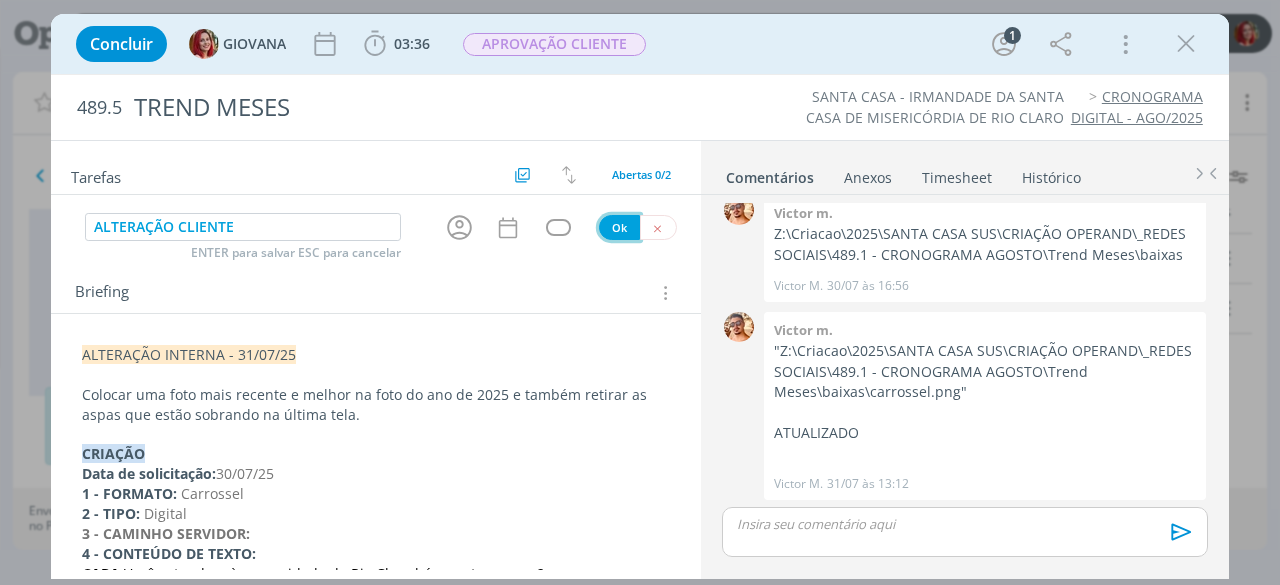 click on "Ok" at bounding box center (619, 227) 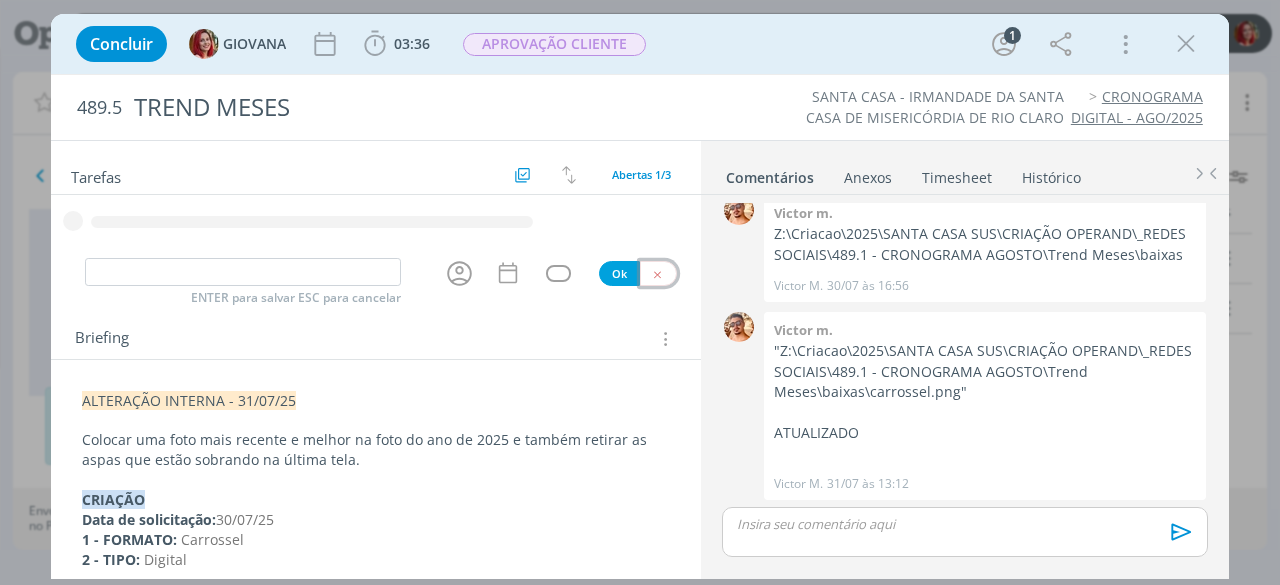 click at bounding box center [657, 274] 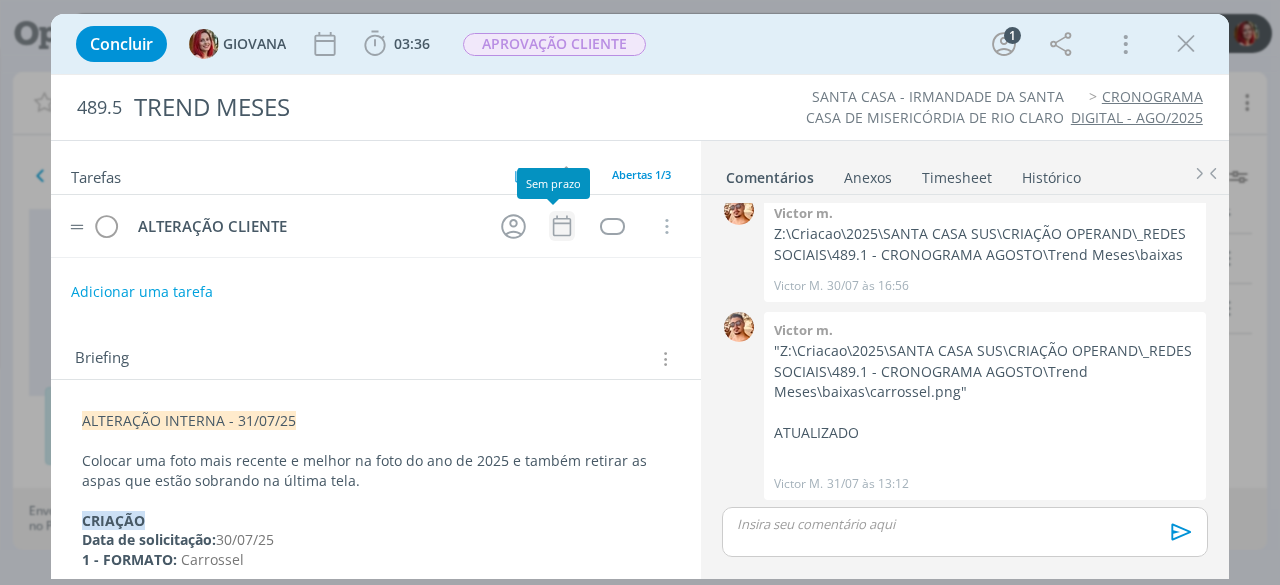 click 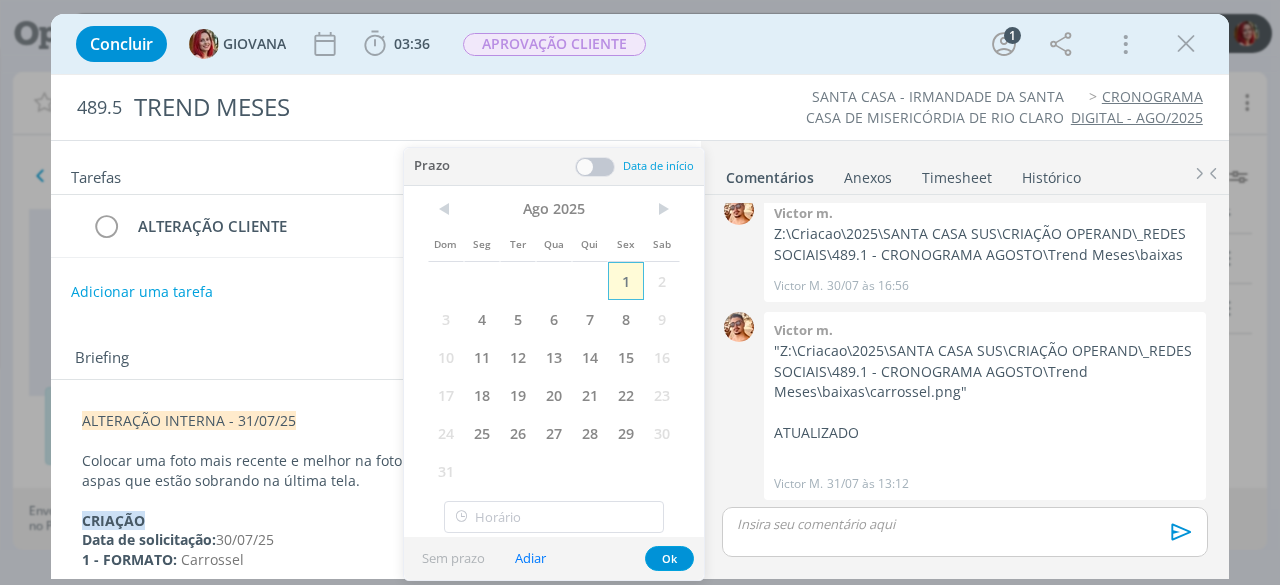 click on "1" at bounding box center [626, 281] 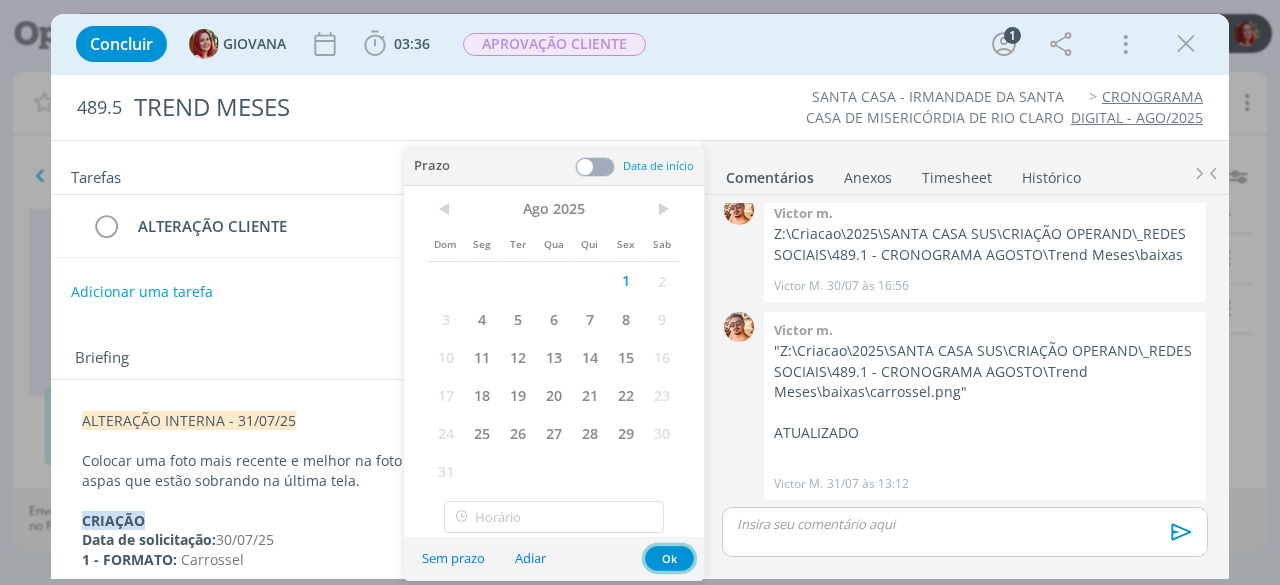 click on "Ok" at bounding box center (669, 558) 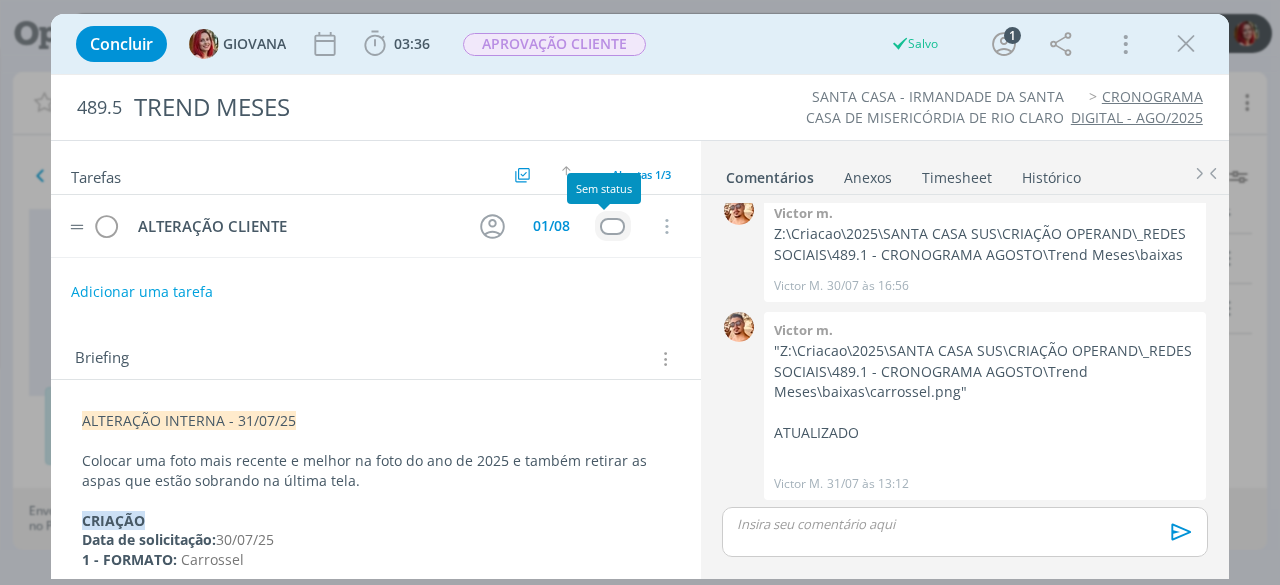 click at bounding box center [612, 226] 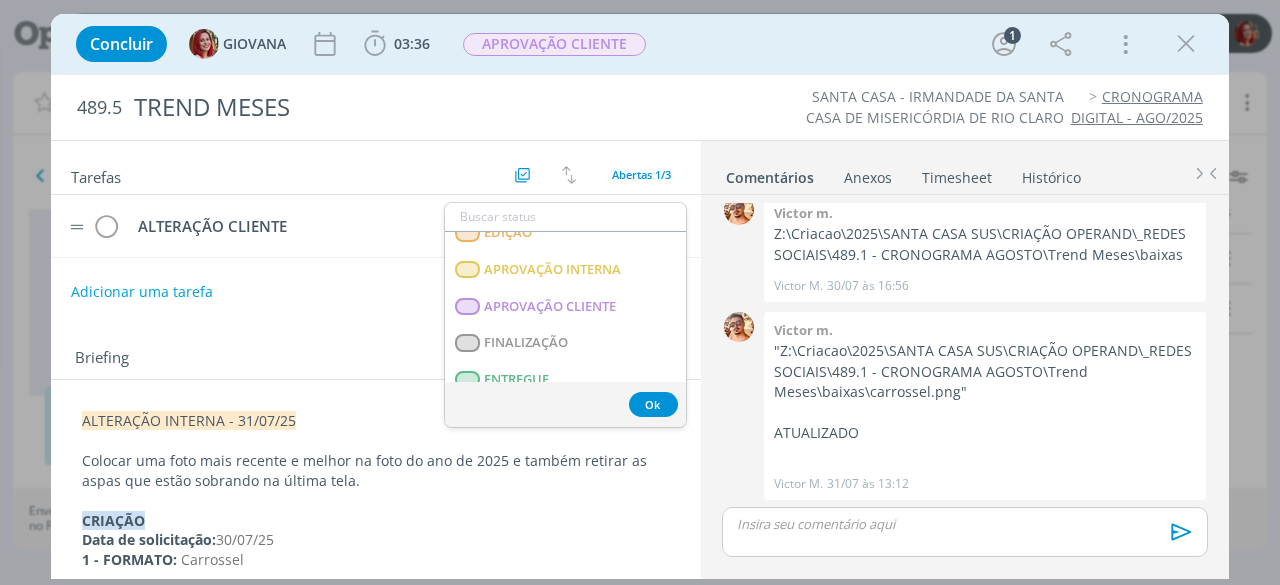scroll, scrollTop: 510, scrollLeft: 0, axis: vertical 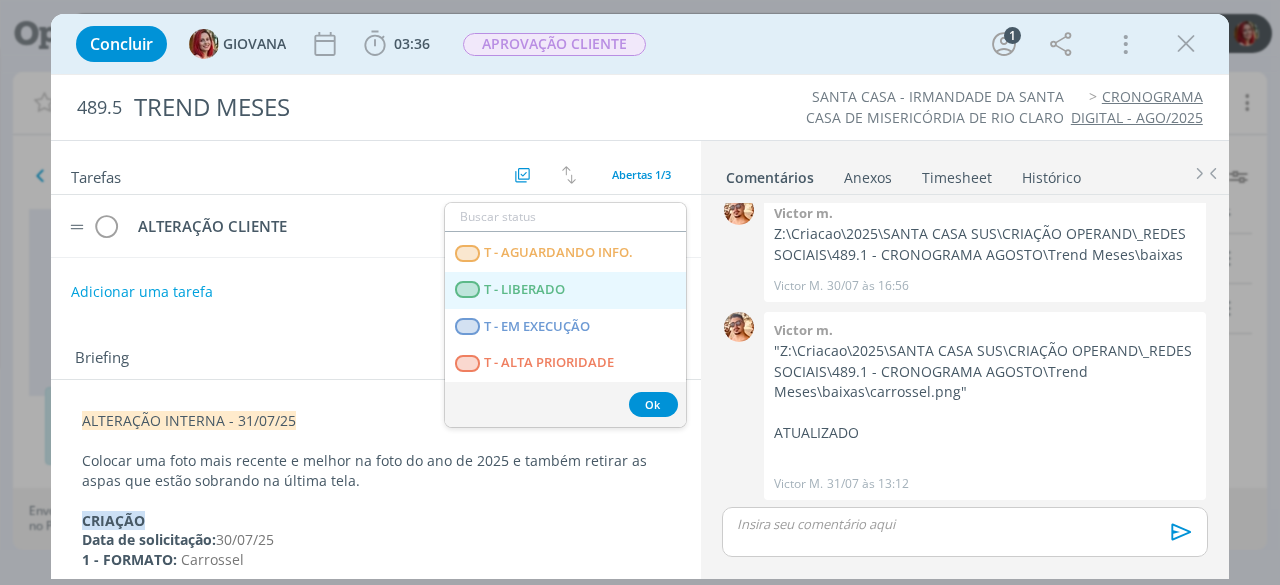 click on "T - LIBERADO" at bounding box center (565, 290) 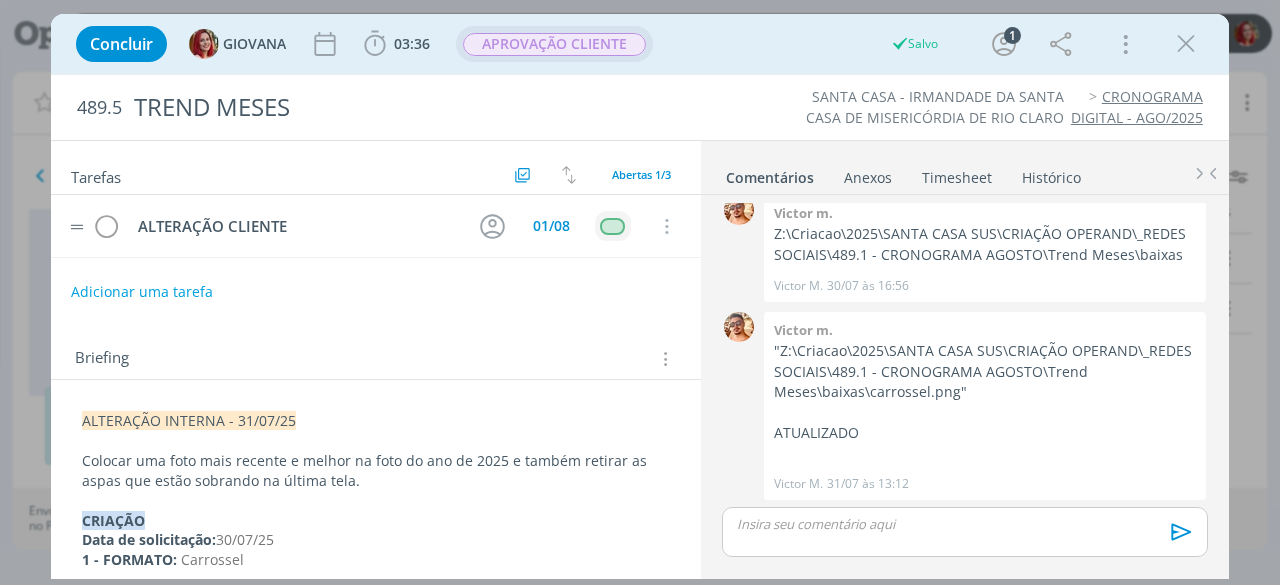 click on "APROVAÇÃO CLIENTE" at bounding box center (554, 44) 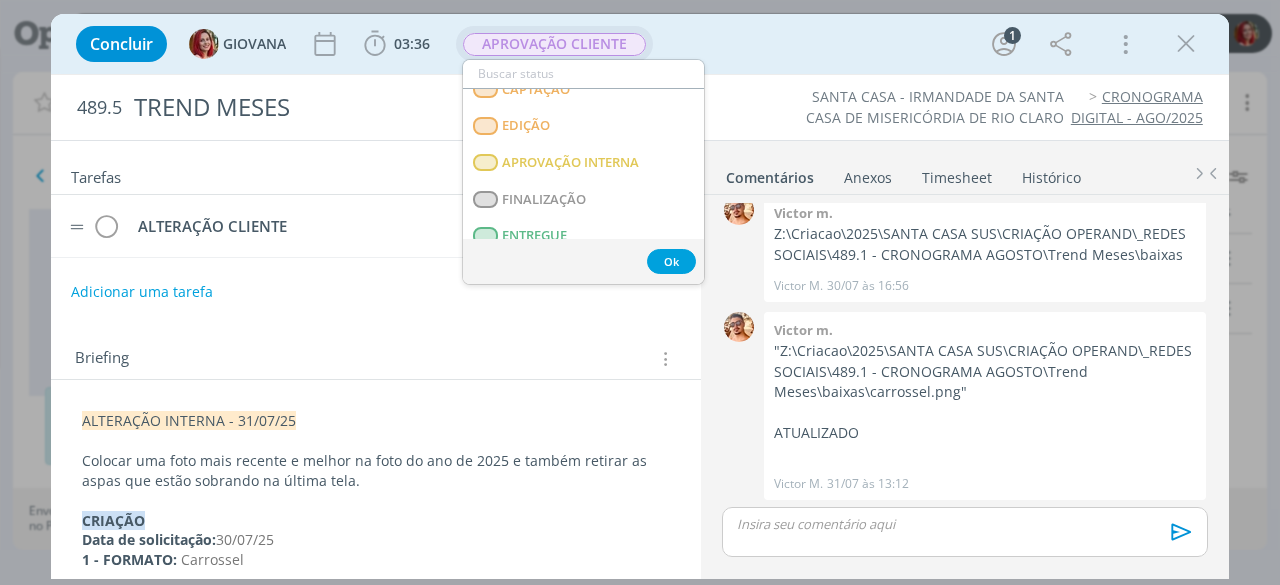 scroll, scrollTop: 0, scrollLeft: 0, axis: both 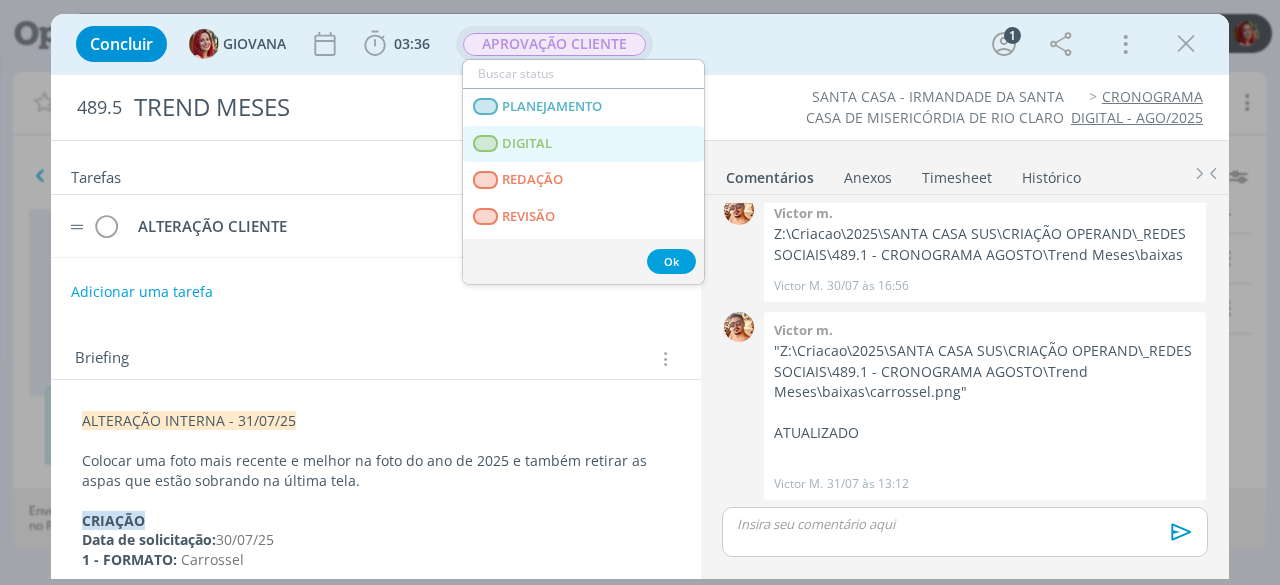 click on "DIGITAL" at bounding box center [583, 144] 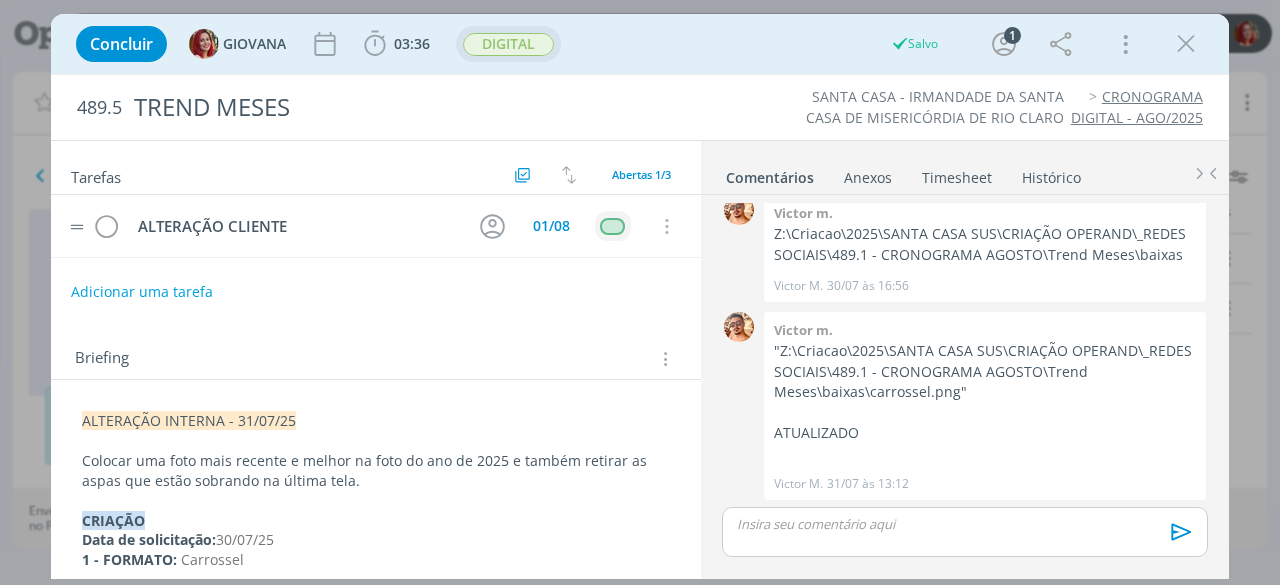click on "ALTERAÇÃO INTERNA - 31/07/25 Colocar uma foto mais recente e melhor na foto do ano de 2025 e também retirar as aspas que estão sobrando na última tela. CRIAÇÃO                                                                                                  Data de solicitação:  30/07/25 1 - FORMATO:   Carrossel 2 - TIPO:   Digital 3 - CAMINHO SERVIDOR:  4 - CONTEÚDO DE TEXTO: CAPA:  Vocês atendem à comunidade de Rio Claro há quantos meses? IMAGEM 02:  Meses? IMAGEM 03:  2025 IMAGEM 04:  1996 IMAGEM 05:  1985 IMAGEM 06:  1920. IMAGEM 07:  1912 IMAGEM 08: (foto da fachada com blur com os dizeres):  "São 140 anos, de 1885 a 2025, histórias que começam aqui e constroem gerações." Caminho para seguir:  Z:\Criacao\2025\SANTA CASA SUS\ATEMPORAL\FOTO ANTIGAS\SELECIONADAS Data de solicitação:  Escreva aqui (alterações em tópicos numéricos)" at bounding box center (376, 699) 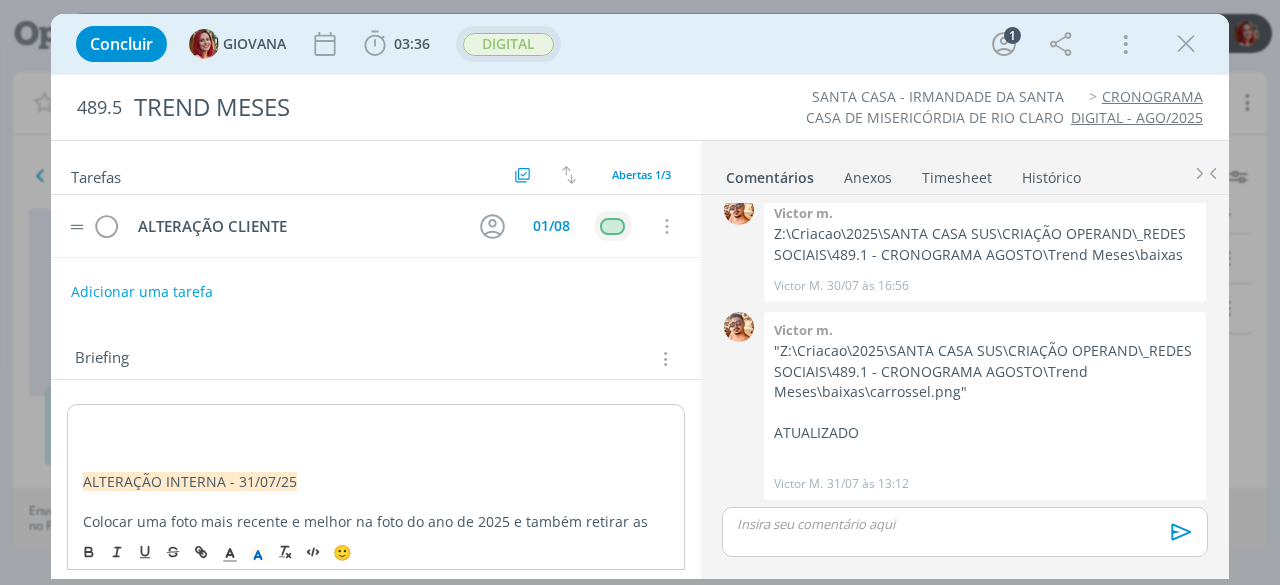 click at bounding box center [376, 422] 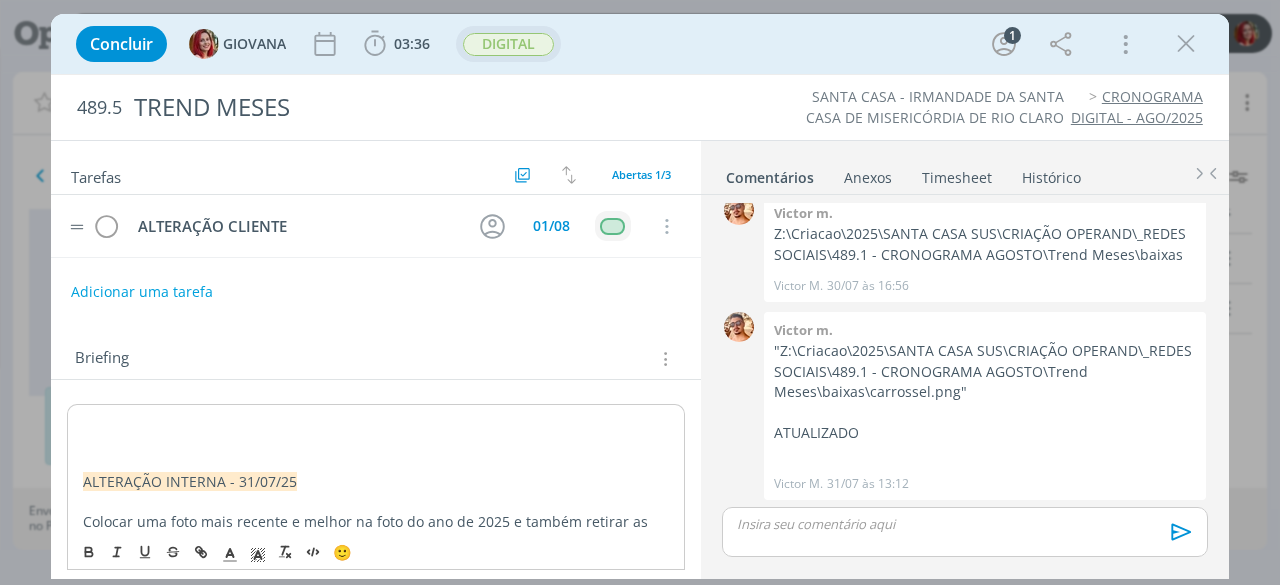 type 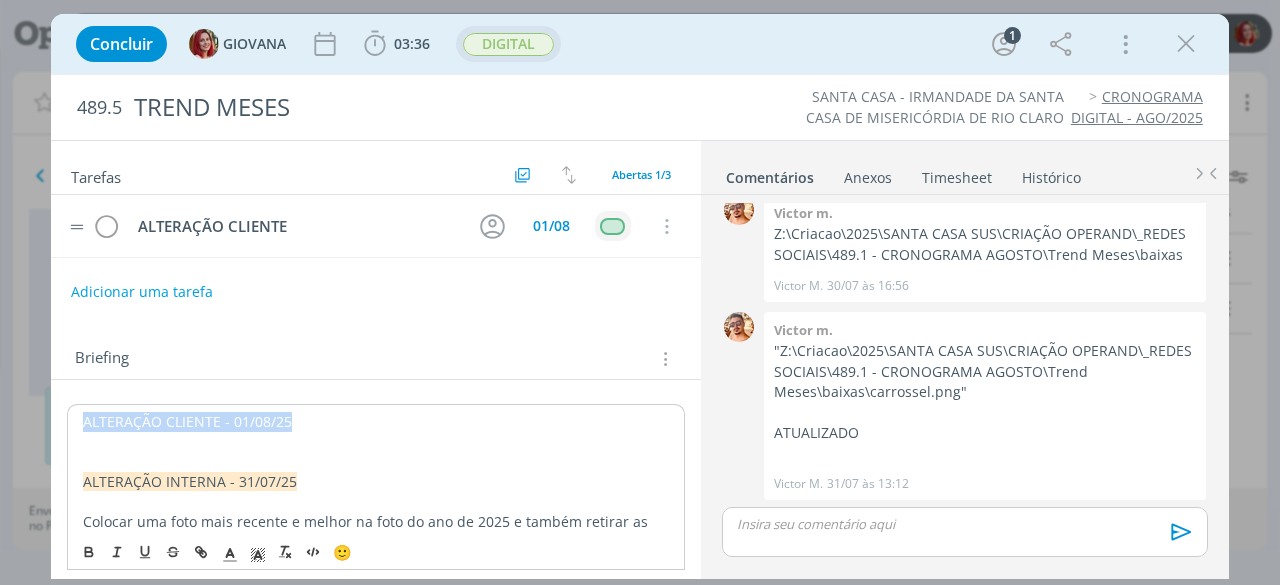 drag, startPoint x: 292, startPoint y: 415, endPoint x: 67, endPoint y: 407, distance: 225.14218 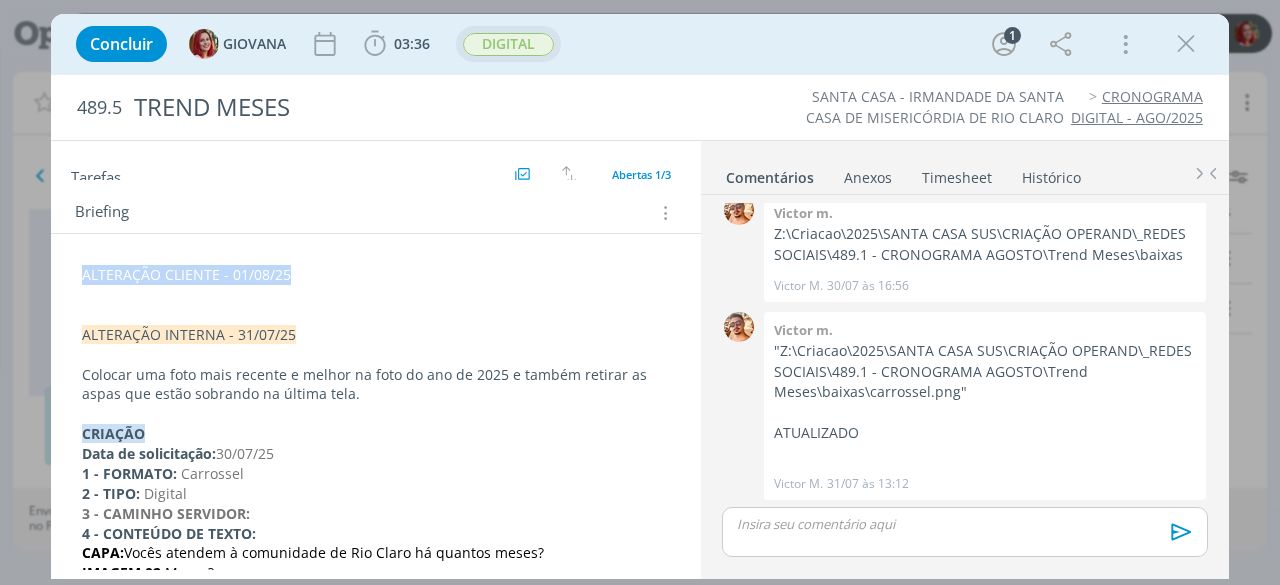 scroll, scrollTop: 100, scrollLeft: 0, axis: vertical 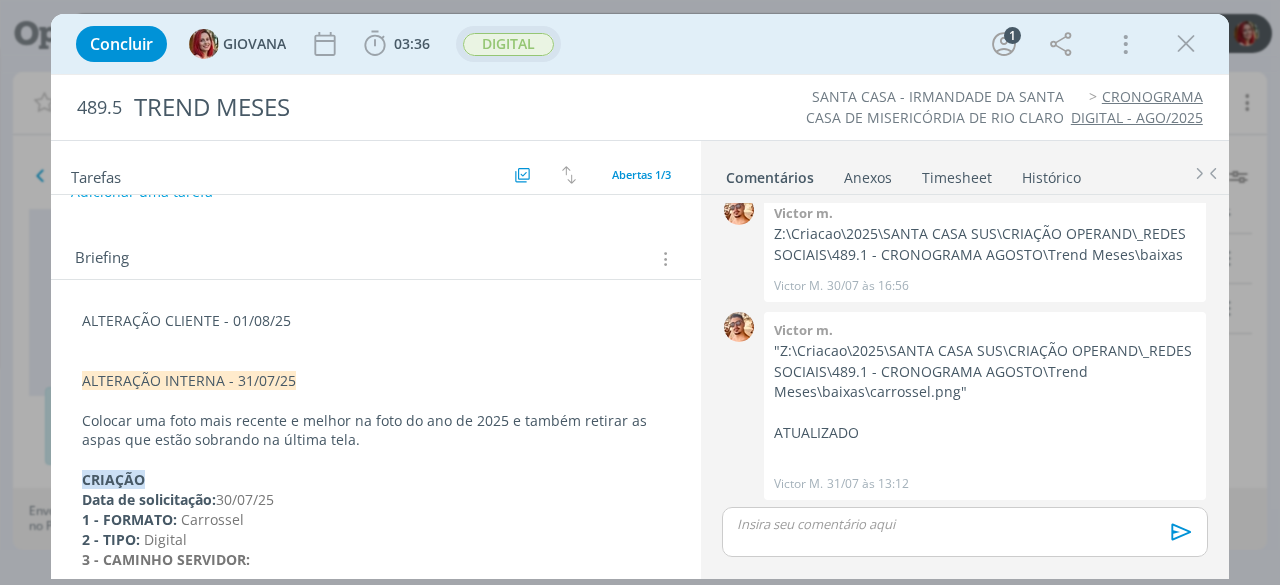click at bounding box center [376, 341] 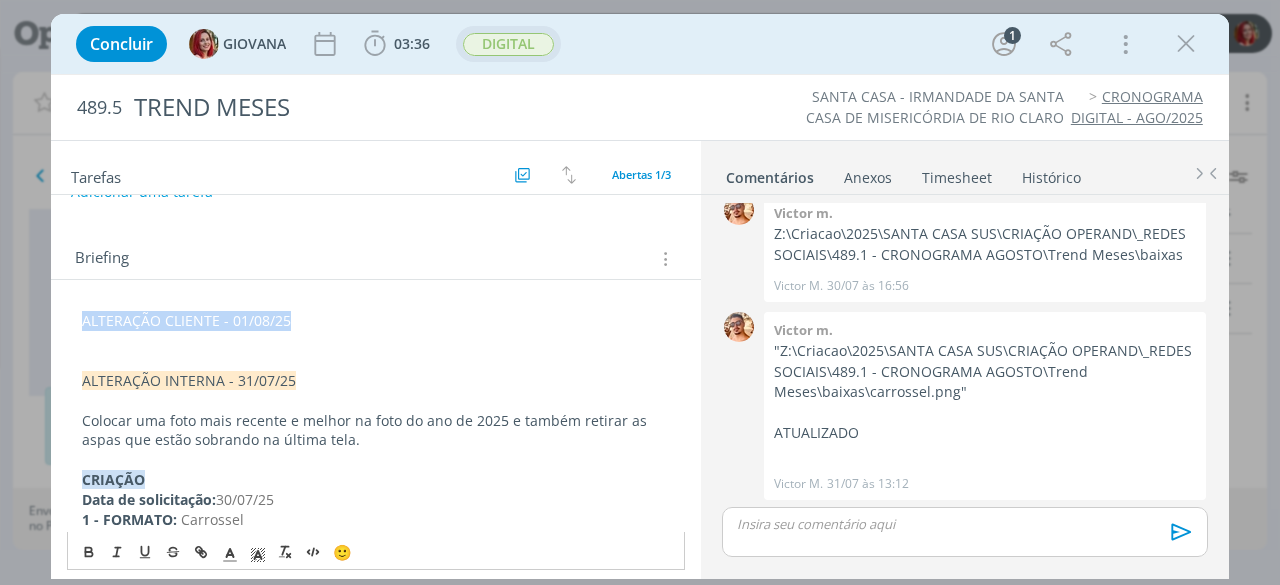 drag, startPoint x: 303, startPoint y: 325, endPoint x: 14, endPoint y: 292, distance: 290.878 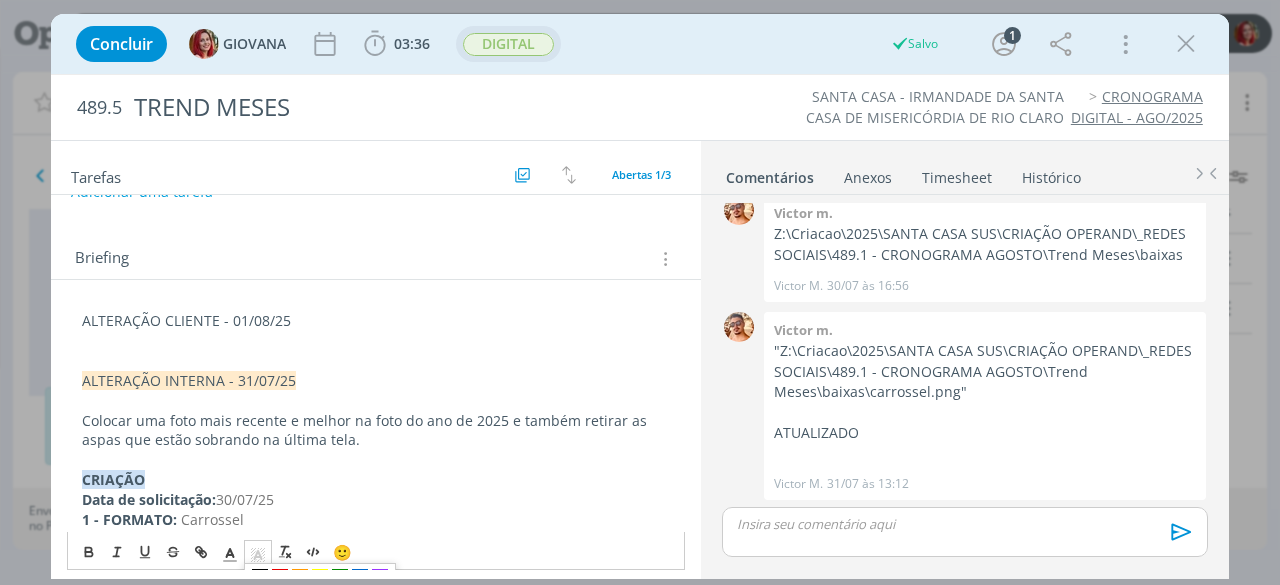 click 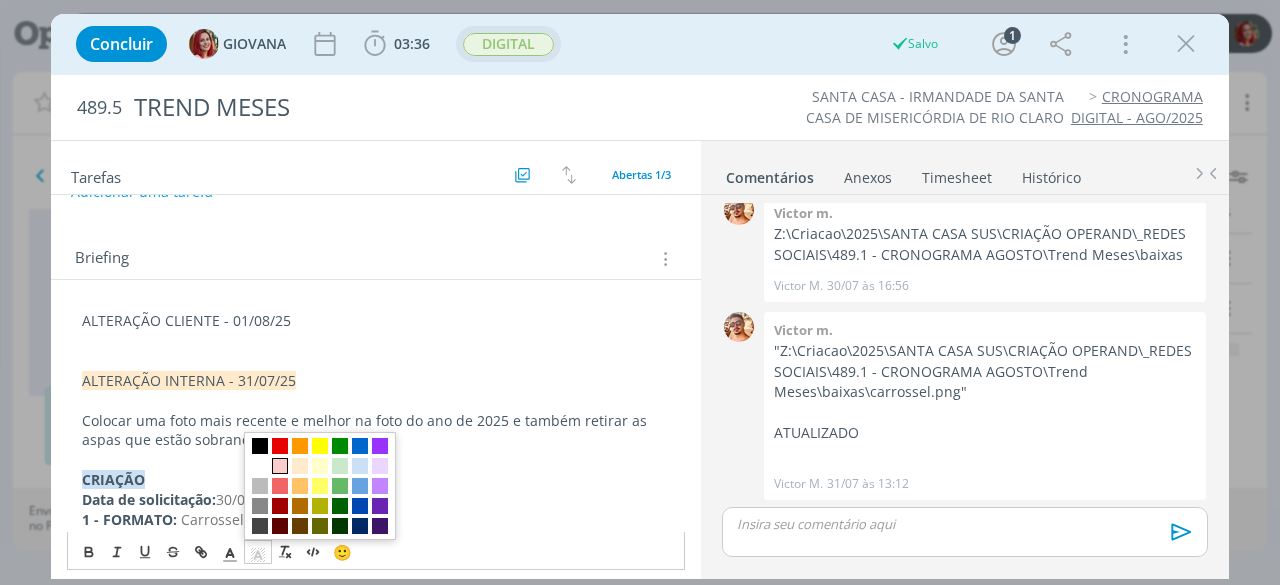 click at bounding box center [280, 466] 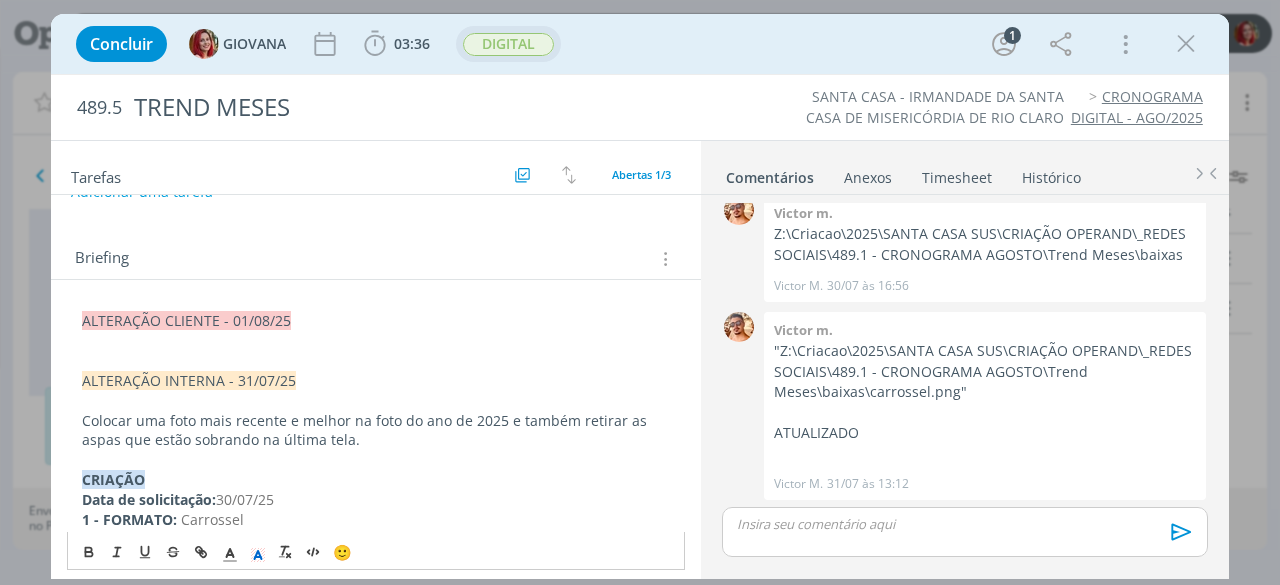 click on "ALTERAÇÃO CLIENTE - 01/08/25" at bounding box center (376, 321) 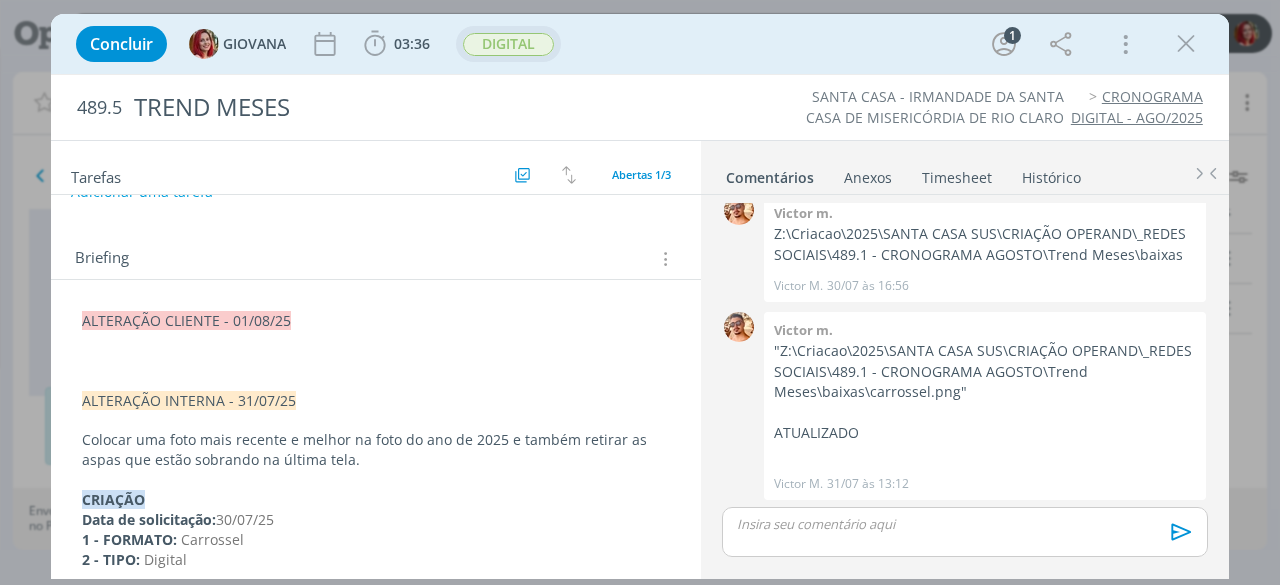 click on "DIGITAL" at bounding box center (508, 44) 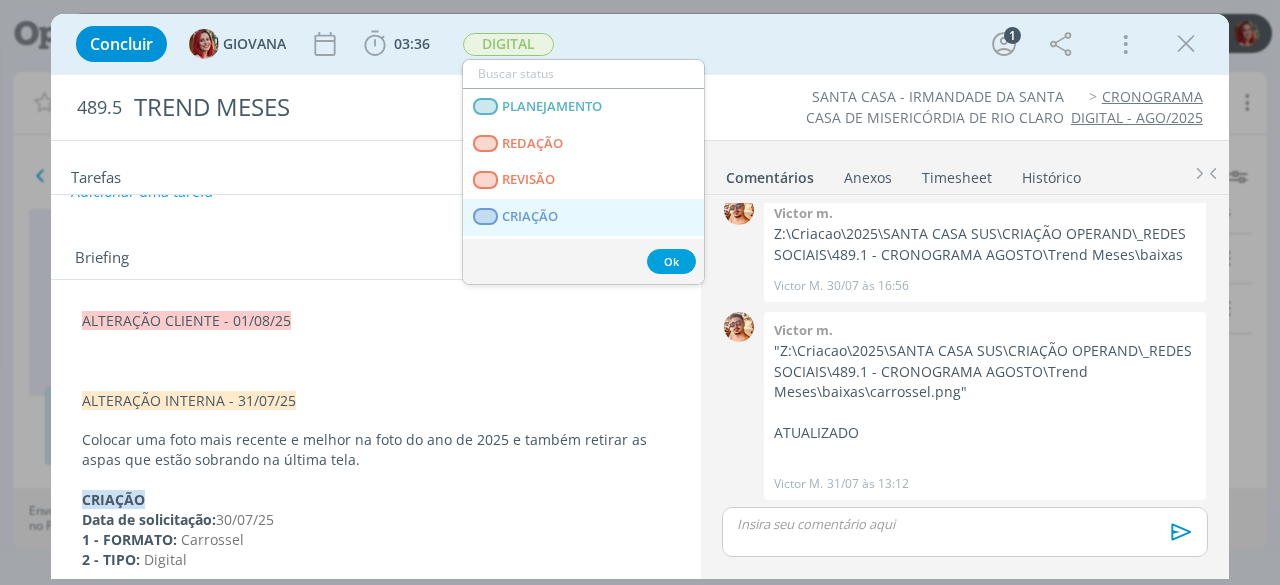 click on "CRIAÇÃO" at bounding box center (531, 217) 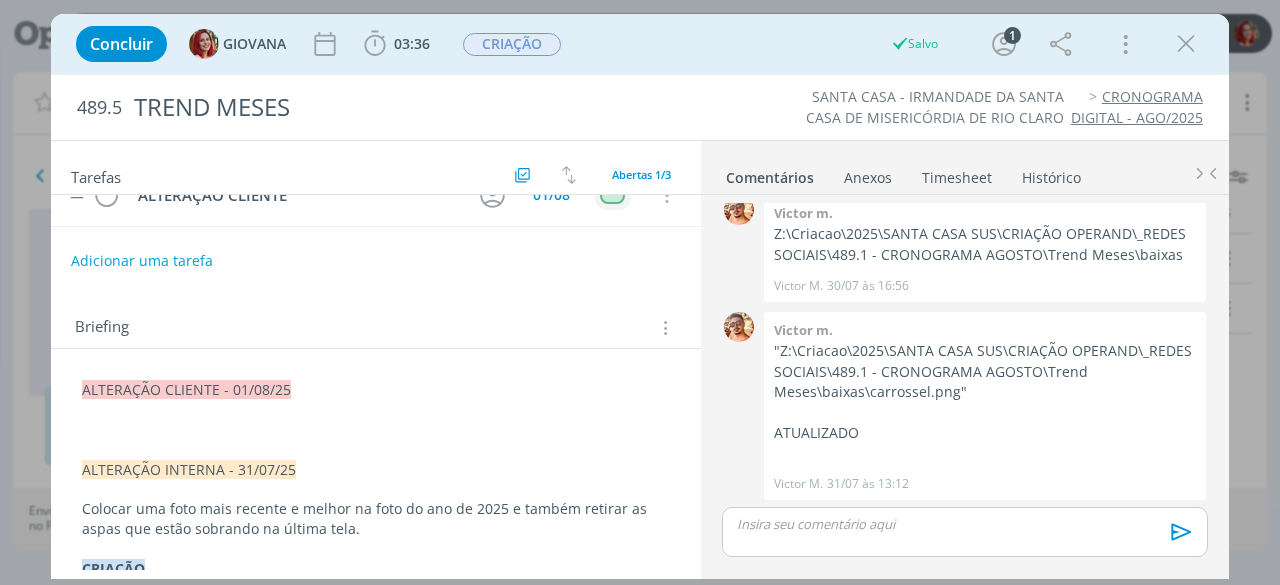 scroll, scrollTop: 0, scrollLeft: 0, axis: both 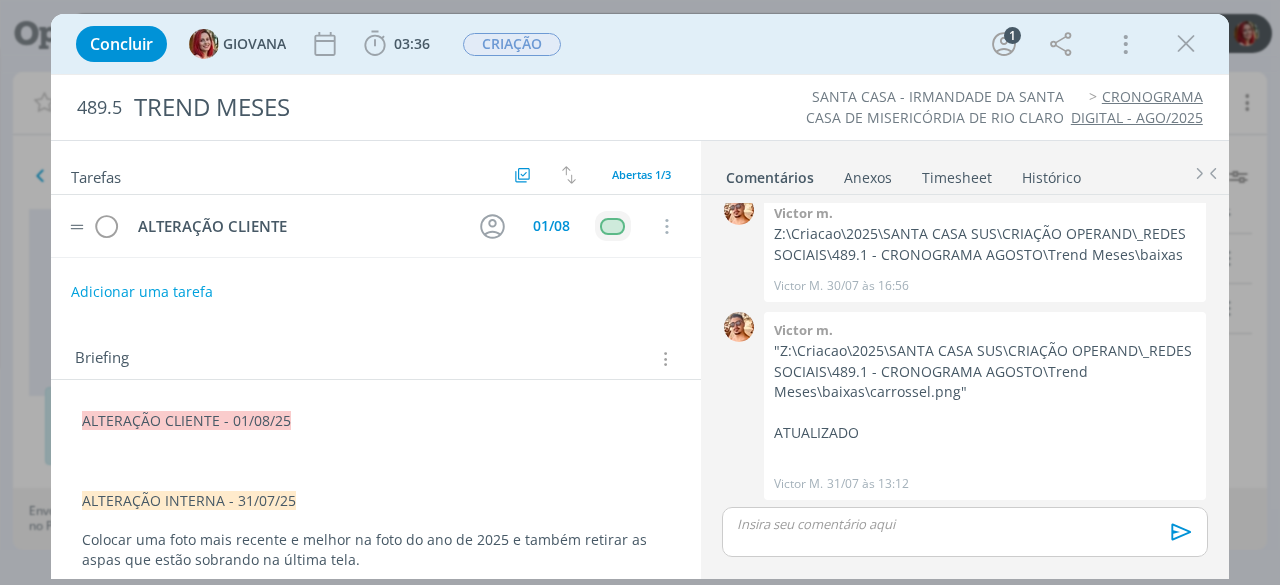 click at bounding box center (376, 461) 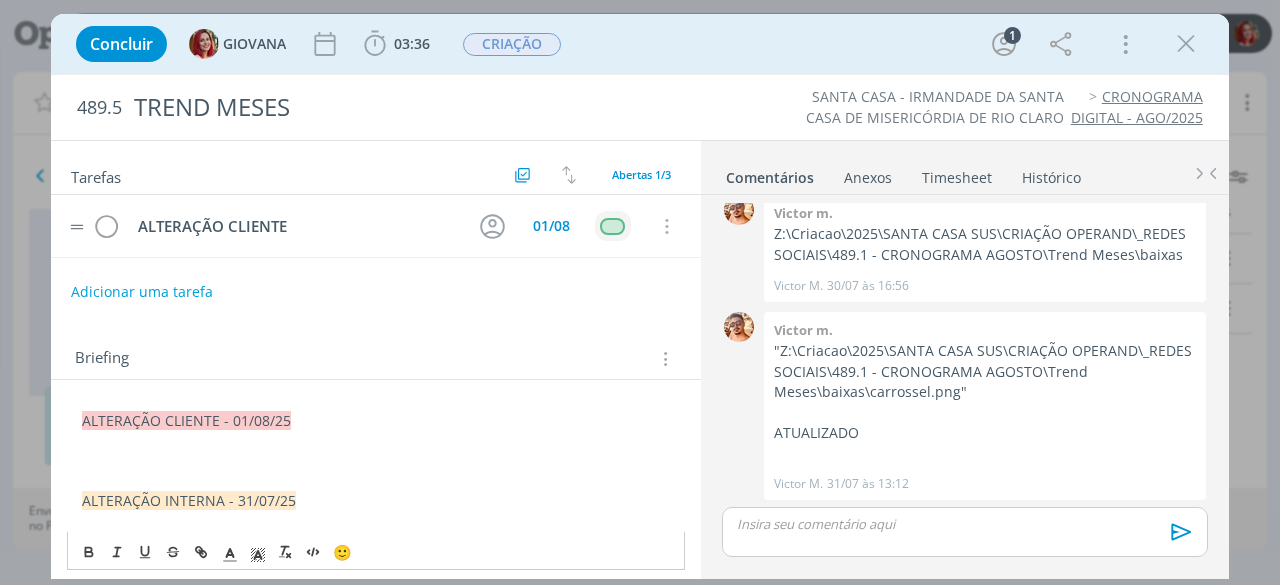 click at bounding box center [376, 461] 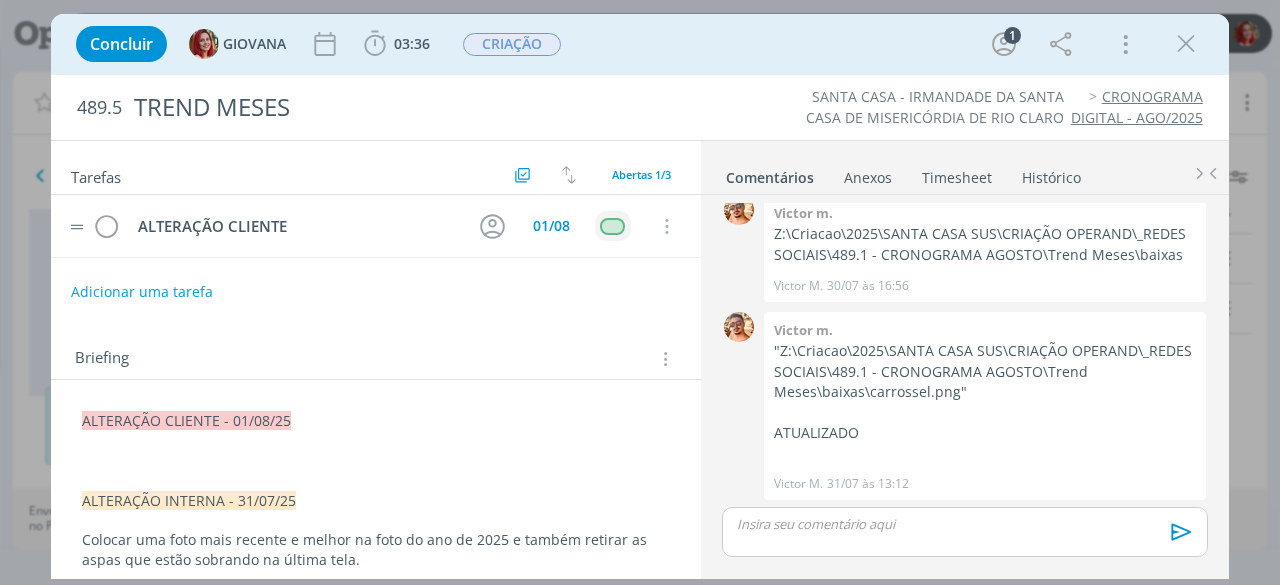 click at bounding box center [376, 441] 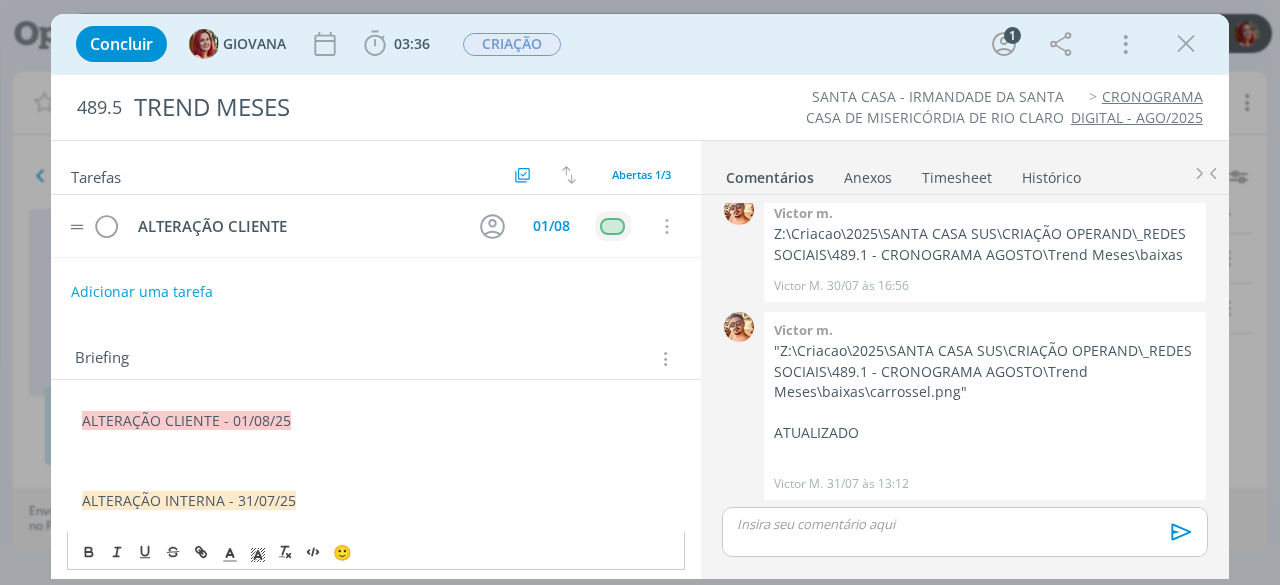 click at bounding box center (376, 461) 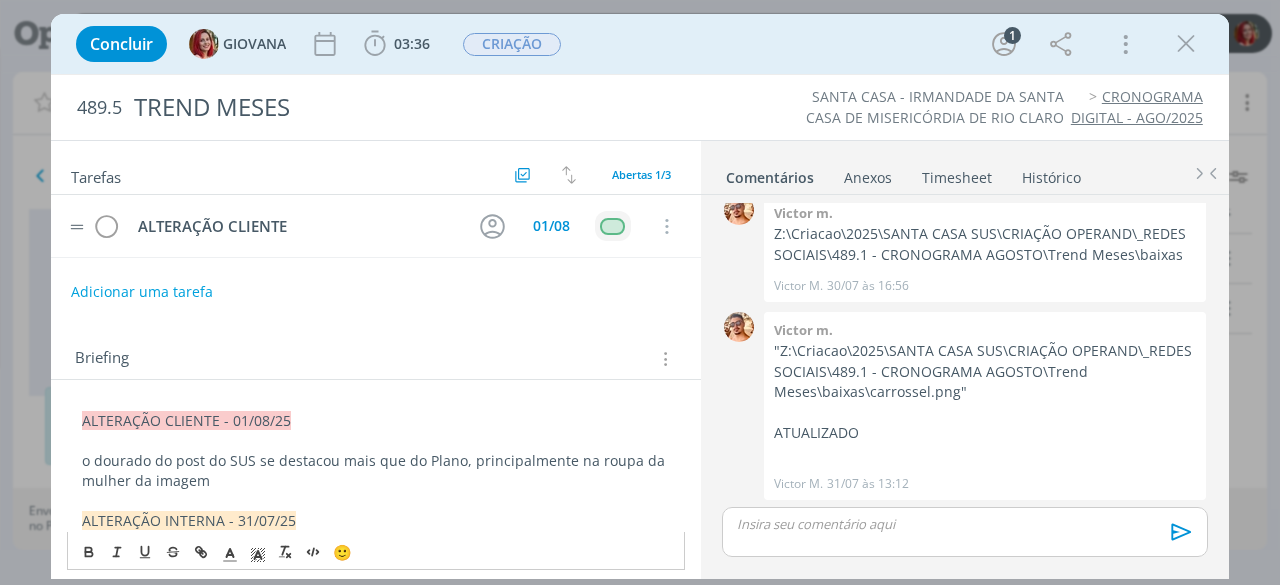 click on "ALTERAÇÃO CLIENTE - 01/08/25 - o dourado do post do SUS se destacou mais que do Plano, principalmente na roupa da mulher da imagem ALTERAÇÃO INTERNA - 31/07/25 Colocar uma foto mais recente e melhor na foto do ano de 2025 e também retirar as aspas que estão sobrando na última tela. CRIAÇÃO                                                                                                  Data de solicitação:  30/07/25 1 - FORMATO:   Carrossel 2 - TIPO:   Digital 3 - CAMINHO SERVIDOR:  4 - CONTEÚDO DE TEXTO: CAPA:  Vocês atendem à comunidade de Rio Claro há quantos meses? IMAGEM 02:  Meses? IMAGEM 03:  2025 IMAGEM 04:  1996 IMAGEM 05:  1985 IMAGEM 06:  1920. IMAGEM 07:  1912 IMAGEM 08: (foto da fachada com blur com os dizeres):  "São 140 anos, de 1885 a 2025, histórias que começam aqui e constroem gerações." Caminho para seguir:  Data de solicitação:  Escreva aqui" at bounding box center [376, 749] 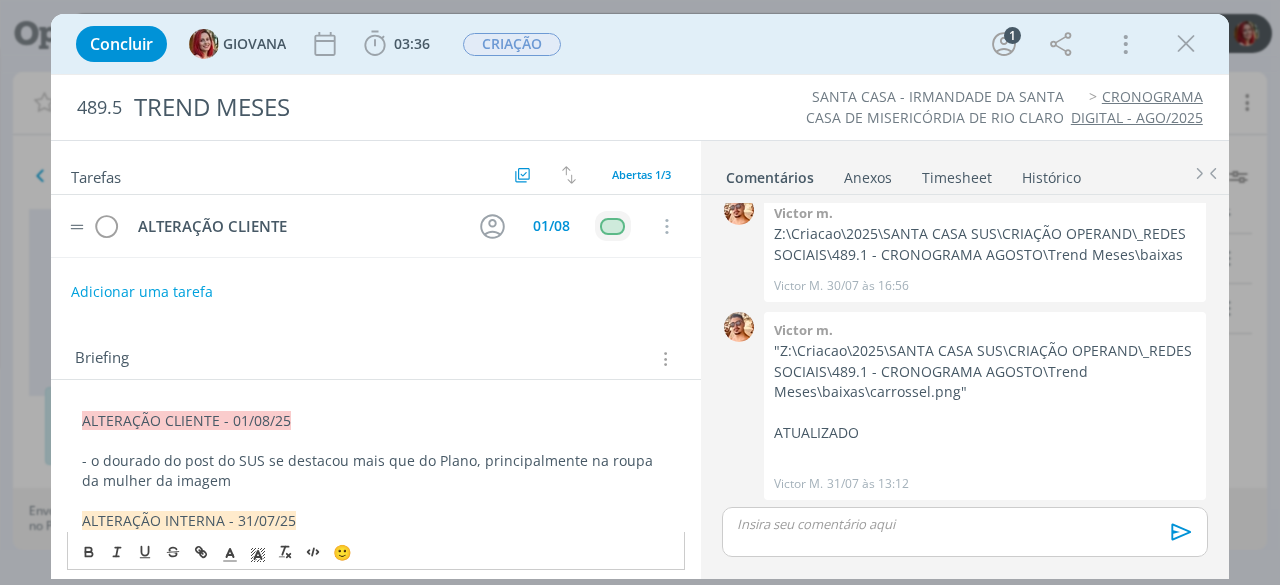 click on "- o dourado do post do SUS se destacou mais que do Plano, principalmente na roupa da mulher da imagem" at bounding box center (376, 471) 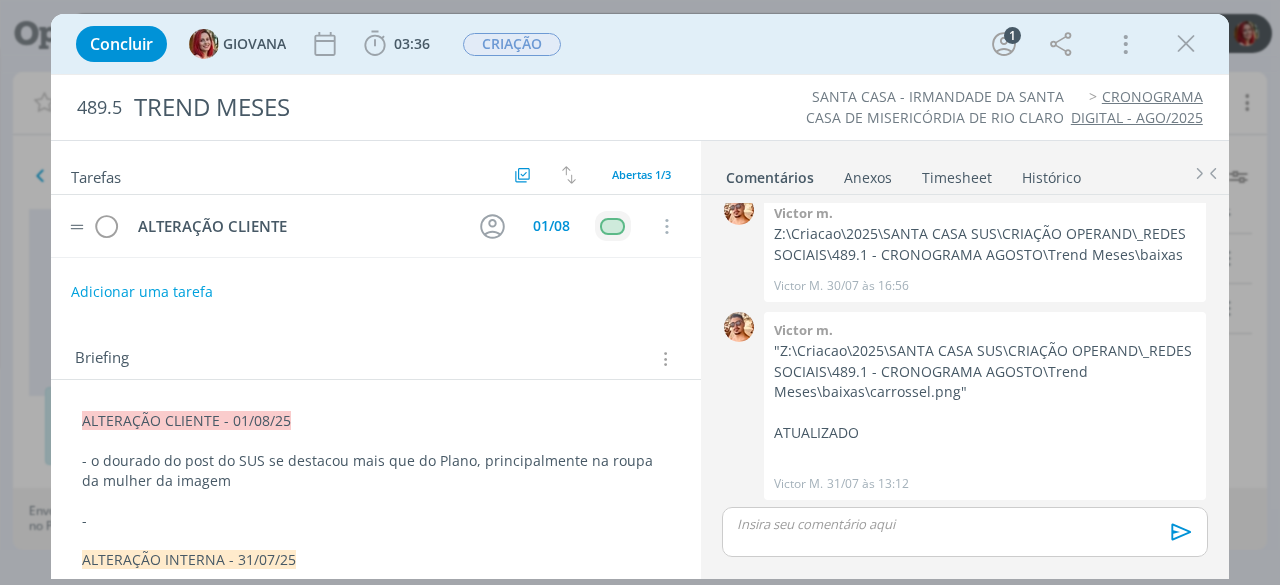 click on "-" at bounding box center (376, 521) 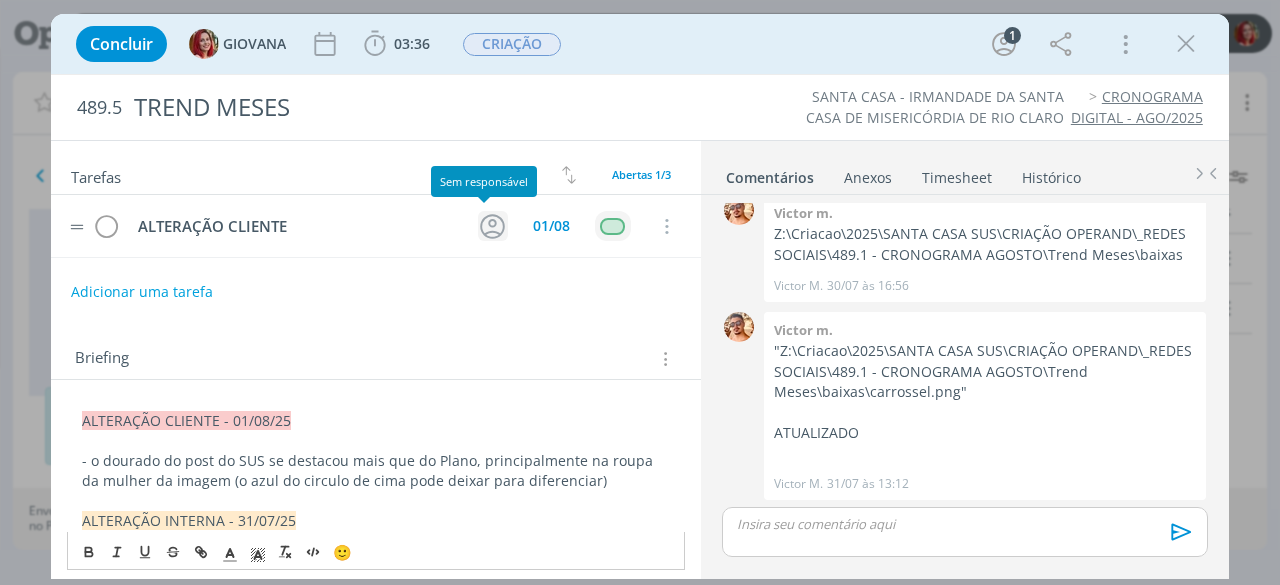 click 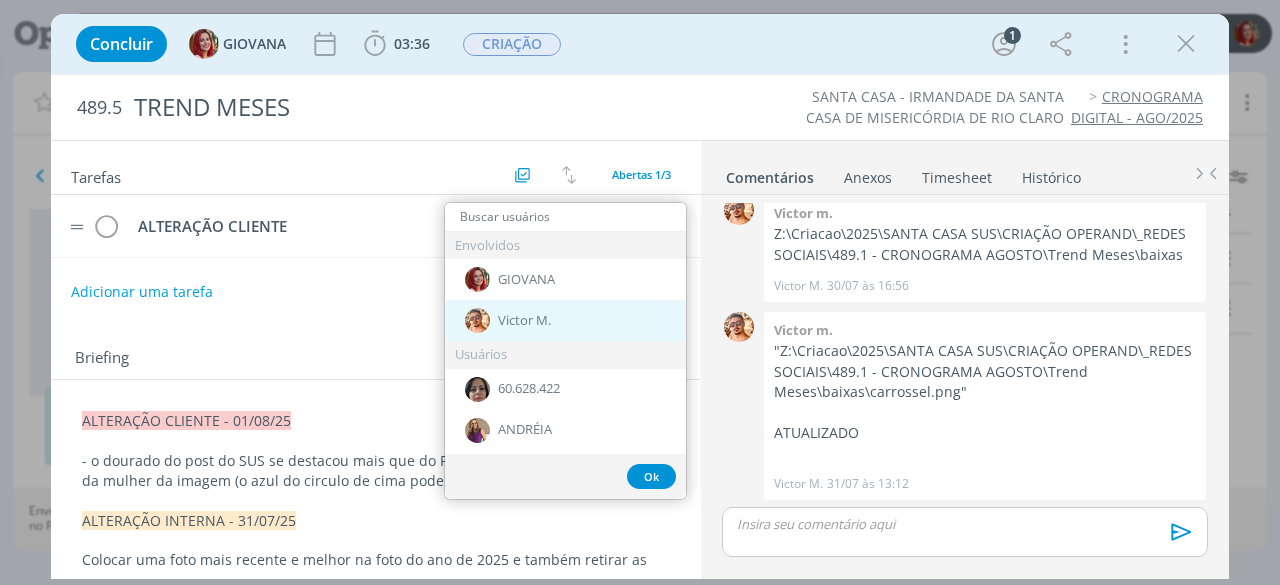 click on "Victor M." at bounding box center [524, 321] 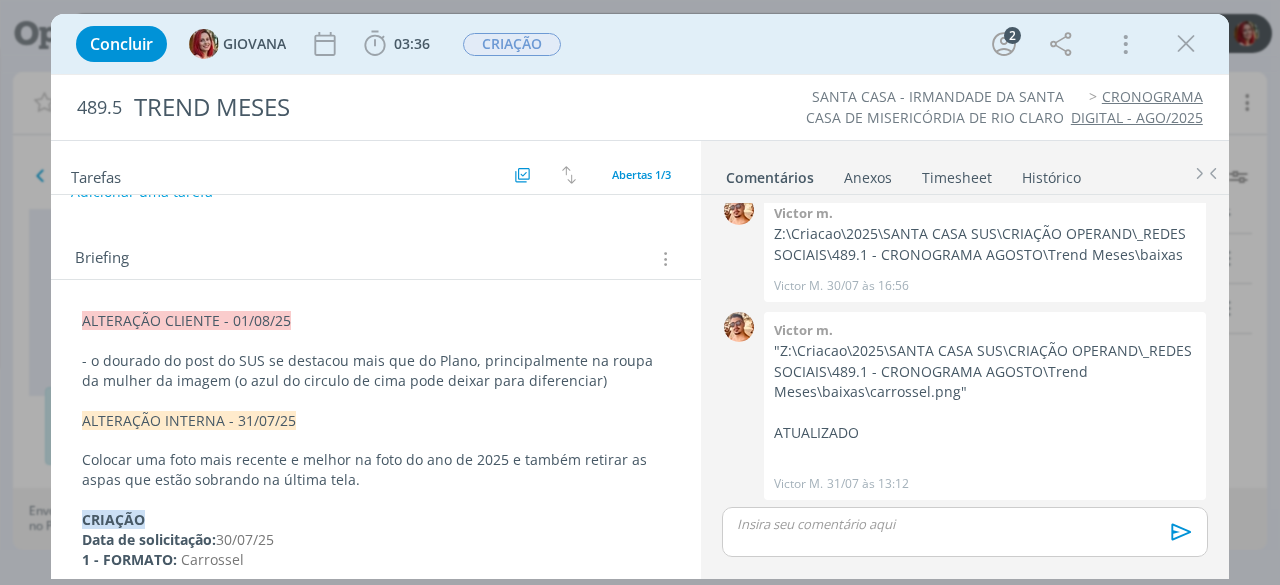 scroll, scrollTop: 0, scrollLeft: 0, axis: both 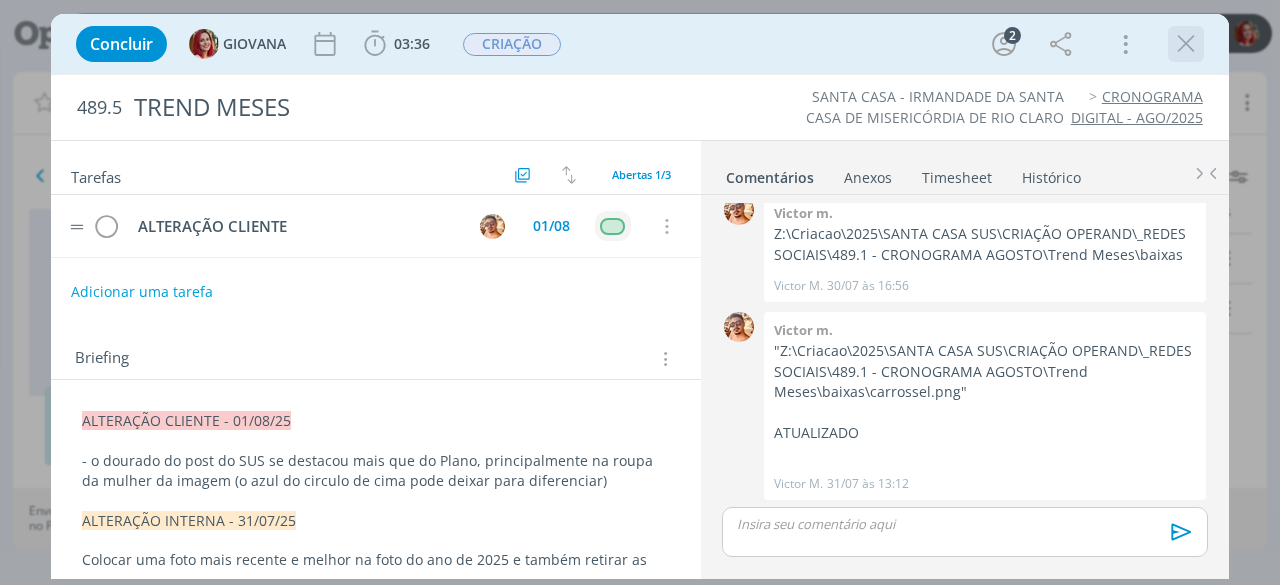 click at bounding box center [1186, 44] 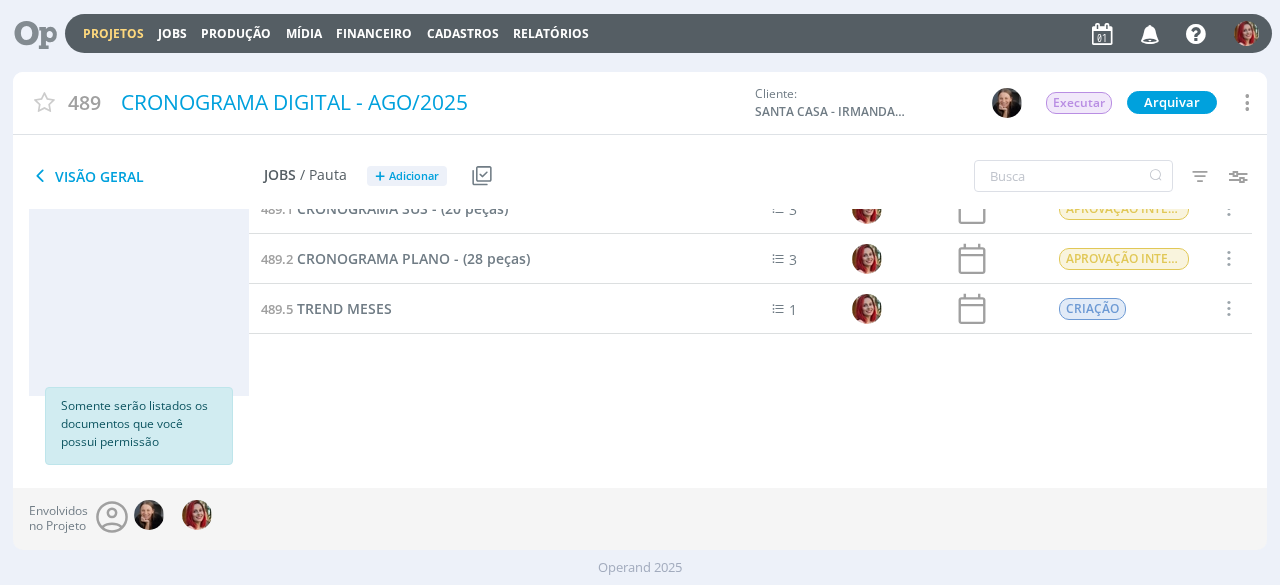 click on "Projetos" at bounding box center [113, 33] 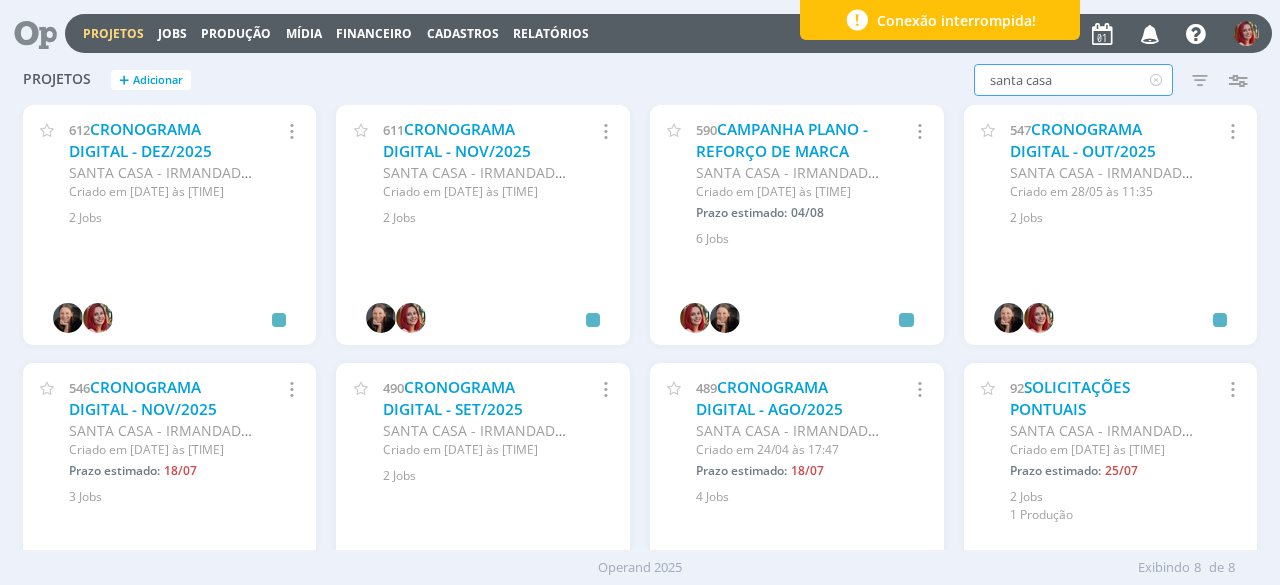 drag, startPoint x: 1088, startPoint y: 82, endPoint x: 782, endPoint y: 79, distance: 306.0147 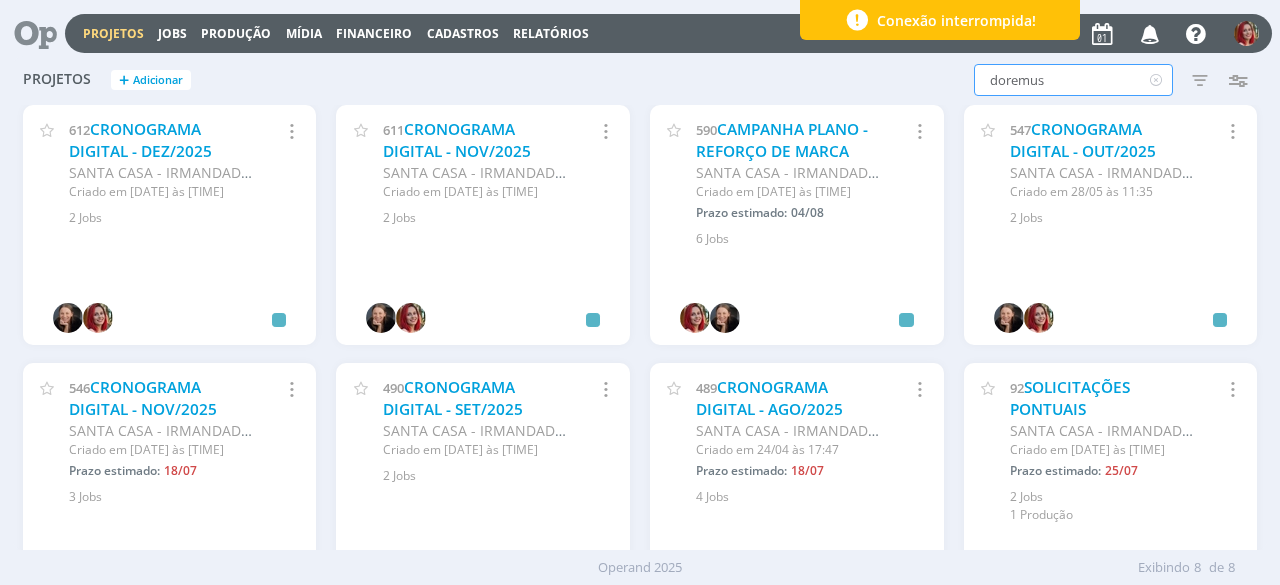 type on "doremus" 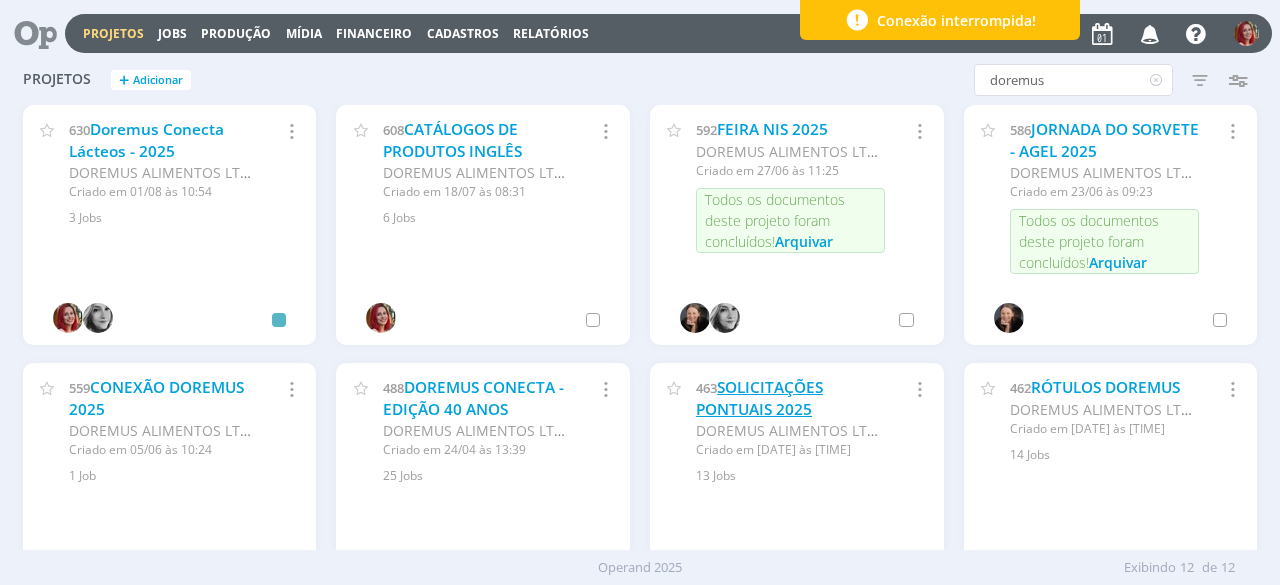 click on "SOLICITAÇÕES PONTUAIS 2025" at bounding box center [759, 398] 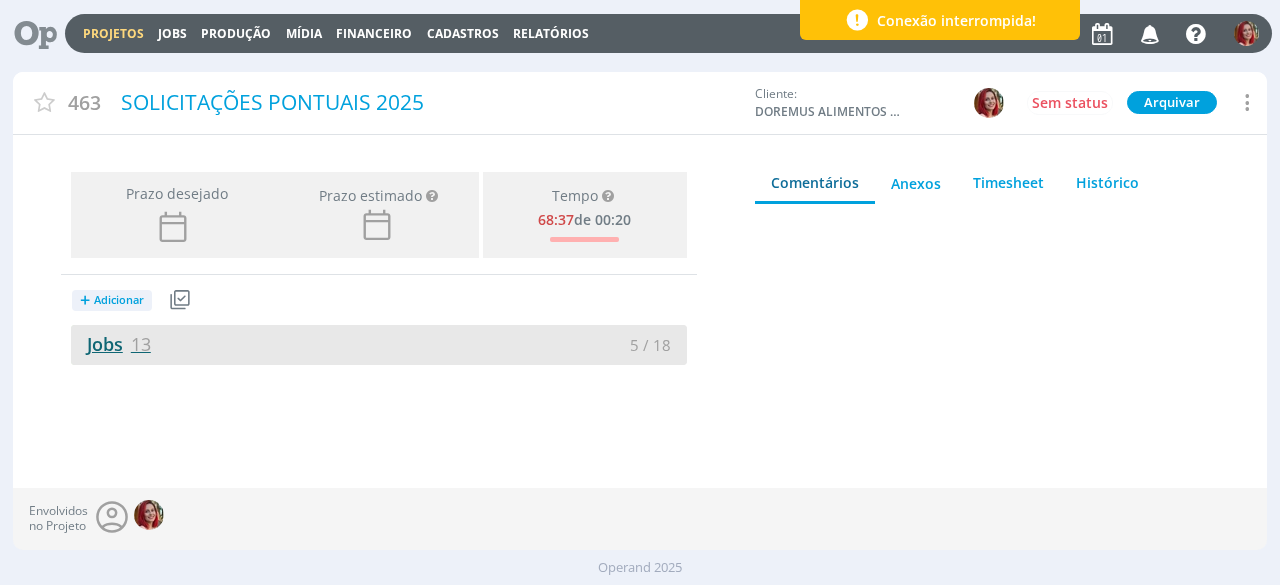 click on "Jobs 13" at bounding box center [111, 344] 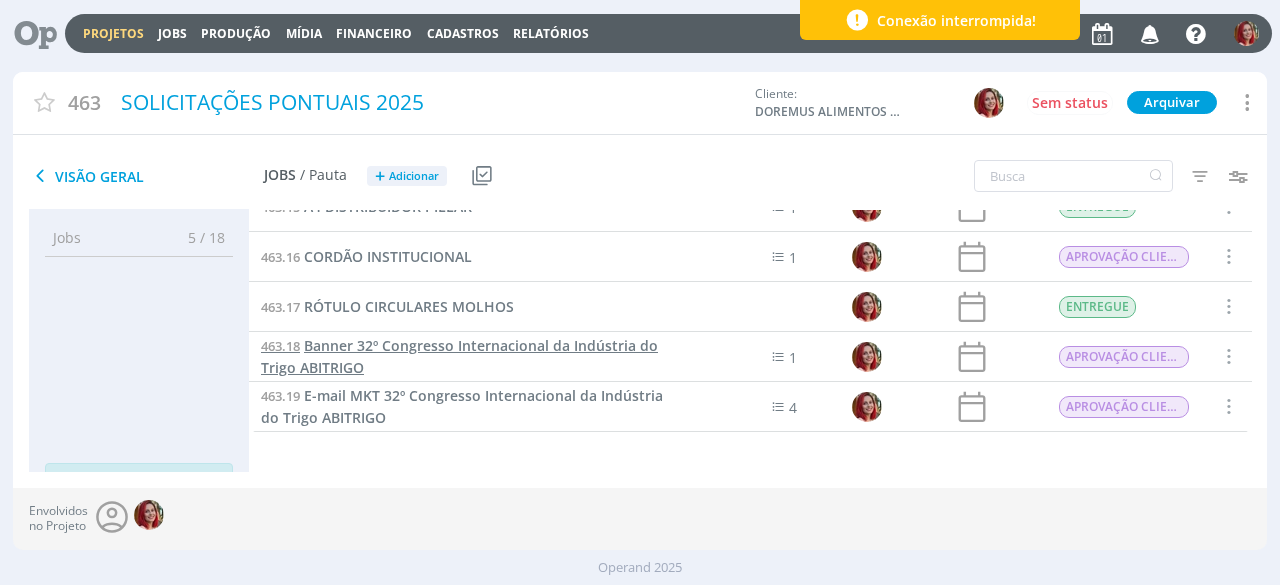 scroll, scrollTop: 426, scrollLeft: 0, axis: vertical 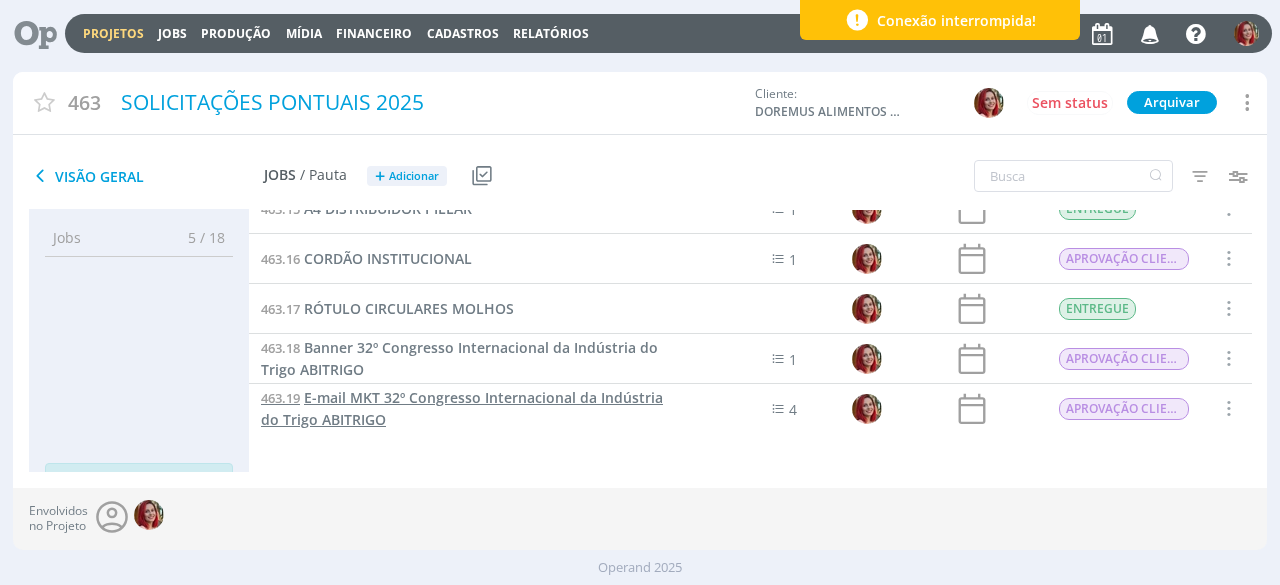click on "E-mail MKT 32º Congresso Internacional da Indústria do Trigo  ABITRIGO" at bounding box center (462, 408) 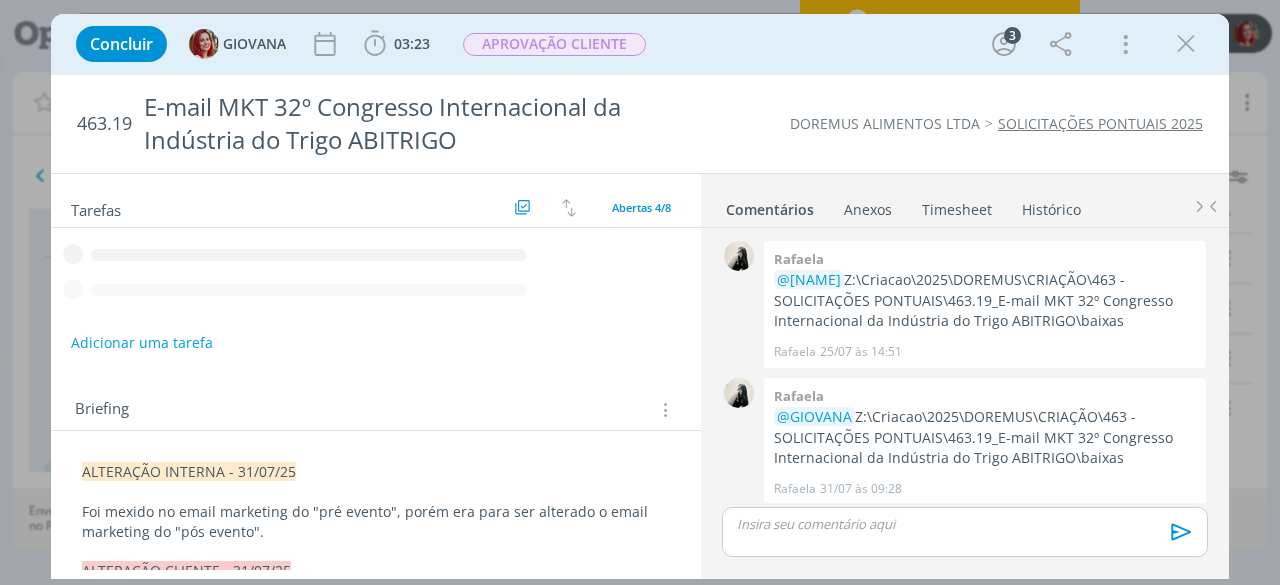 scroll, scrollTop: 4, scrollLeft: 0, axis: vertical 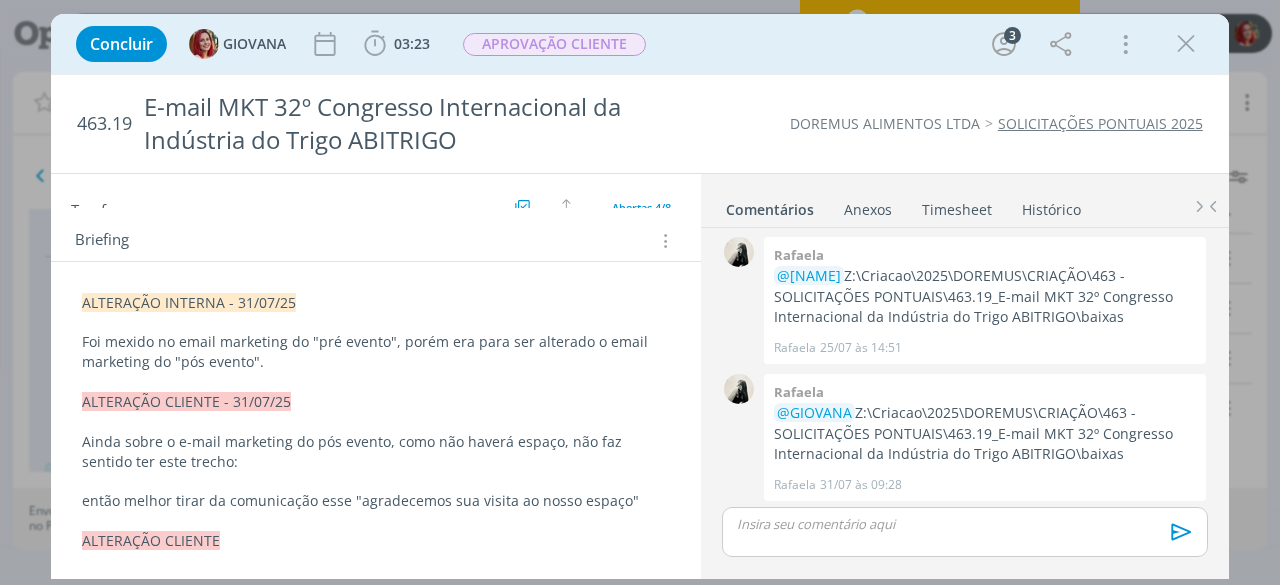 click on "ALTERAÇÃO INTERNA - [DATE] Foi mexido no email marketing do "pré evento", porém era para ser alterado o email marketing do "pós evento". ALTERAÇÃO CLIENTE - [DATE] Ainda sobre o e-mail marketing do pós evento, como não haverá espaço, não faz sentido ter este trecho: então melhor tirar da comunicação esse "agradecemos sua visita ao nosso espaço" ALTERAÇÃO CLIENTE Arte 1: "Está chegando" Imagem: A gente não trabalha com imagens de pães artesanais, porque não é o tipo de produto que nossos clientes fazem. A gente trabalha muito com imagem de pão francês (normal) e pão de forma industrial, bolachas, bolo industrializado tipo bolo pulman, etc. ﻿E-mail MKT Pré-Evento: Eu inverteria os textos, algo como o que eu escrevi abaixo: A Doremus, sempre atenta às inovações e demandas do mercado, tem o prazer de anunciar que é patrocinadora do 32º Congresso Internacional da Indústria do Trigo! Para saber mais sobre a Doremus, visite: https://doremus.com.br/ E-mail MKT Pós-Evento:" at bounding box center (376, 1535) 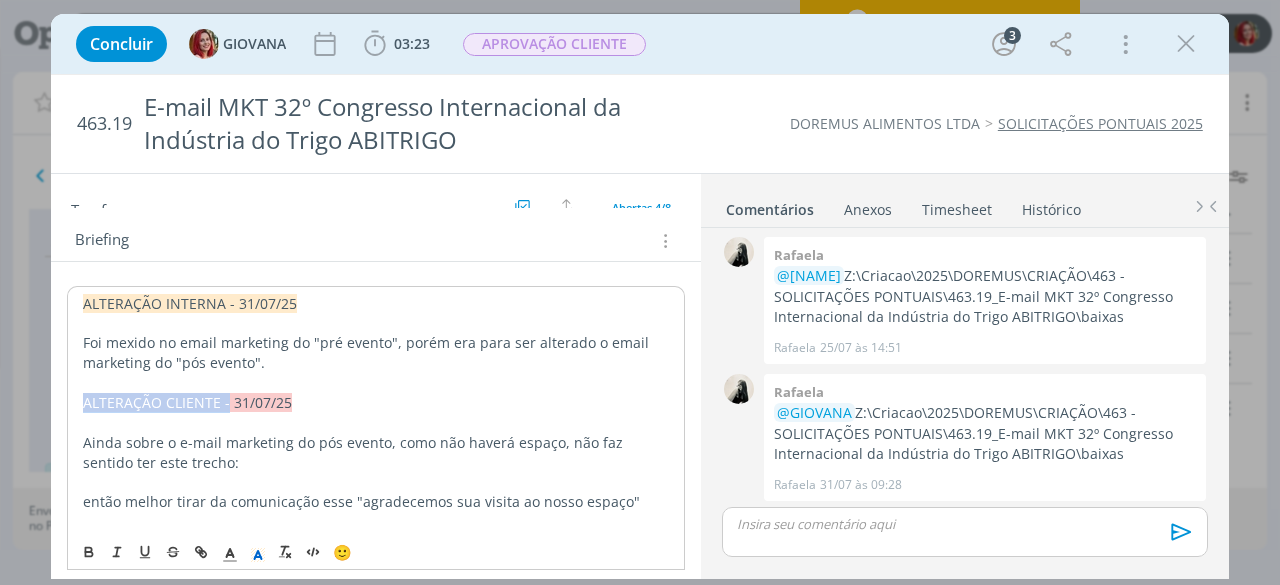 drag, startPoint x: 79, startPoint y: 402, endPoint x: 226, endPoint y: 405, distance: 147.03061 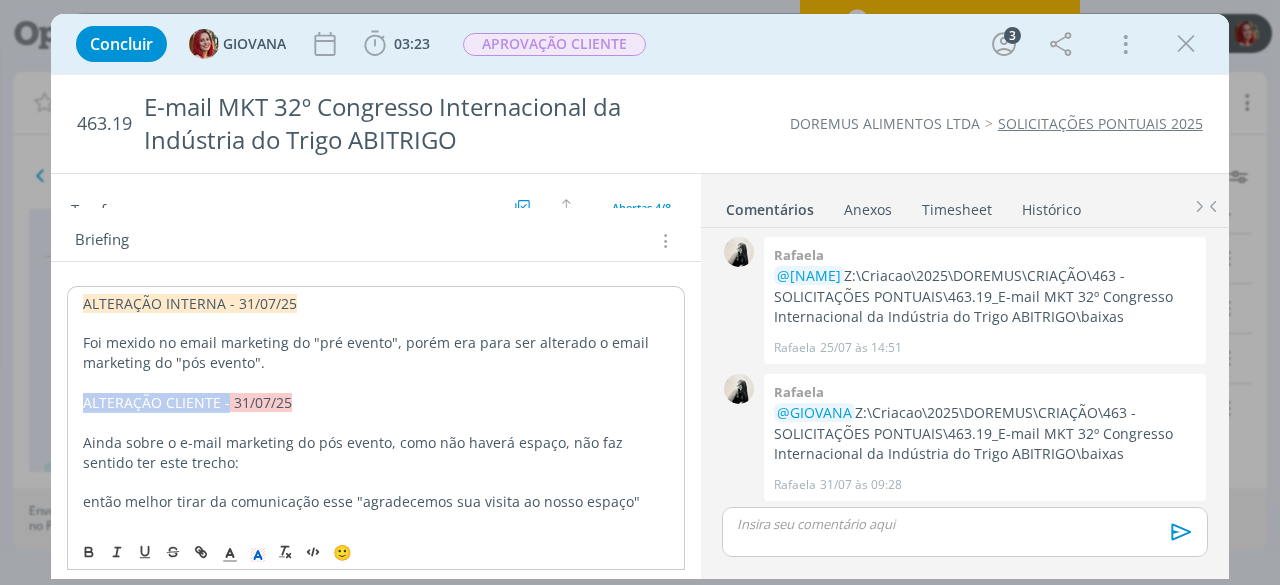 copy on "ALTERAÇÃO CLIENTE -" 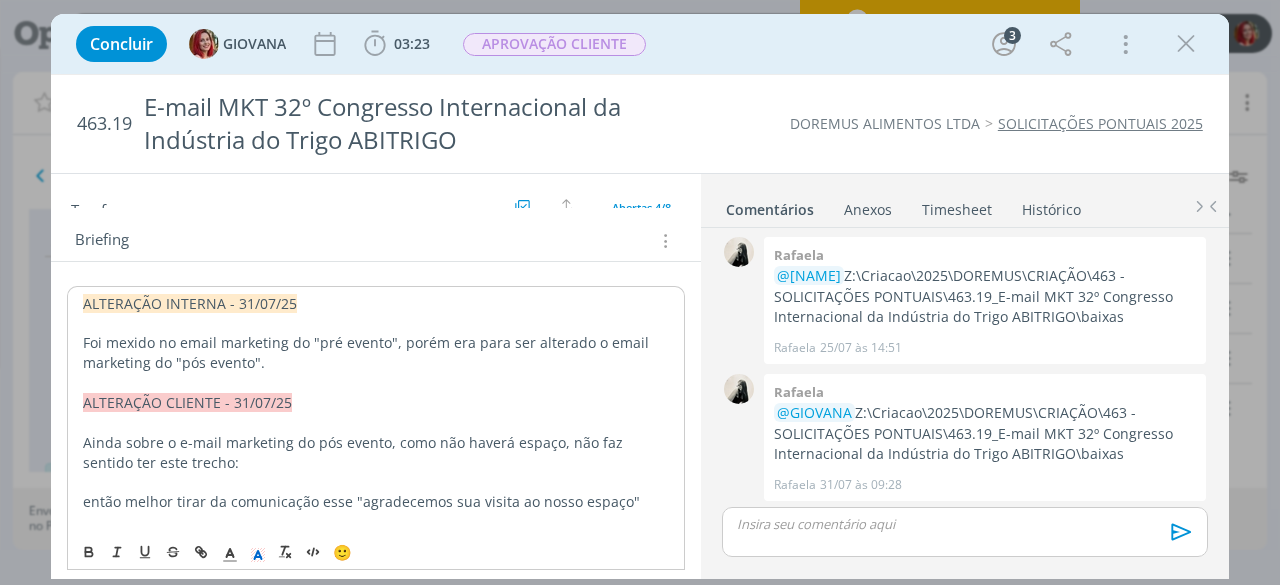 click on "Foi mexido no email marketing do "pré evento", porém era para ser alterado o email marketing do "pós evento"." at bounding box center (376, 353) 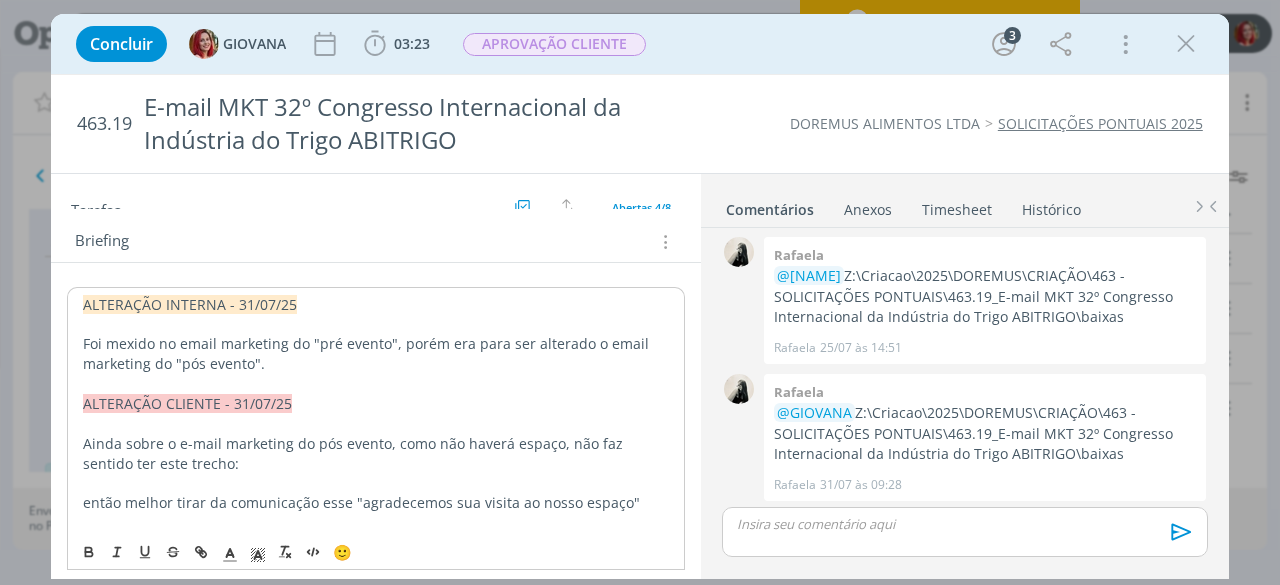 scroll, scrollTop: 300, scrollLeft: 0, axis: vertical 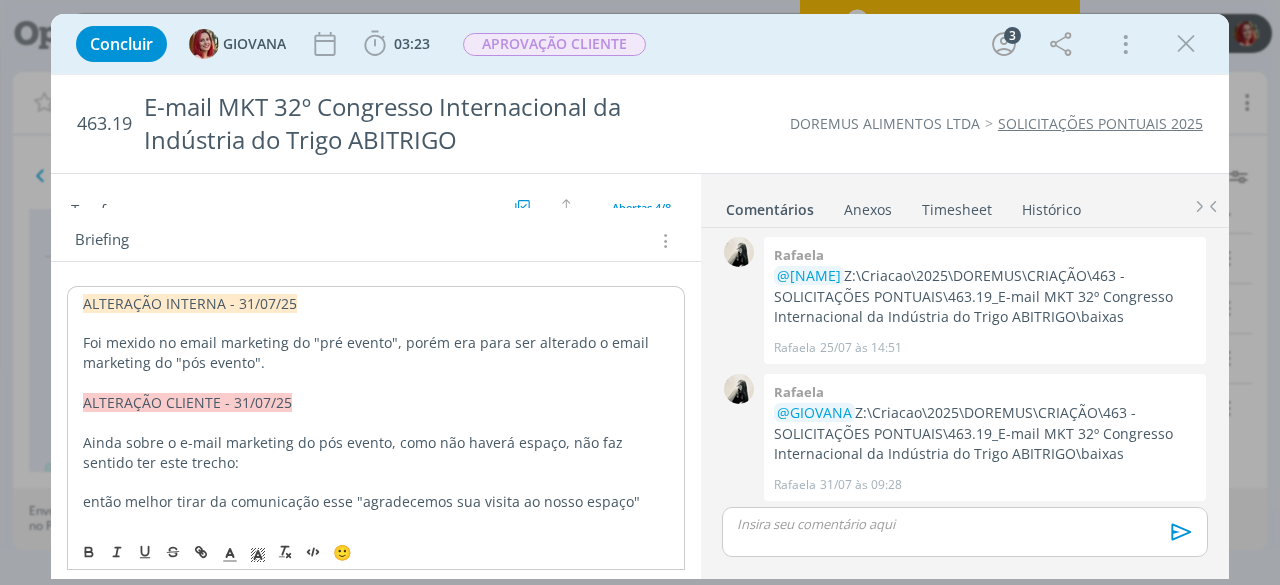 click on "ALTERAÇÃO INTERNA - [DATE] Foi mexido no email marketing do "pré evento", porém era para ser alterado o email marketing do "pós evento". ALTERAÇÃO CLIENTE - [DATE] Ainda sobre o e-mail marketing do pós evento, como não haverá espaço, não faz sentido ter este trecho: então melhor tirar da comunicação esse "agradecemos sua visita ao nosso espaço" ALTERAÇÃO CLIENTE Arte 1: "Está chegando" Imagem: A gente não trabalha com imagens de pães artesanais, porque não é o tipo de produto que nossos clientes fazem. A gente trabalha muito com imagem de pão francês (normal) e pão de forma industrial, bolachas, bolo industrializado tipo bolo pulman, etc. ﻿E-mail MKT Pré-Evento: Eu inverteria os textos, algo como o que eu escrevi abaixo: A Doremus, sempre atenta às inovações e demandas do mercado, tem o prazer de anunciar que é patrocinadora do 32º Congresso Internacional da Indústria do Trigo! Para saber mais sobre a Doremus, visite: https://doremus.com.br/ E-mail MKT Pós-Evento:" at bounding box center (376, 1535) 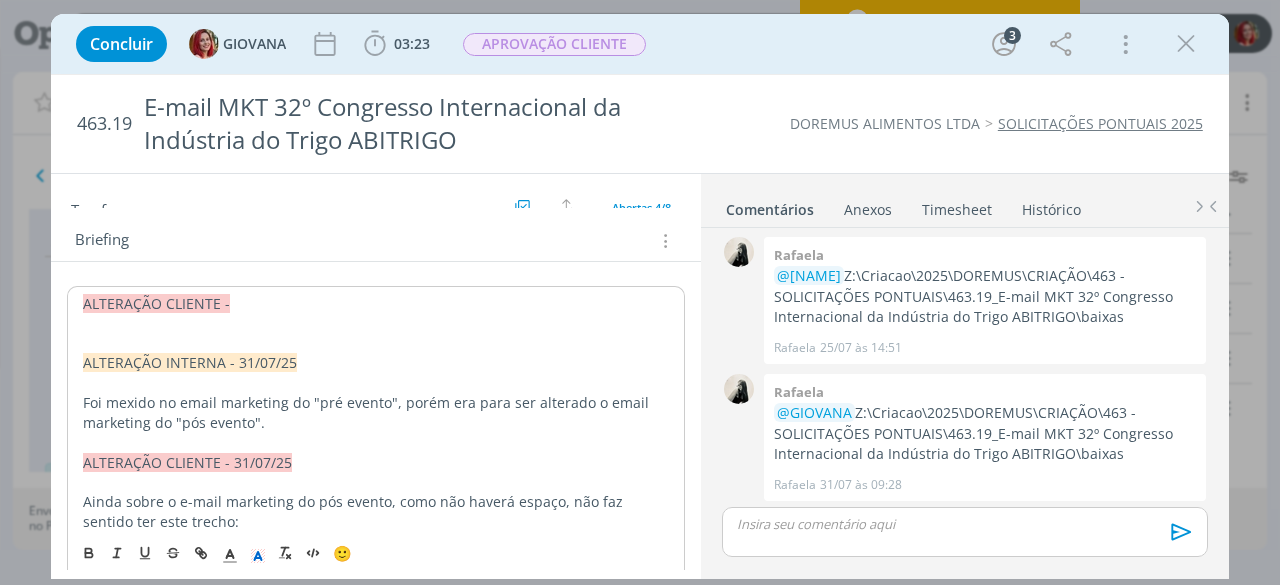 type 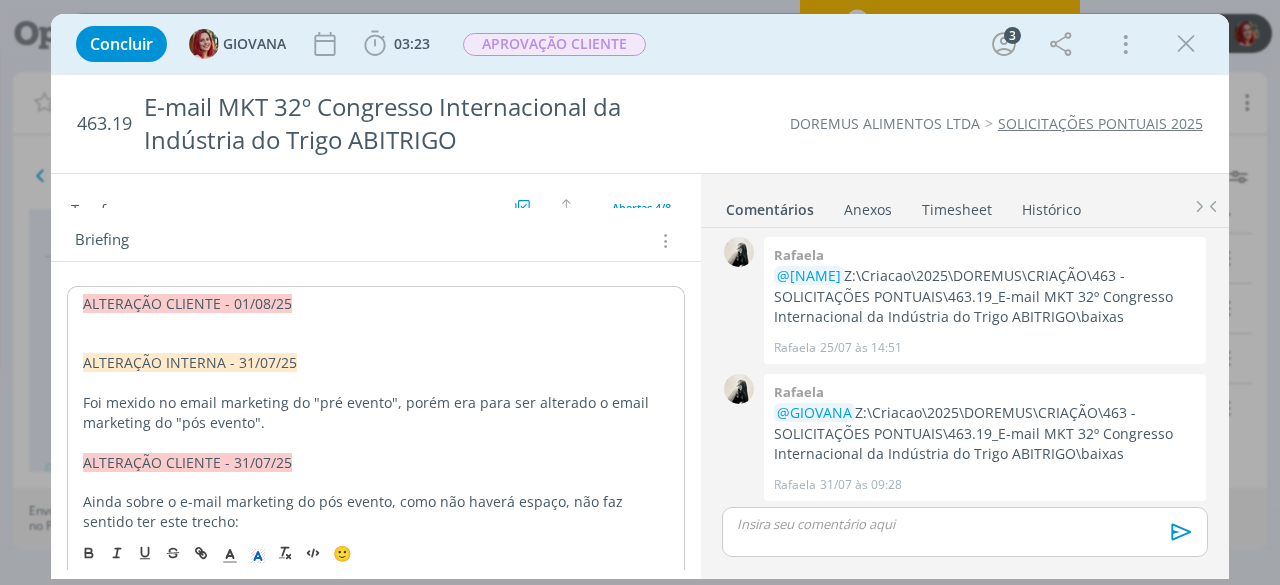 click at bounding box center [376, 324] 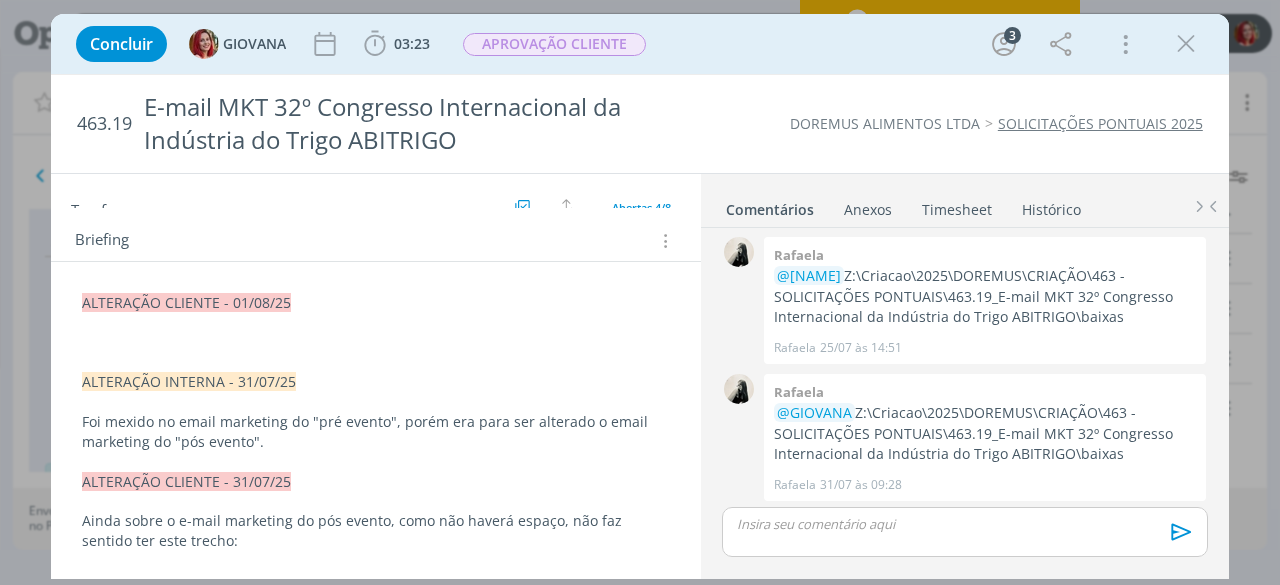 click at bounding box center (376, 342) 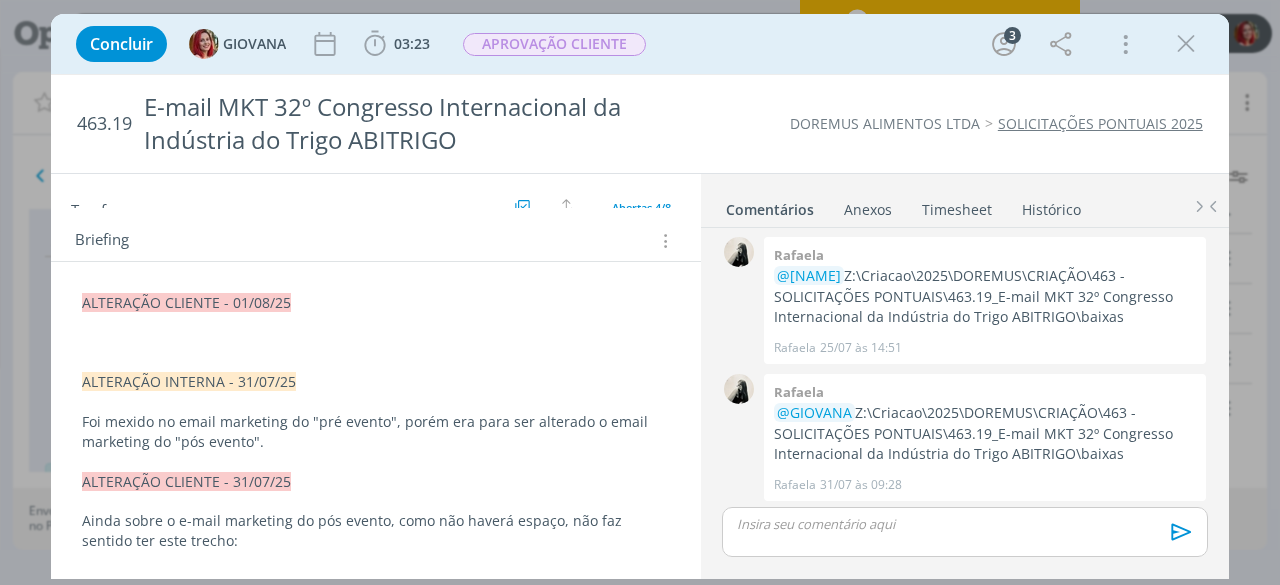 click at bounding box center (376, 342) 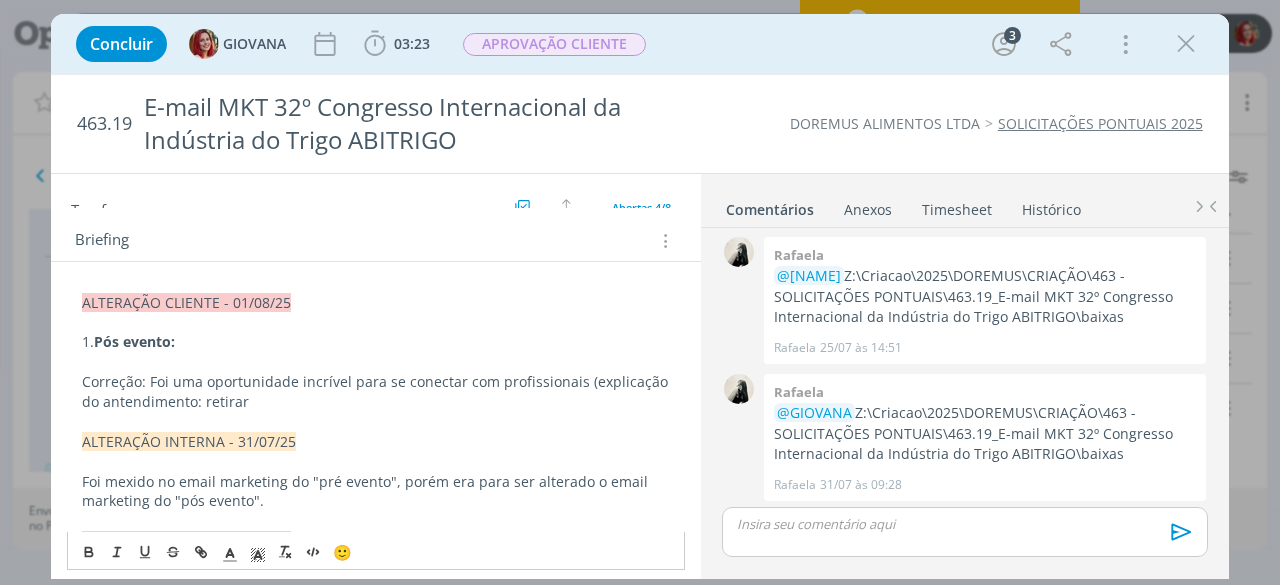 click on "Correção: Foi uma oportunidade incrível para se conectar com profissionais (explicação do antendimento: retirar" at bounding box center [376, 392] 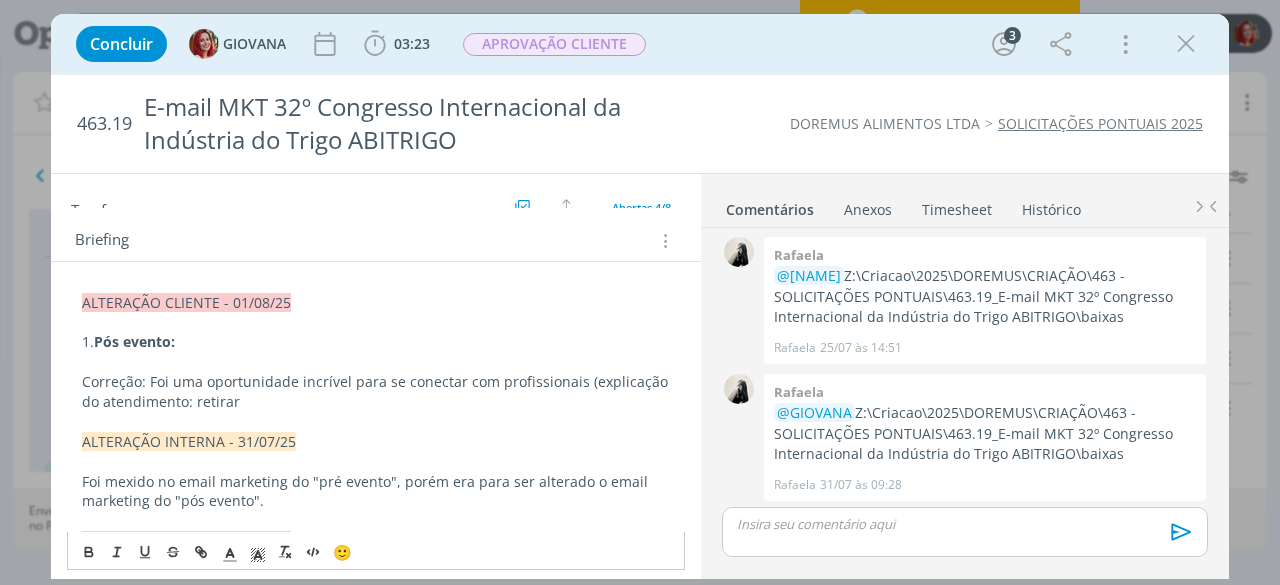 click on "Correção: Foi uma oportunidade incrível para se conectar com profissionais (explicação do atendimento: retirar" at bounding box center (376, 392) 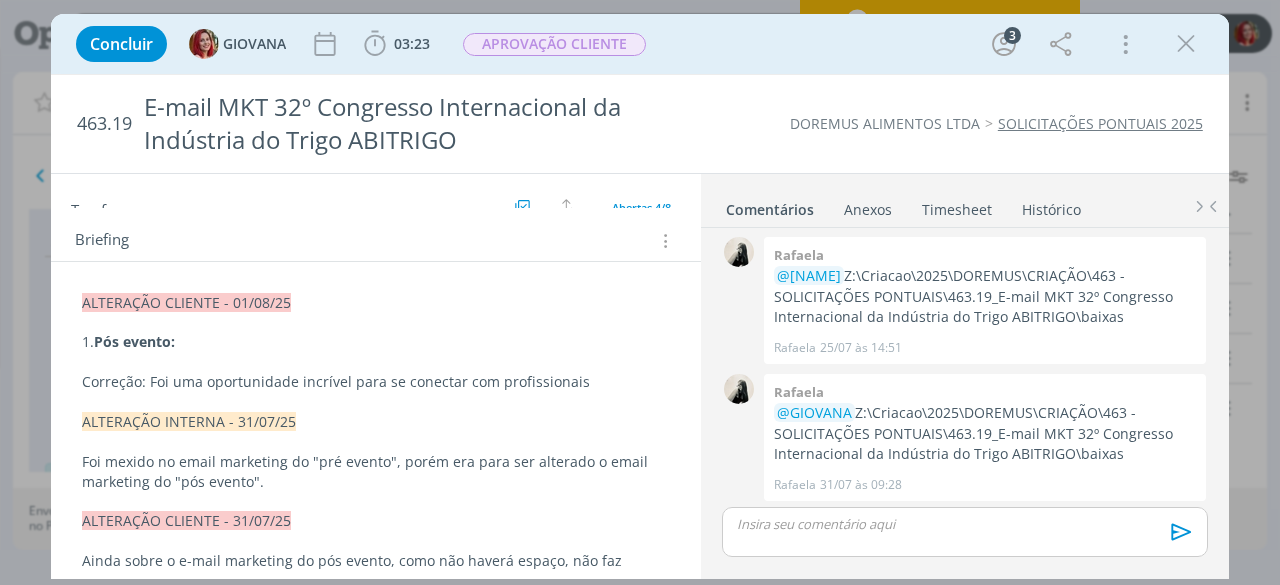 click on "Correção: Foi uma oportunidade incrível para se conectar com profissionais" at bounding box center [376, 382] 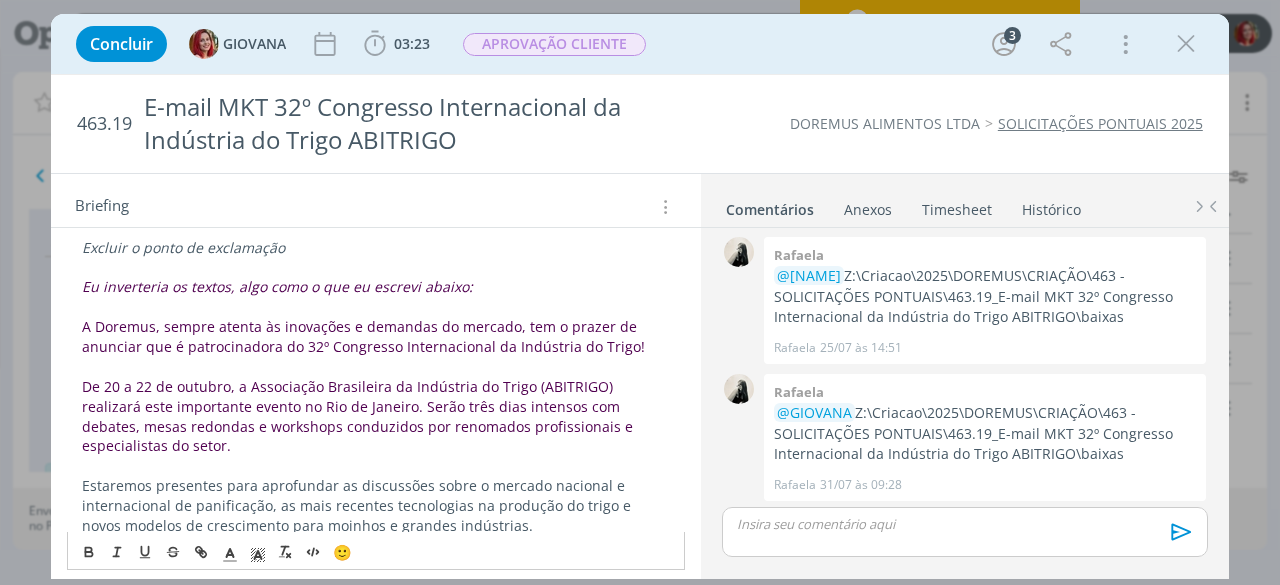 scroll, scrollTop: 414, scrollLeft: 0, axis: vertical 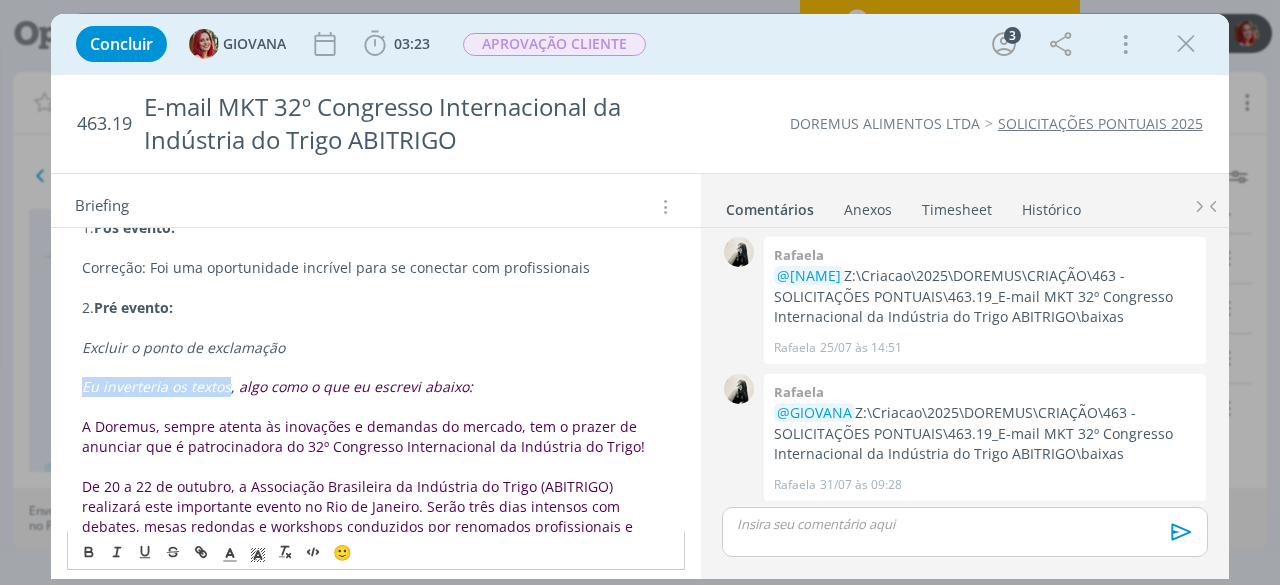 drag, startPoint x: 83, startPoint y: 387, endPoint x: 228, endPoint y: 379, distance: 145.22052 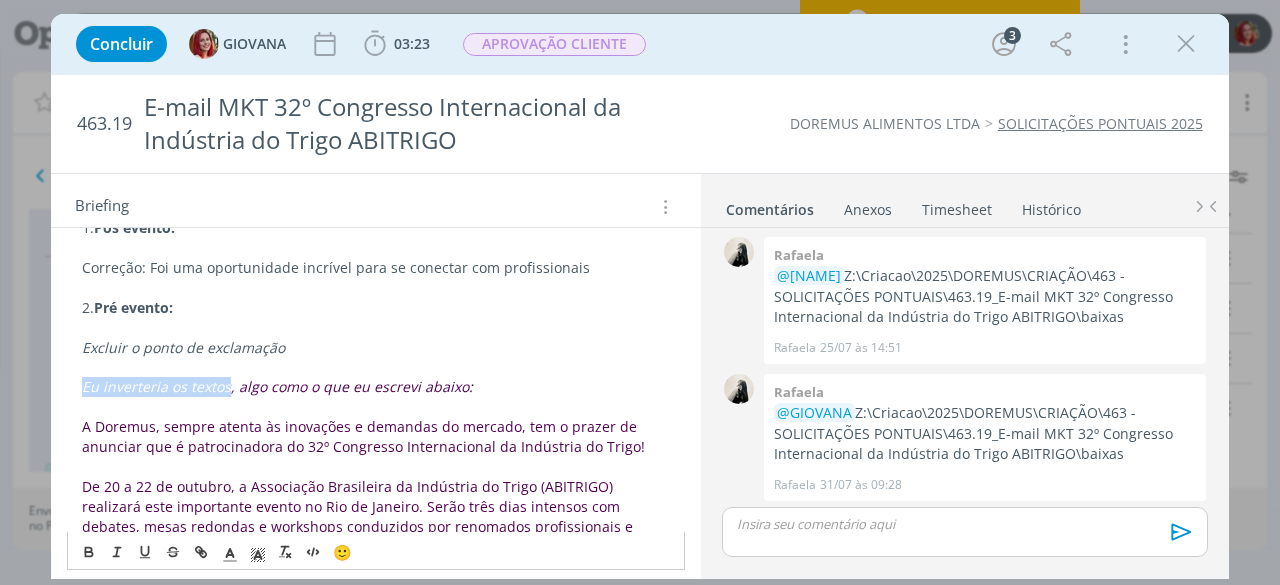 click on "Eu inverteria os textos, algo como o que eu escrevi abaixo:" at bounding box center [277, 386] 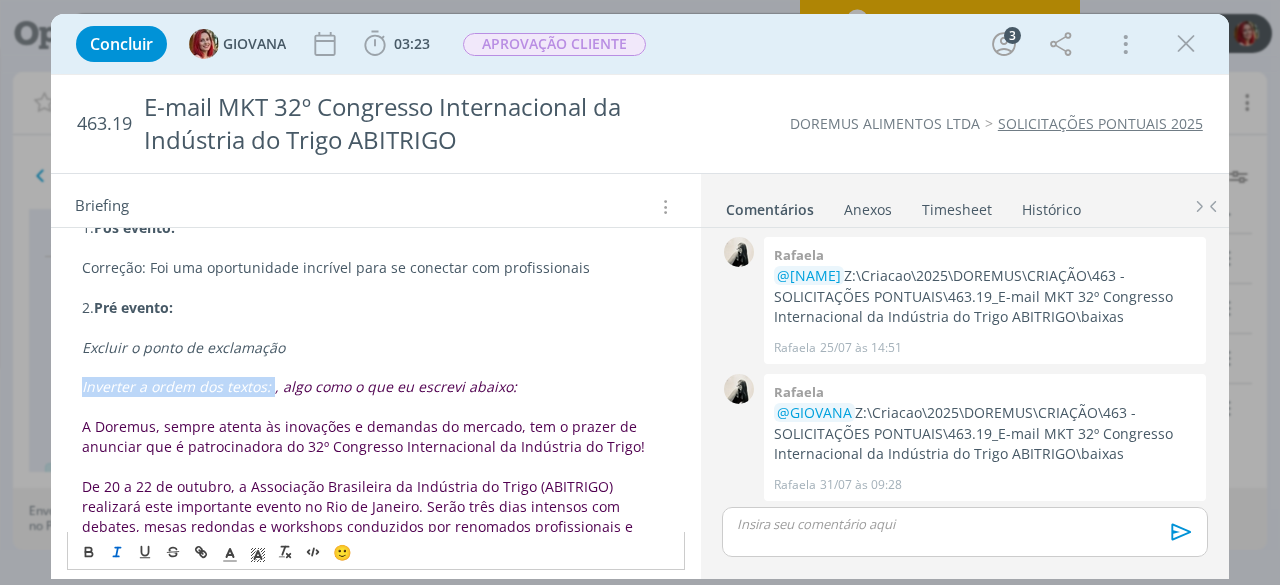 drag, startPoint x: 81, startPoint y: 384, endPoint x: 272, endPoint y: 389, distance: 191.06543 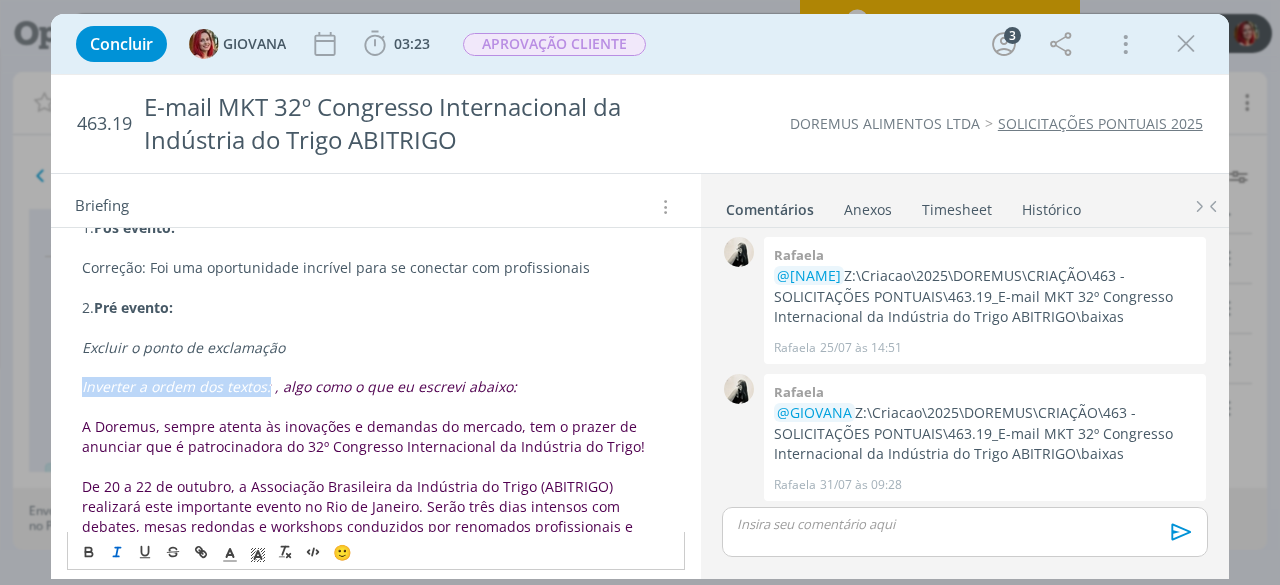 drag, startPoint x: 266, startPoint y: 385, endPoint x: 58, endPoint y: 378, distance: 208.11775 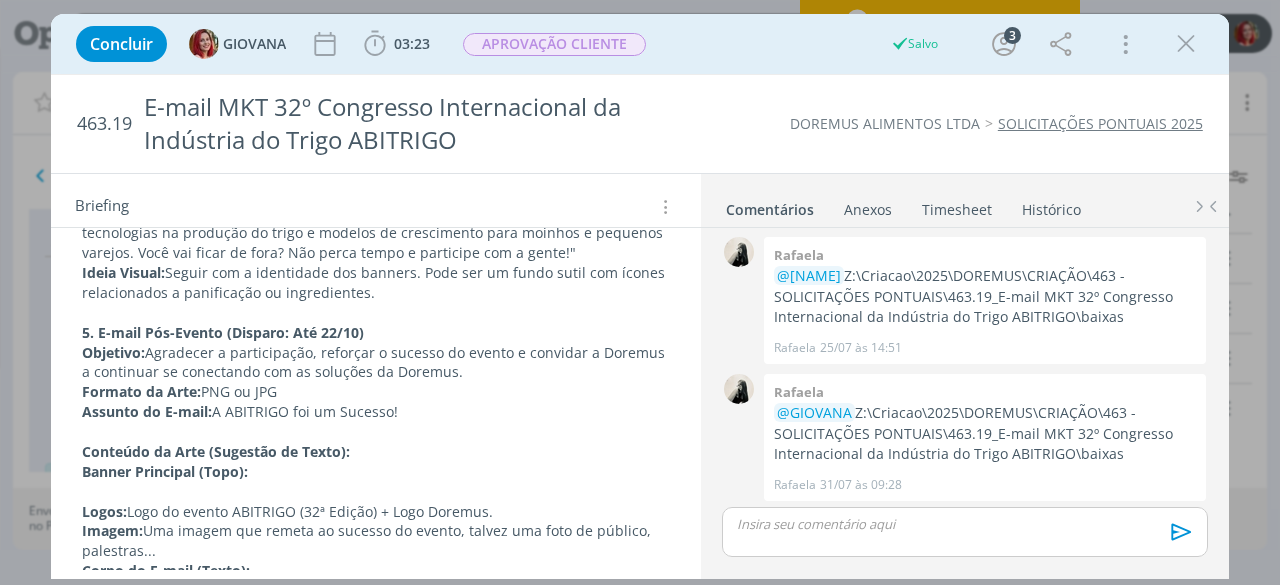 scroll, scrollTop: 3114, scrollLeft: 0, axis: vertical 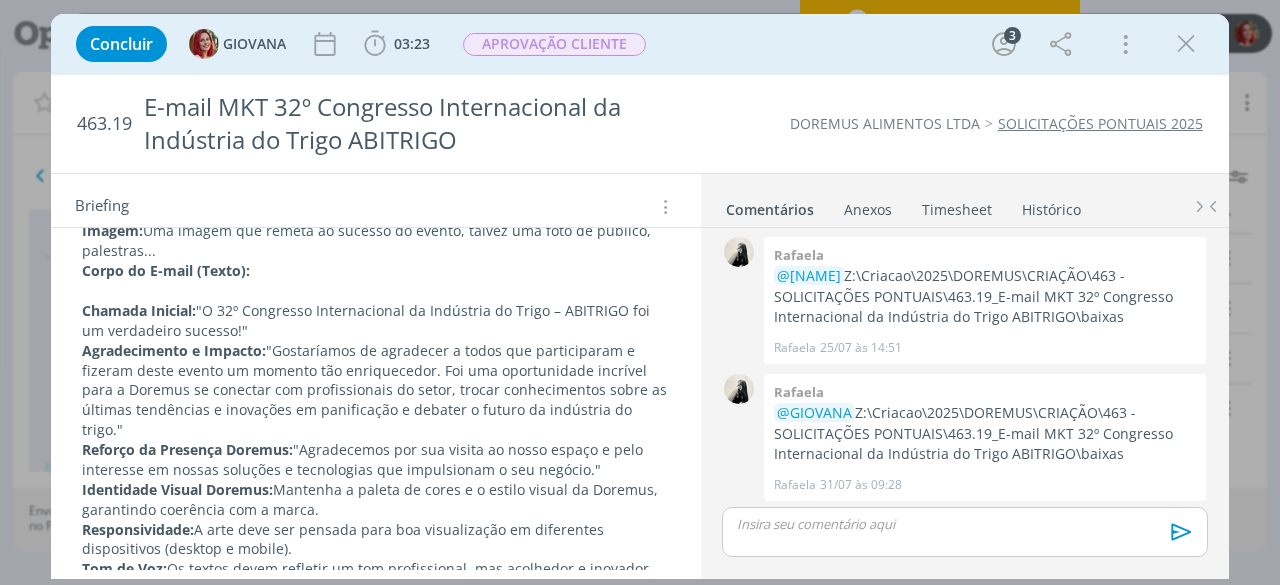 click 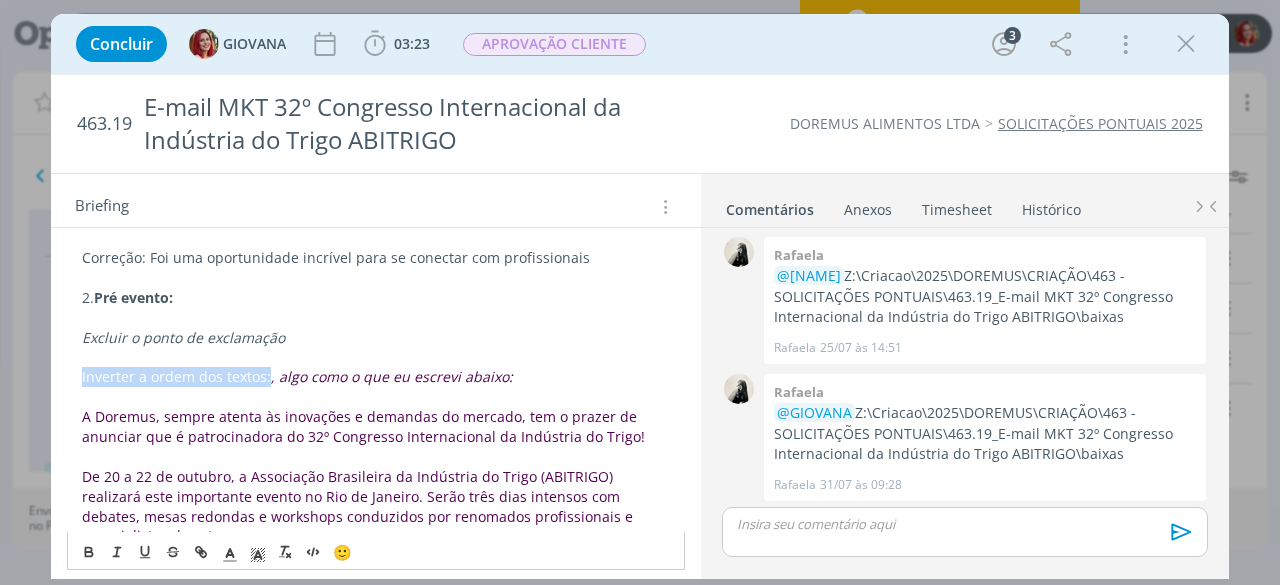 scroll, scrollTop: 416, scrollLeft: 0, axis: vertical 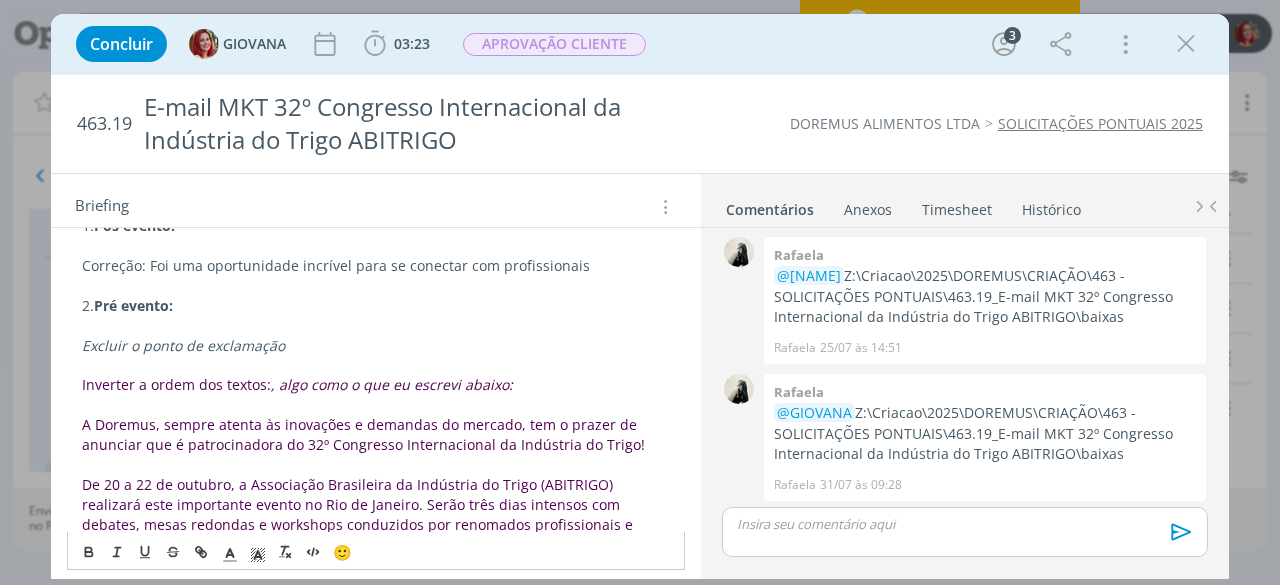 click on ", algo como o que eu escrevi abaixo:" at bounding box center (392, 384) 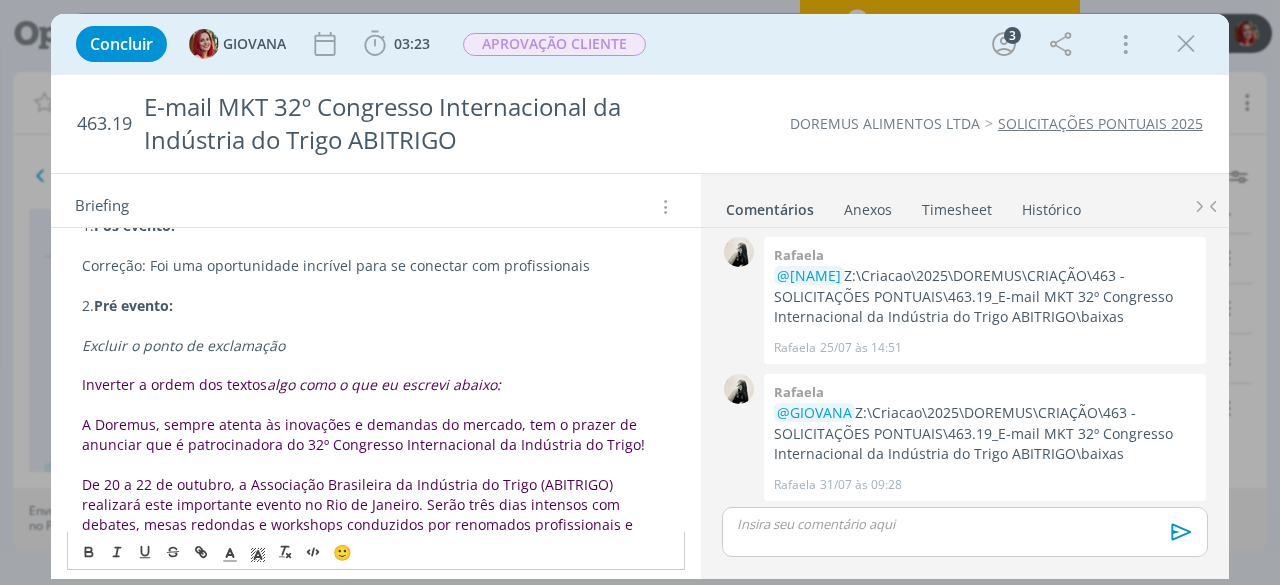 drag, startPoint x: 270, startPoint y: 381, endPoint x: 508, endPoint y: 389, distance: 238.13441 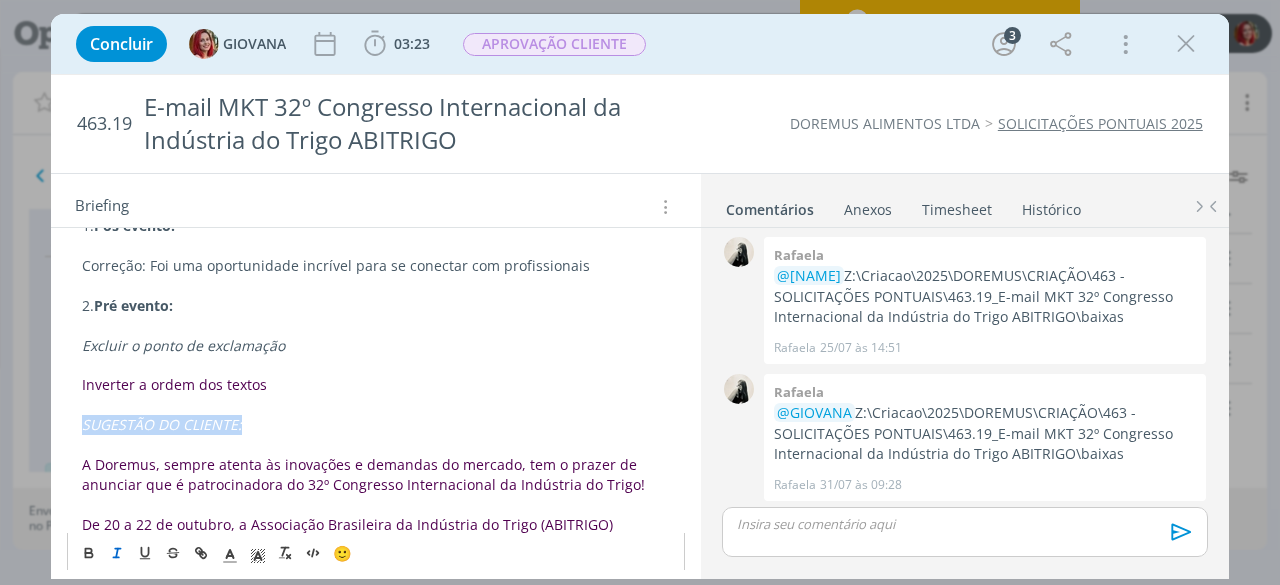 drag, startPoint x: 263, startPoint y: 423, endPoint x: 78, endPoint y: 423, distance: 185 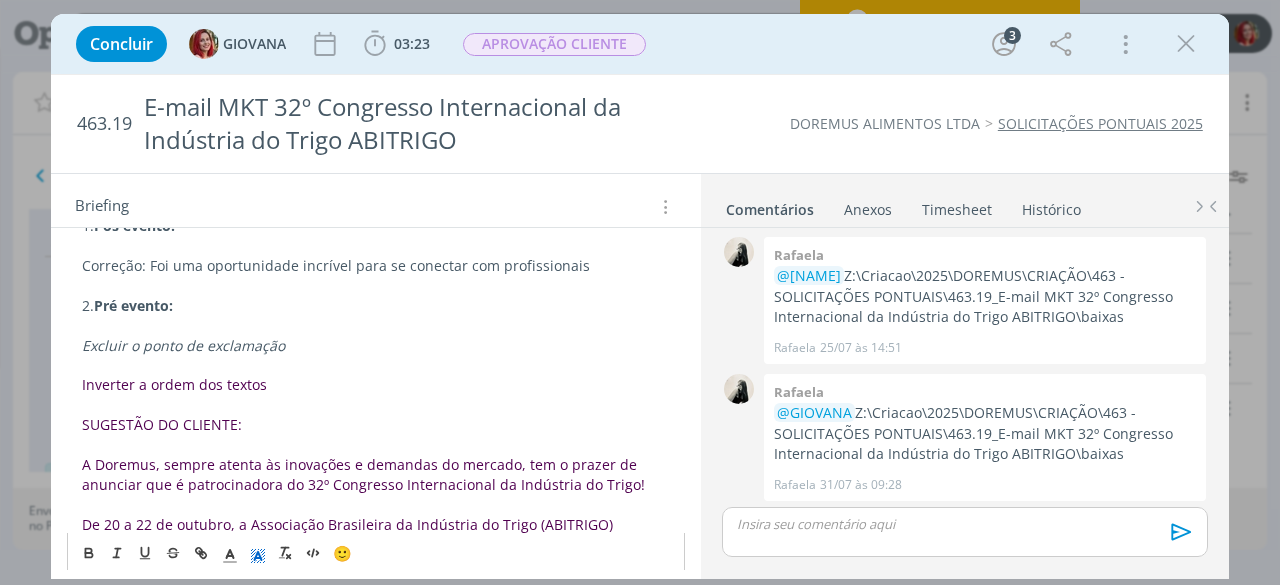 click 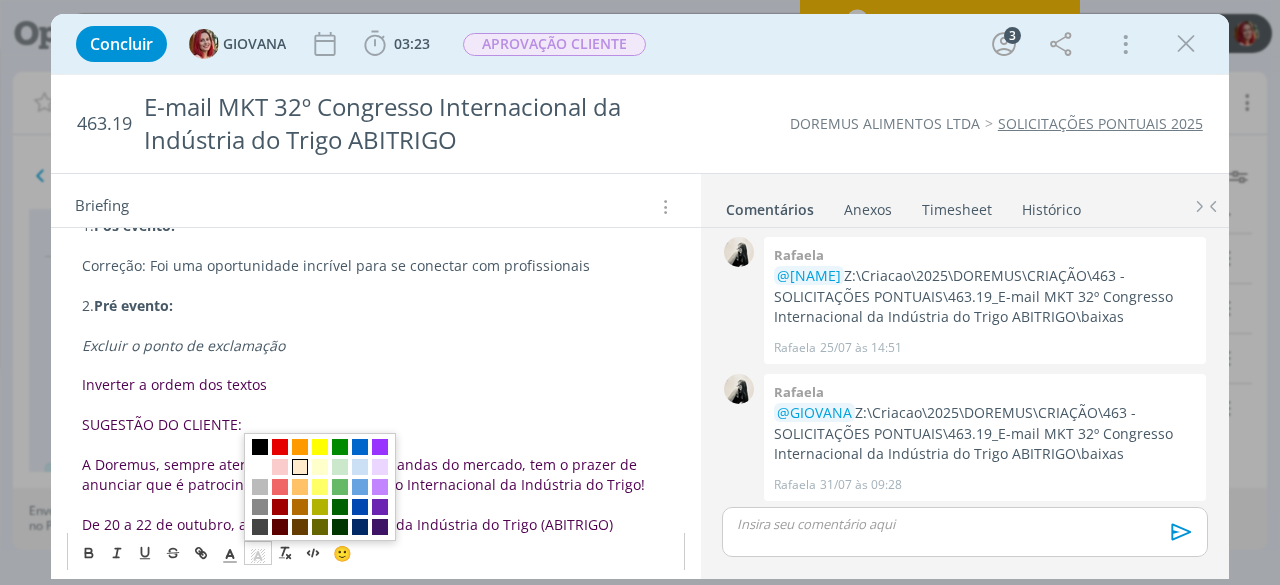 click at bounding box center (300, 466) 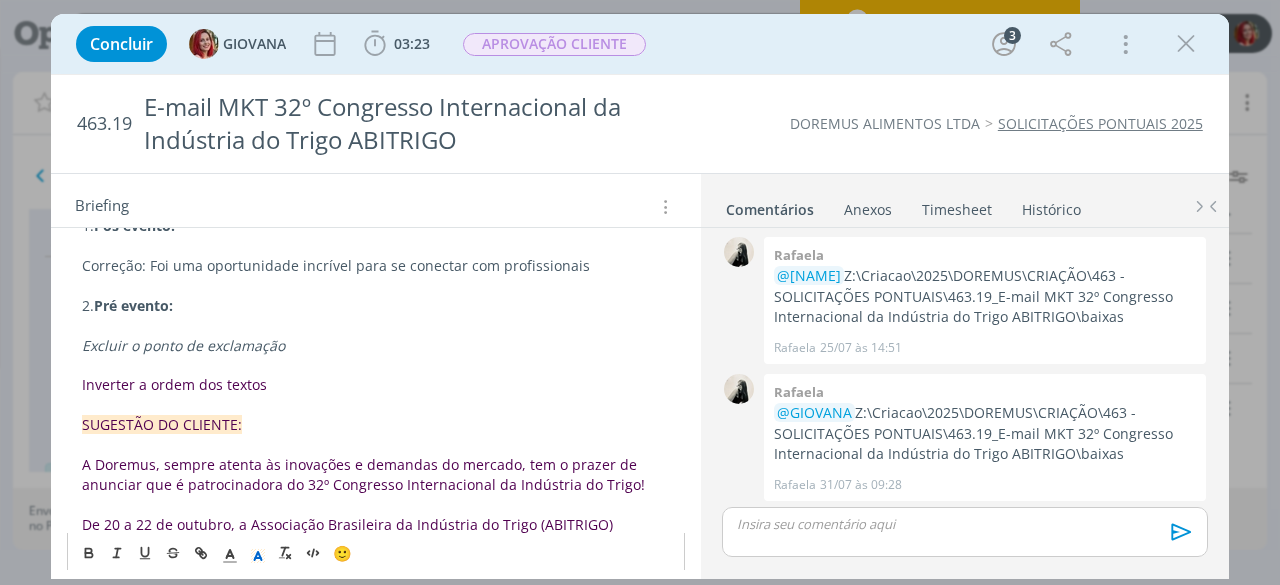 click at bounding box center [376, 405] 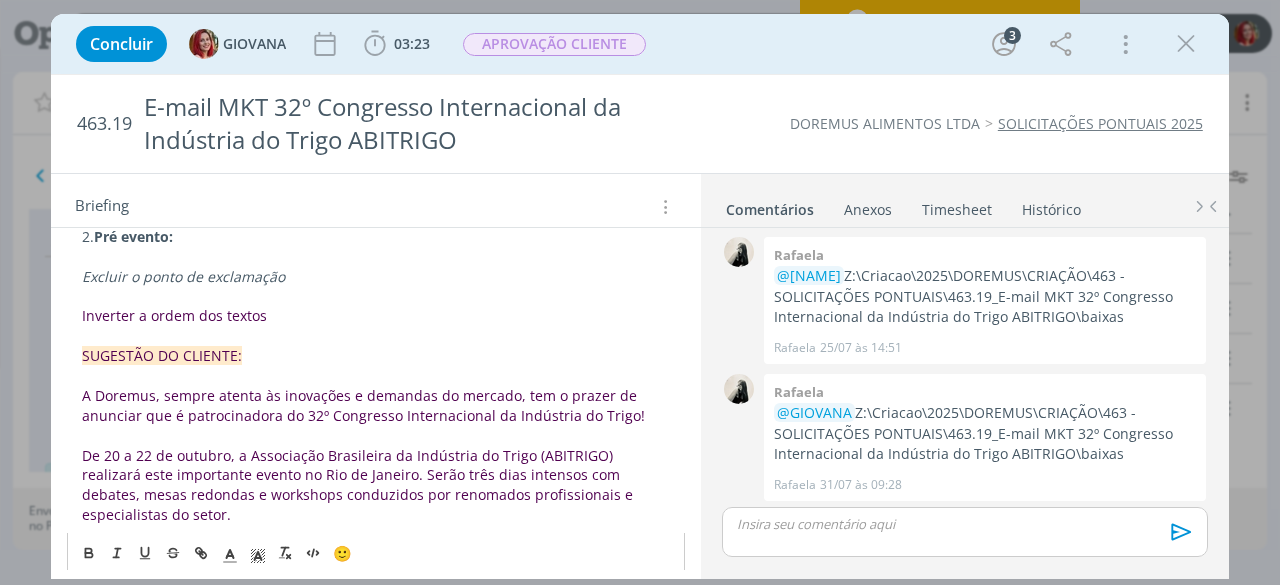 scroll, scrollTop: 516, scrollLeft: 0, axis: vertical 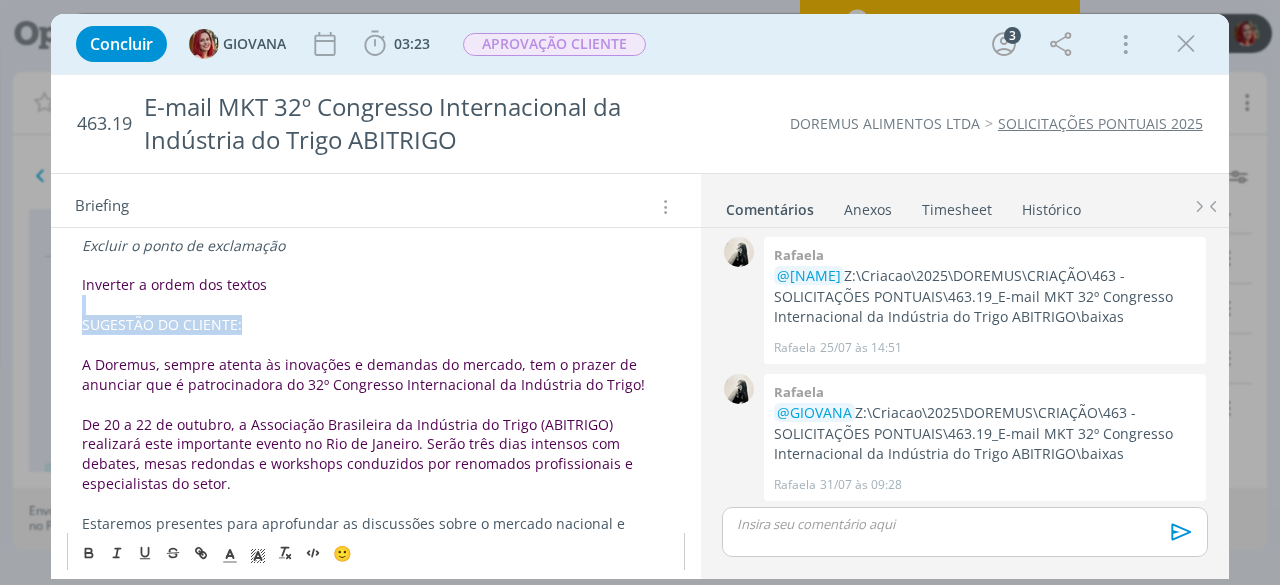 drag, startPoint x: 259, startPoint y: 321, endPoint x: 86, endPoint y: 307, distance: 173.56555 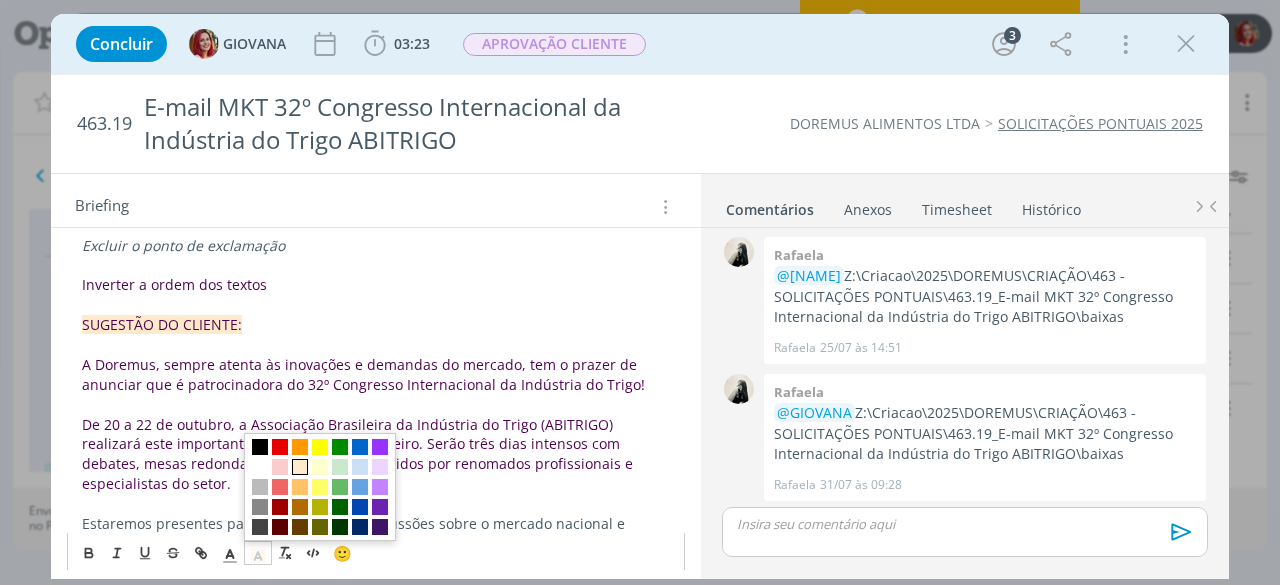 click 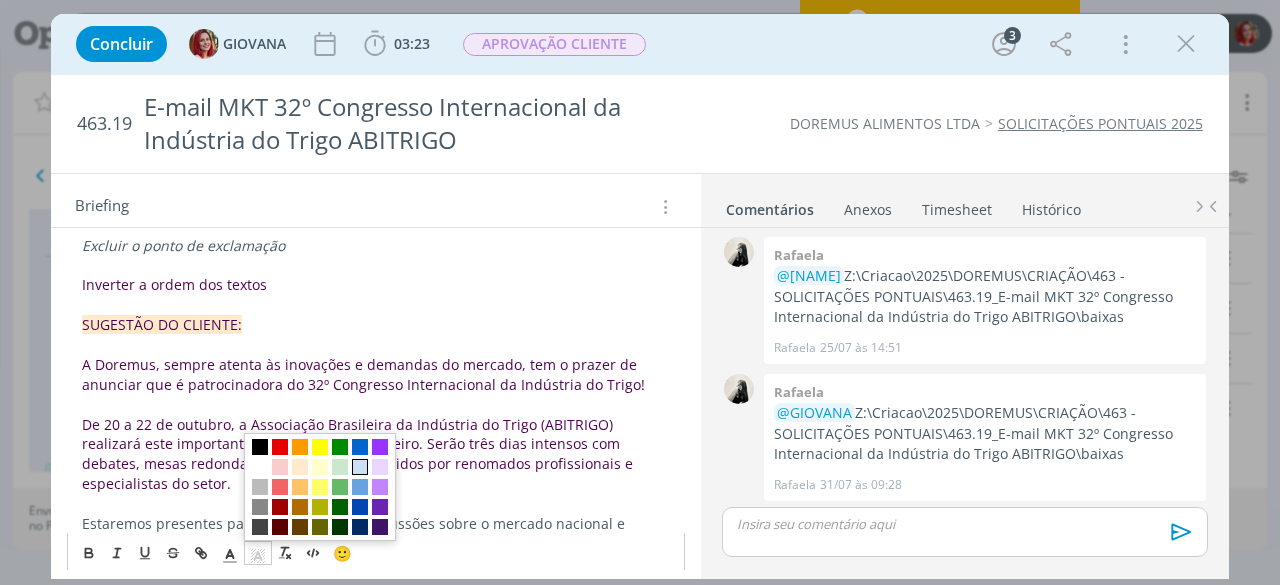 click at bounding box center (360, 466) 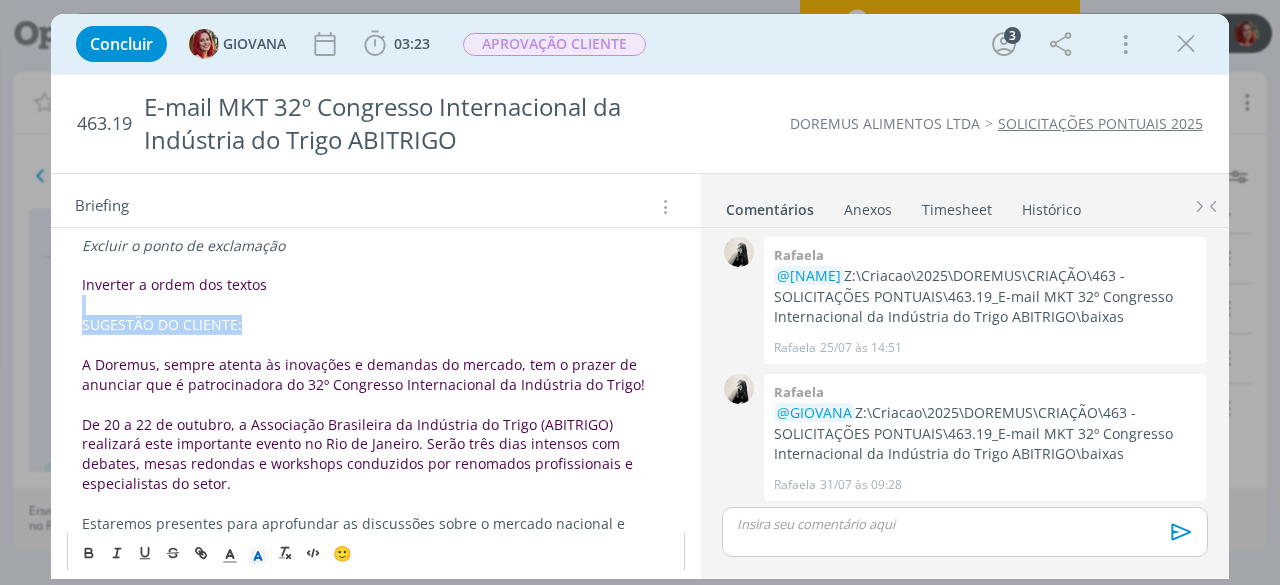scroll, scrollTop: 516, scrollLeft: 0, axis: vertical 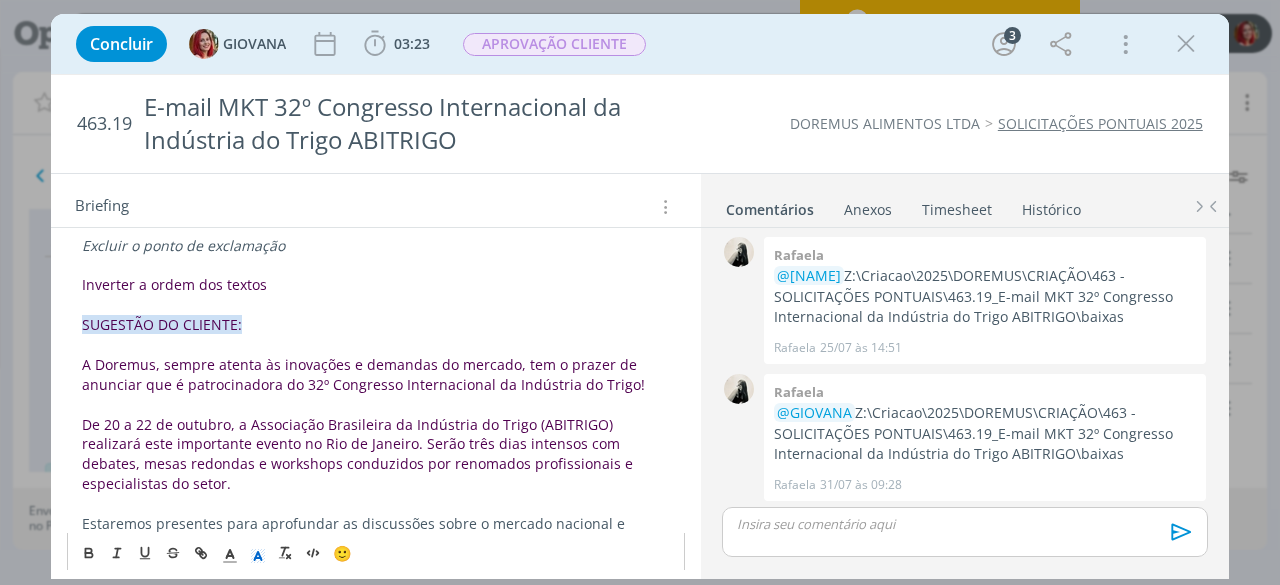 click on "A Doremus, sempre atenta às inovações e demandas do mercado, tem o prazer de anunciar que é patrocinadora do 32º Congresso Internacional da Indústria do Trigo!" at bounding box center [363, 374] 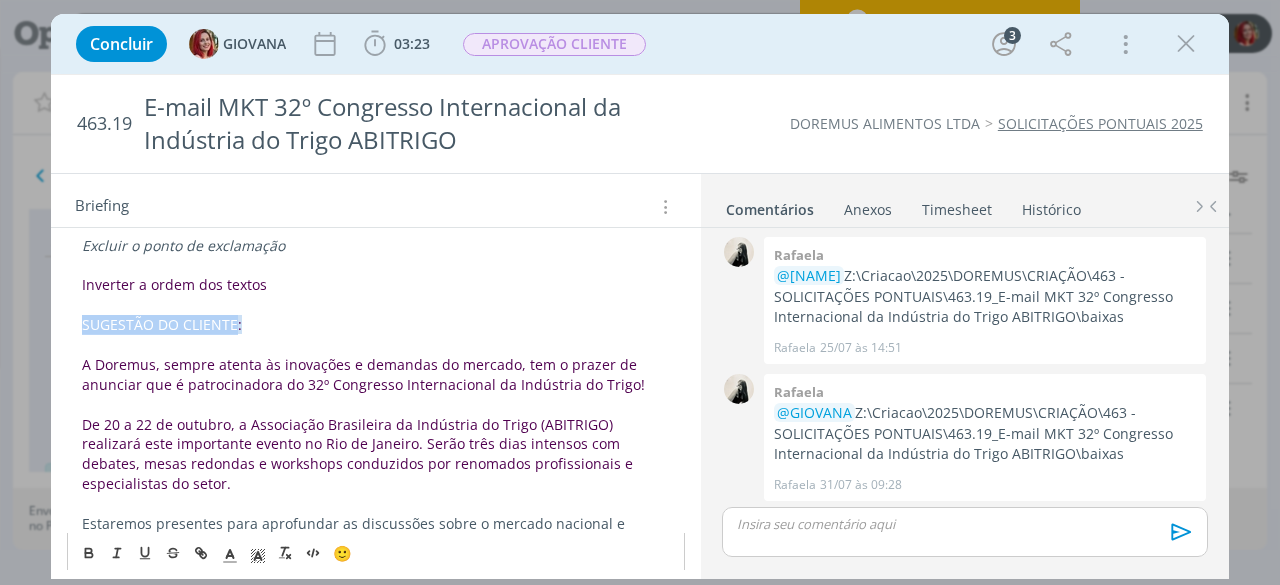 drag, startPoint x: 221, startPoint y: 315, endPoint x: 49, endPoint y: 320, distance: 172.07266 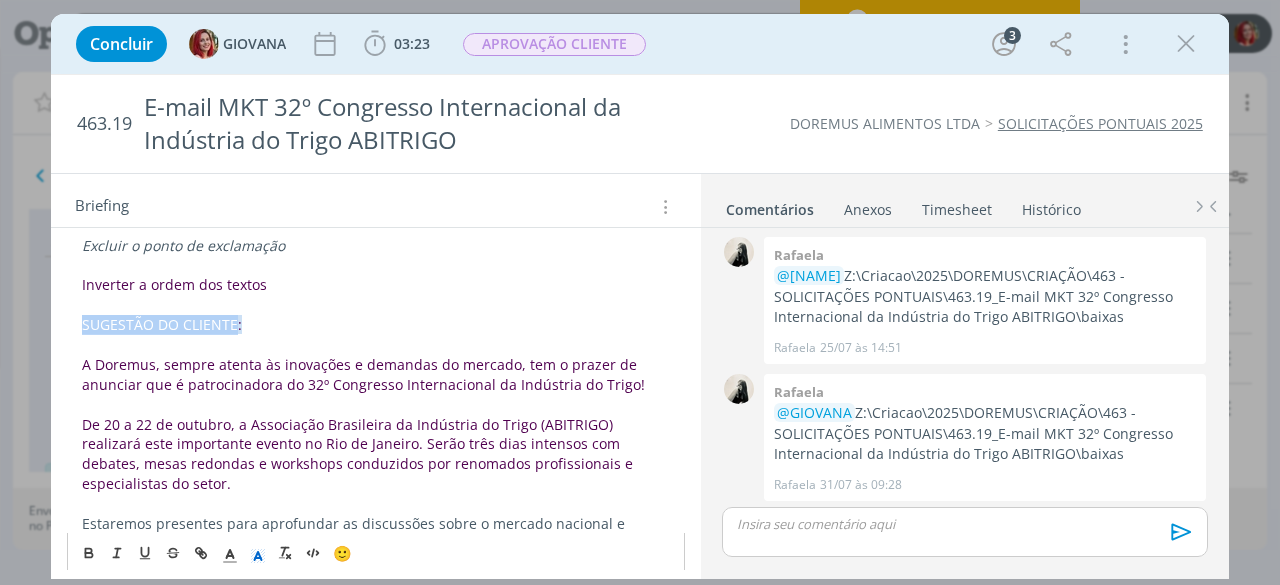 click on "ALTERAÇÃO CLIENTE - 01/08/25 1.  Pós evento: Correção: Foi uma oportunidade incrível para se conectar com profissionais  2.  Pré evento: Excluir o ponto de exclamação  Inverter a ordem dos textos   SUGESTÃO DO CLIENTE: A Doremus, sempre atenta às inovações e demandas do mercado, tem o prazer de anunciar que é patrocinadora do 32º Congresso Internacional da Indústria do Trigo! De 20 a 22 de outubro, a Associação Brasileira da Indústria do Trigo (ABITRIGO) realizará este importante evento no Rio de Janeiro. Serão três dias intensos com debates, mesas redondas e workshops conduzidos por renomados profissionais e especialistas do setor. Estaremos presentes para aprofundar as discussões sobre o mercado nacional e internacional de panificação, as mais recentes tecnologias na produção do trigo e novos modelos de crescimento para moinhos e grandes indústrias.  Não perca a oportunidade de participar e fazer parte deste momento crucial para o futuro da indústria! https://doremus.com.br/" at bounding box center (376, 1657) 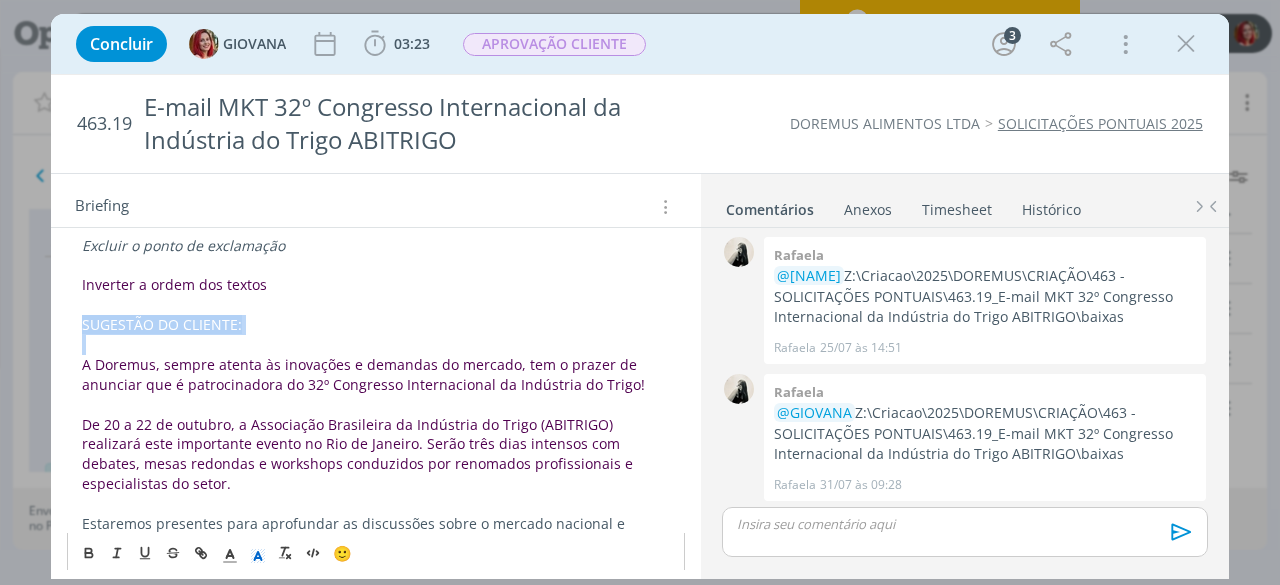 drag, startPoint x: 79, startPoint y: 321, endPoint x: 266, endPoint y: 327, distance: 187.09624 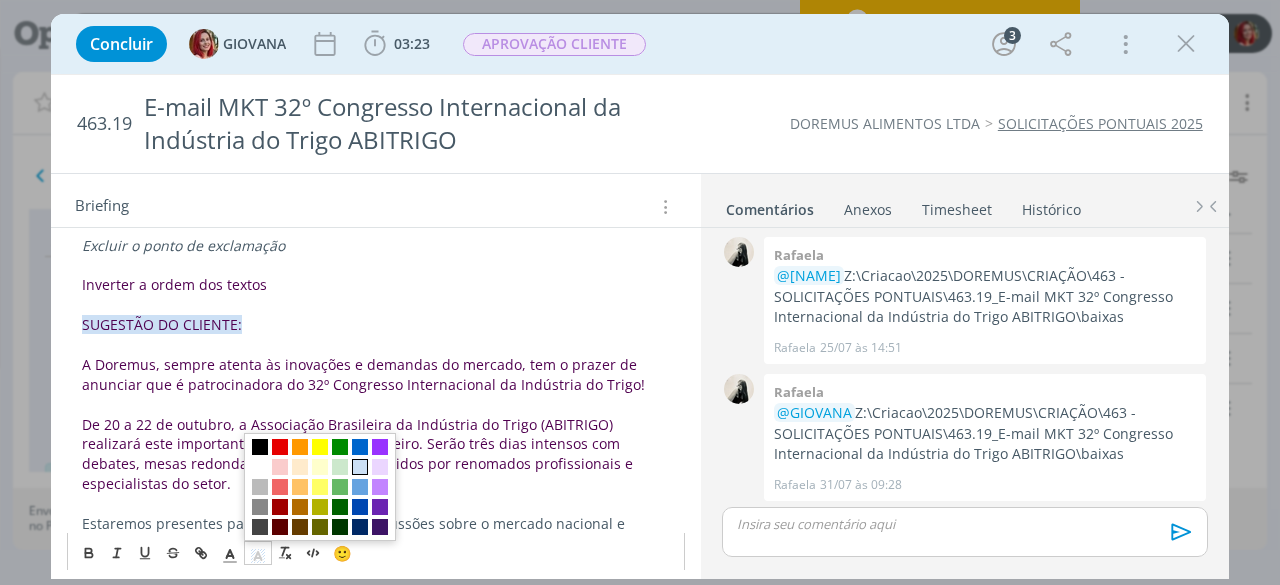 click 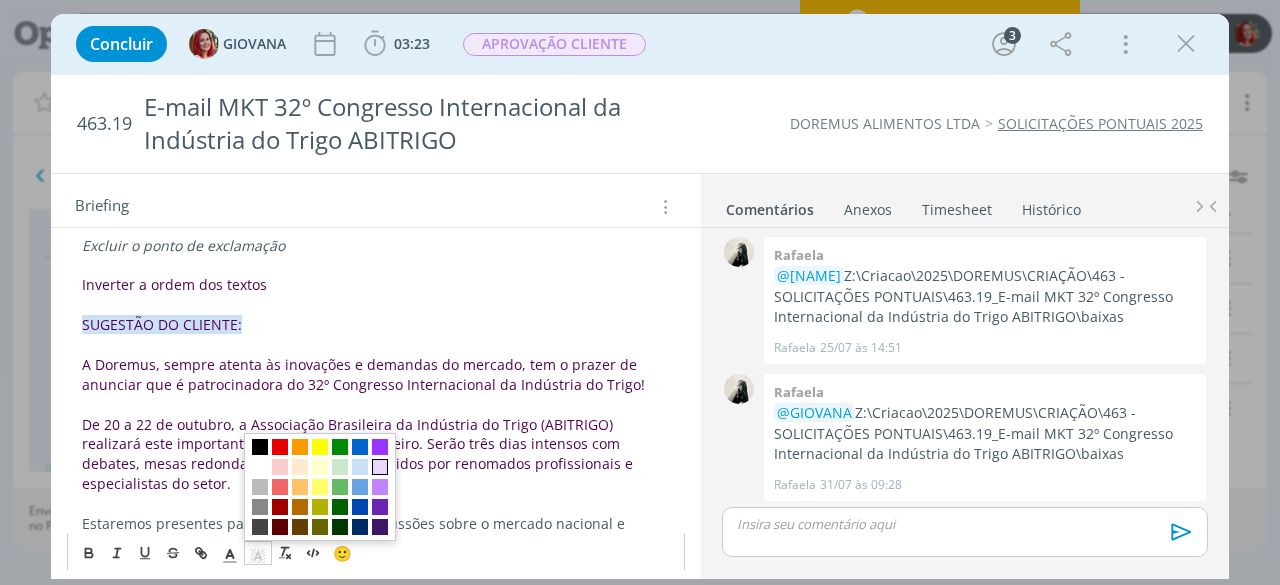 click at bounding box center (380, 466) 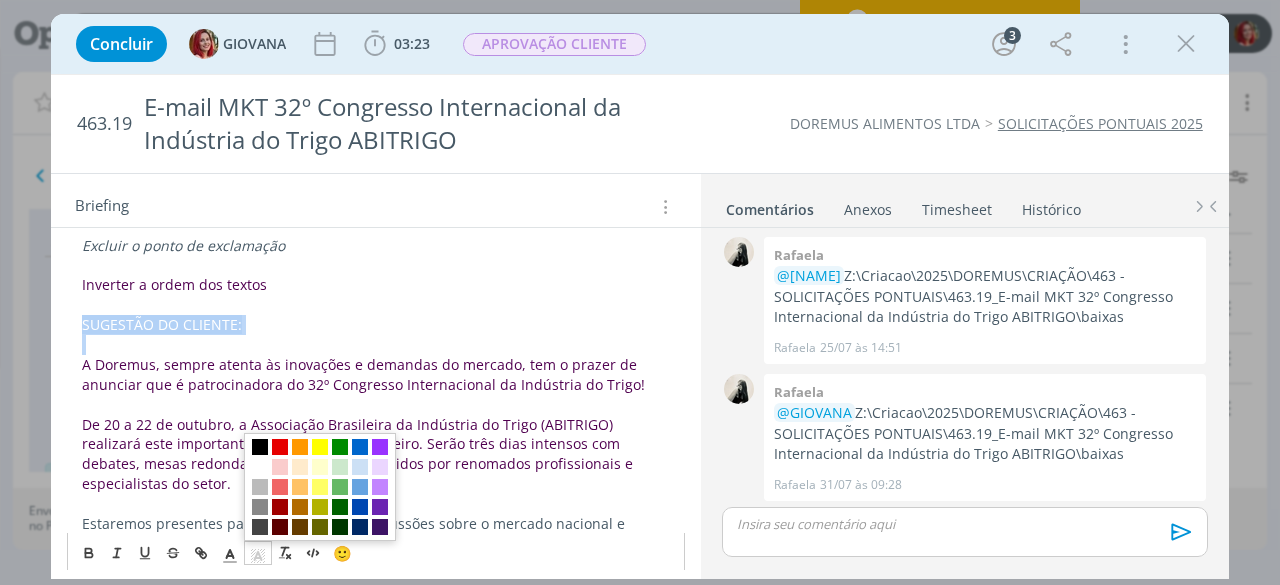 scroll, scrollTop: 516, scrollLeft: 0, axis: vertical 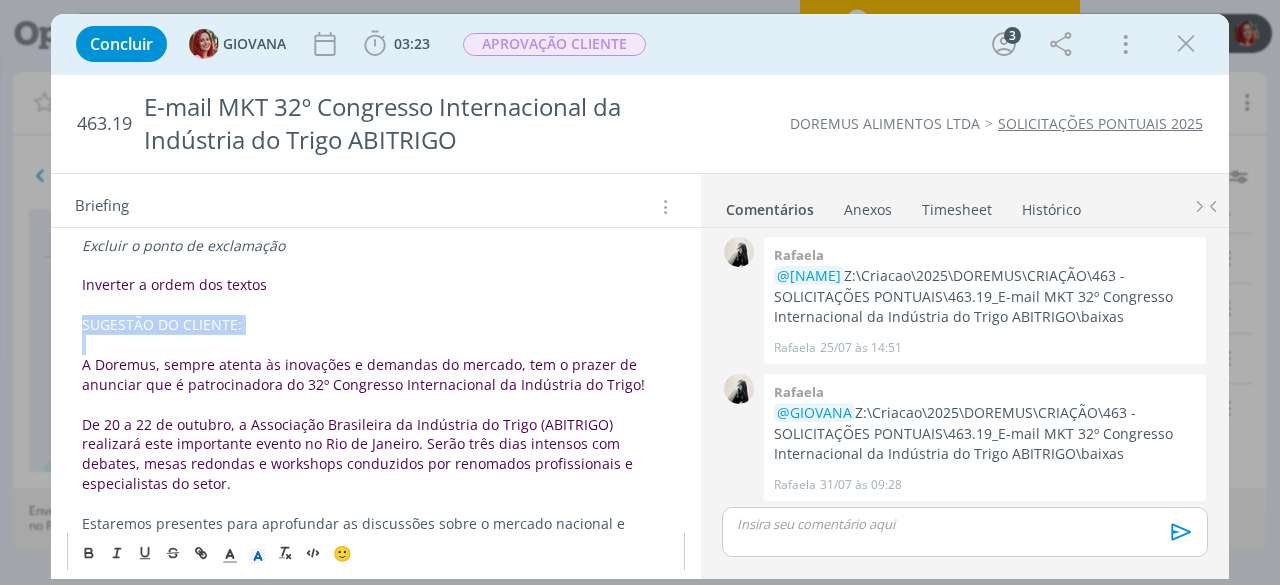 click on "SUGESTÃO DO CLIENTE:" at bounding box center [376, 325] 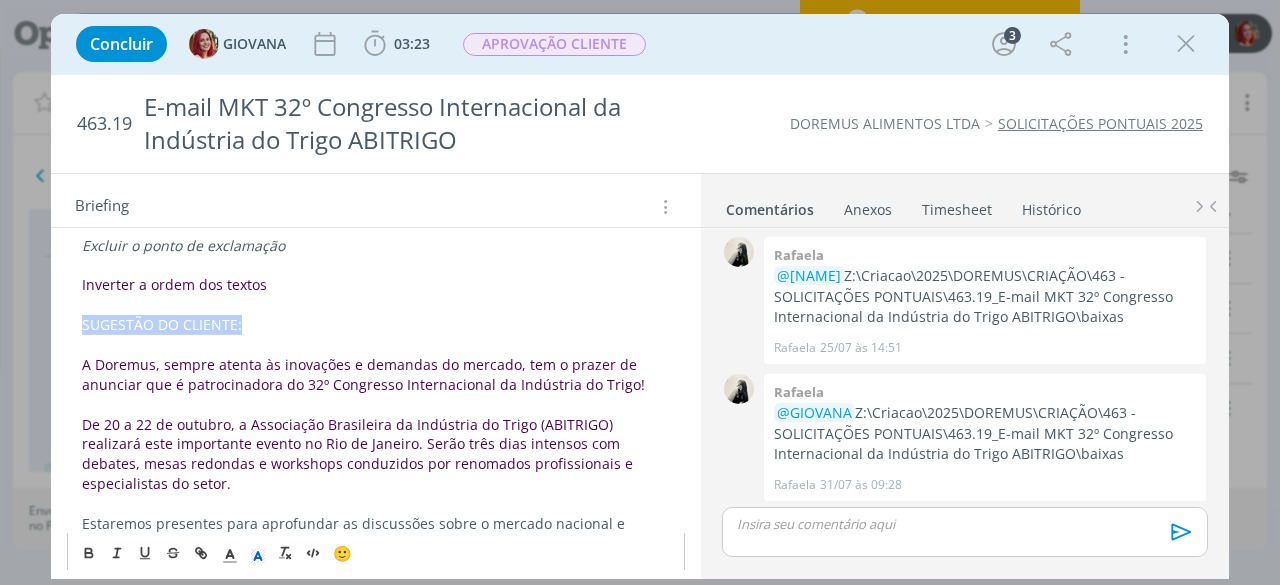 drag, startPoint x: 291, startPoint y: 320, endPoint x: 48, endPoint y: 321, distance: 243.00206 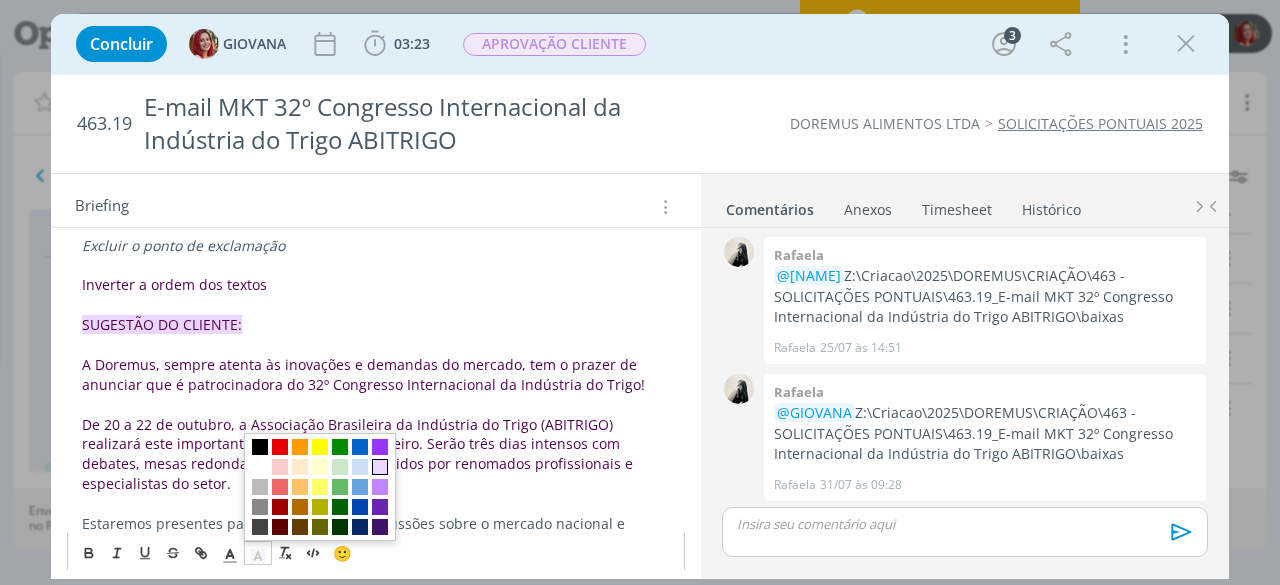 click 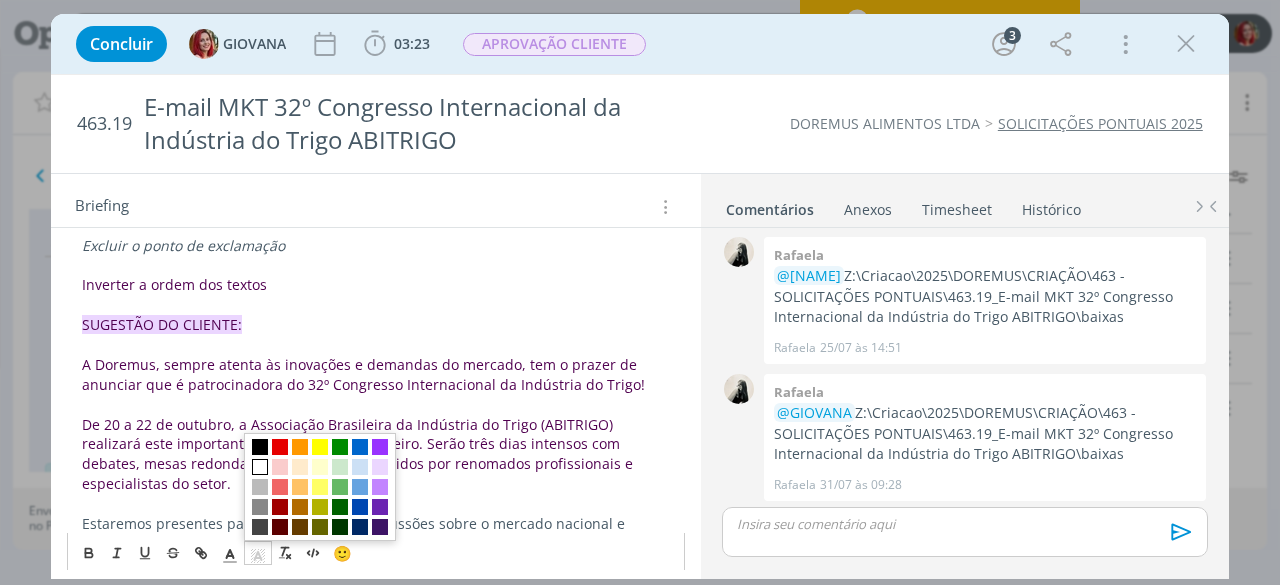 click at bounding box center (260, 466) 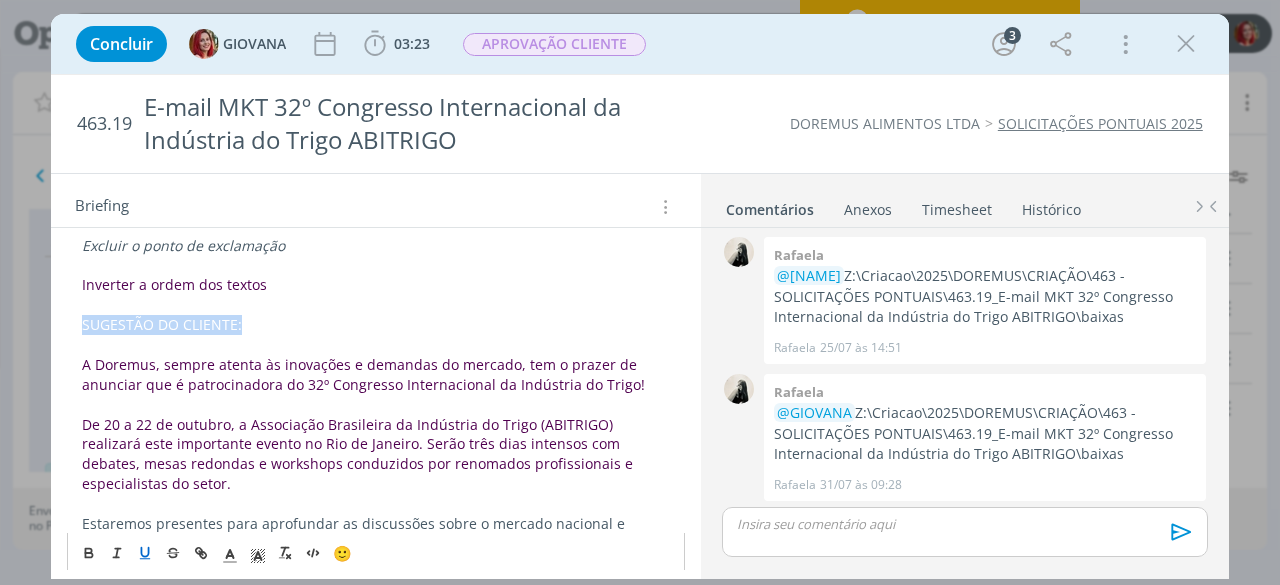 scroll, scrollTop: 516, scrollLeft: 0, axis: vertical 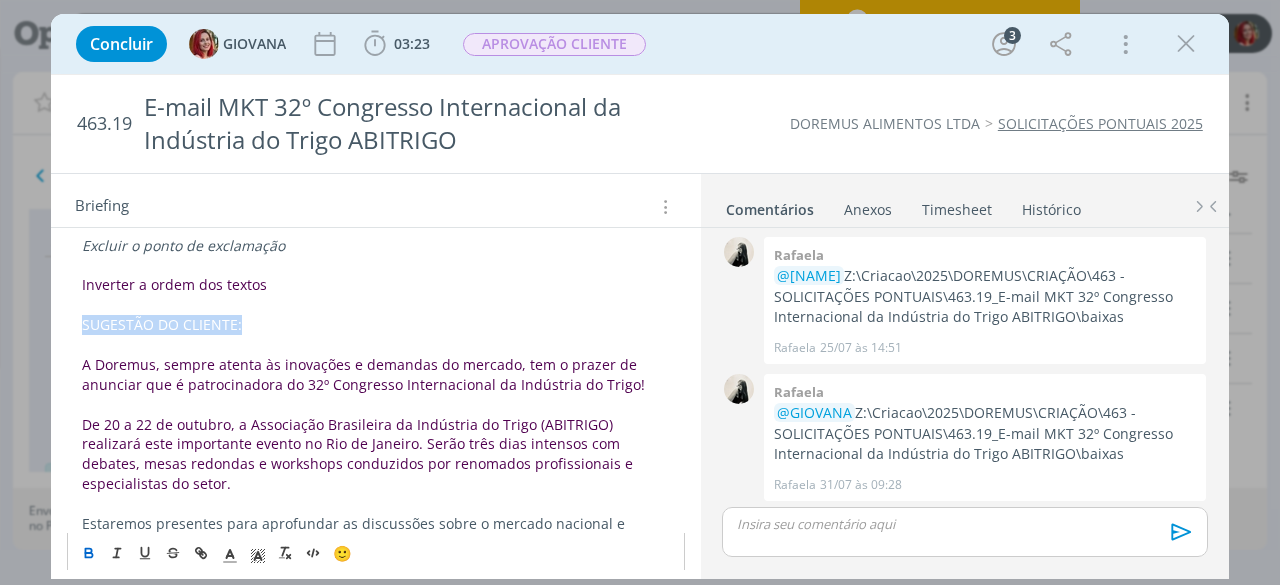 click 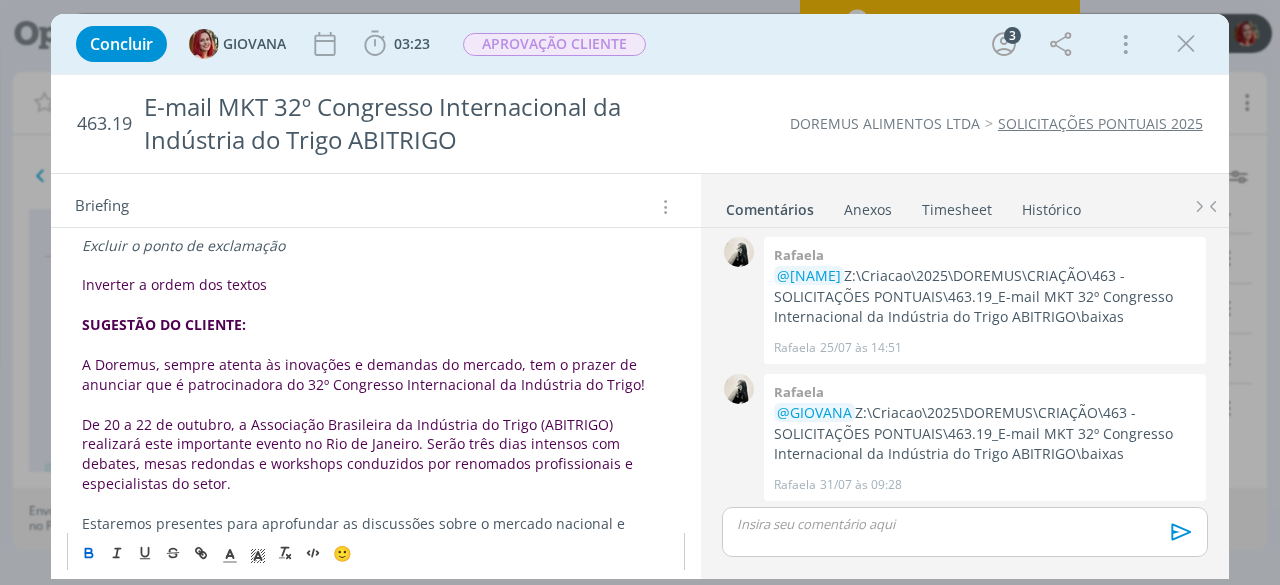 click on "A Doremus, sempre atenta às inovações e demandas do mercado, tem o prazer de anunciar que é patrocinadora do 32º Congresso Internacional da Indústria do Trigo!" at bounding box center (363, 374) 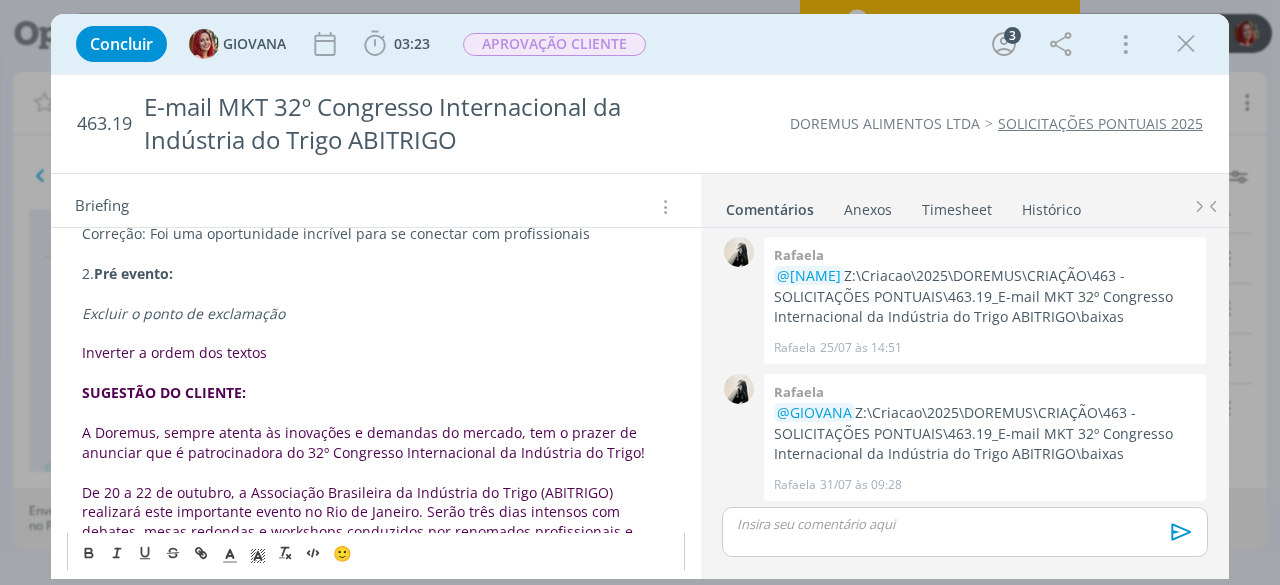 scroll, scrollTop: 416, scrollLeft: 0, axis: vertical 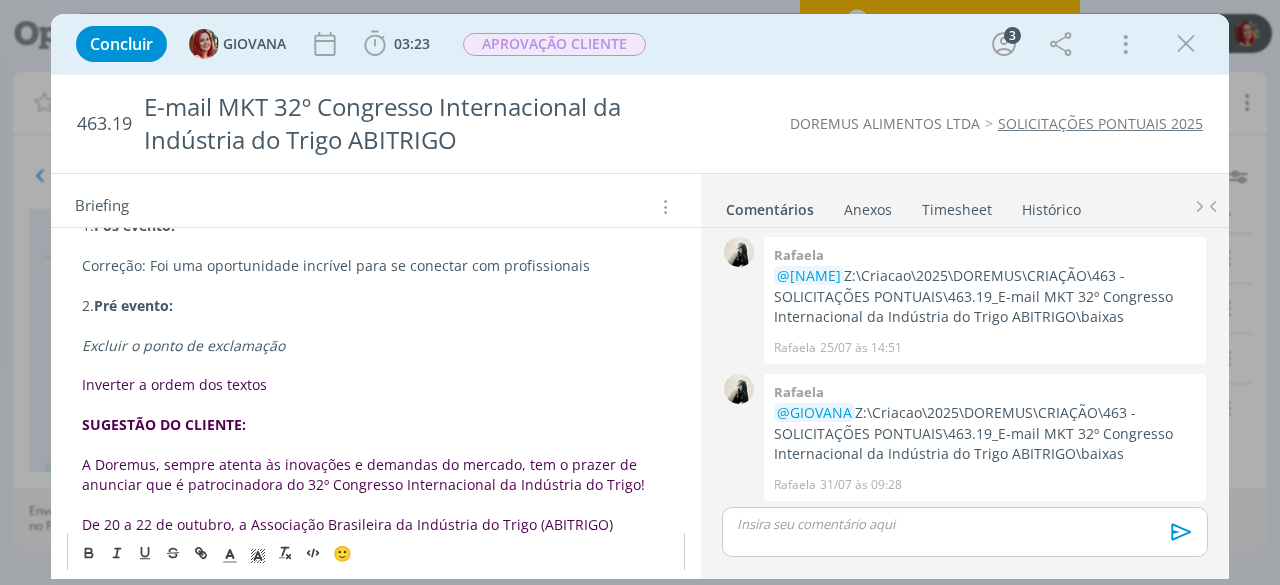 drag, startPoint x: 74, startPoint y: 343, endPoint x: 328, endPoint y: 345, distance: 254.00787 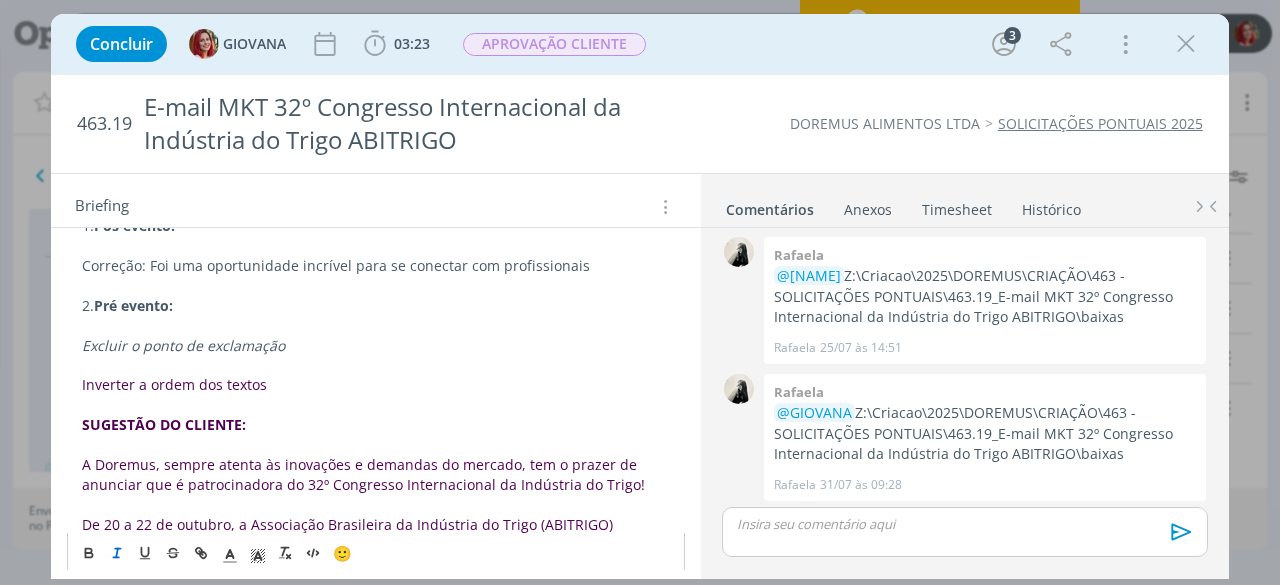 click 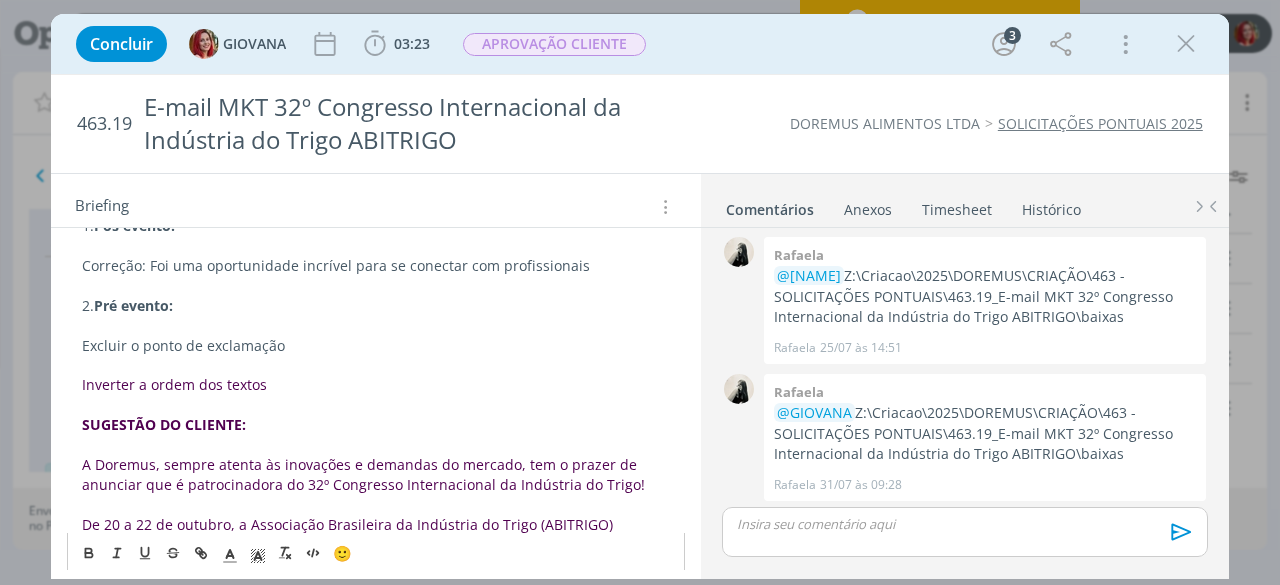click on "Excluir o ponto de exclamação" at bounding box center (376, 346) 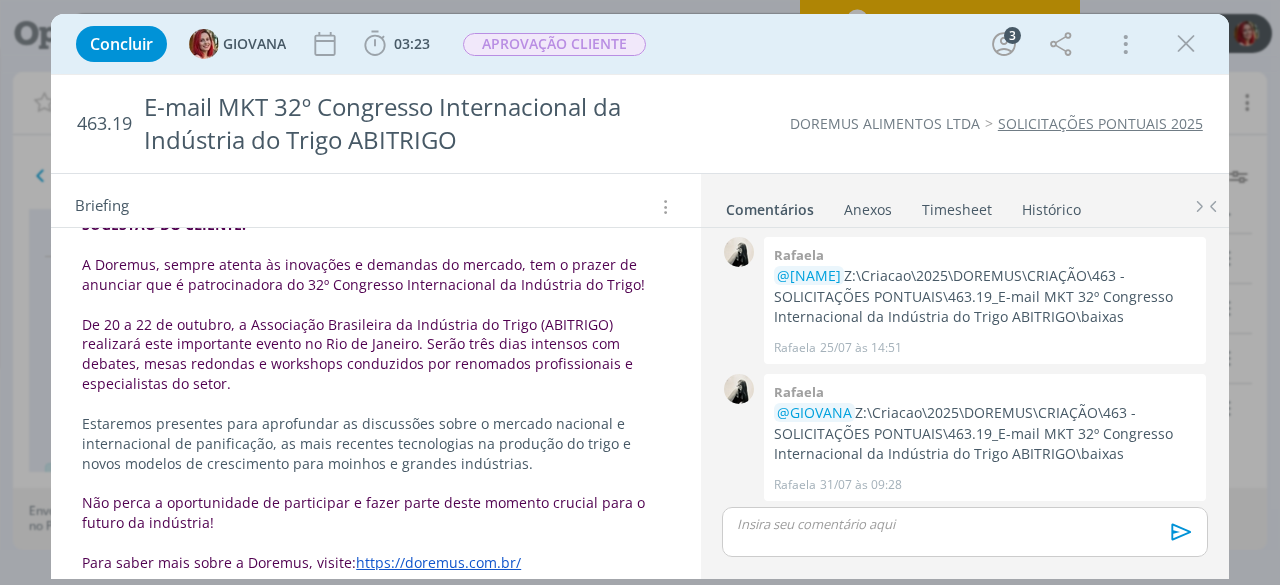 scroll, scrollTop: 716, scrollLeft: 0, axis: vertical 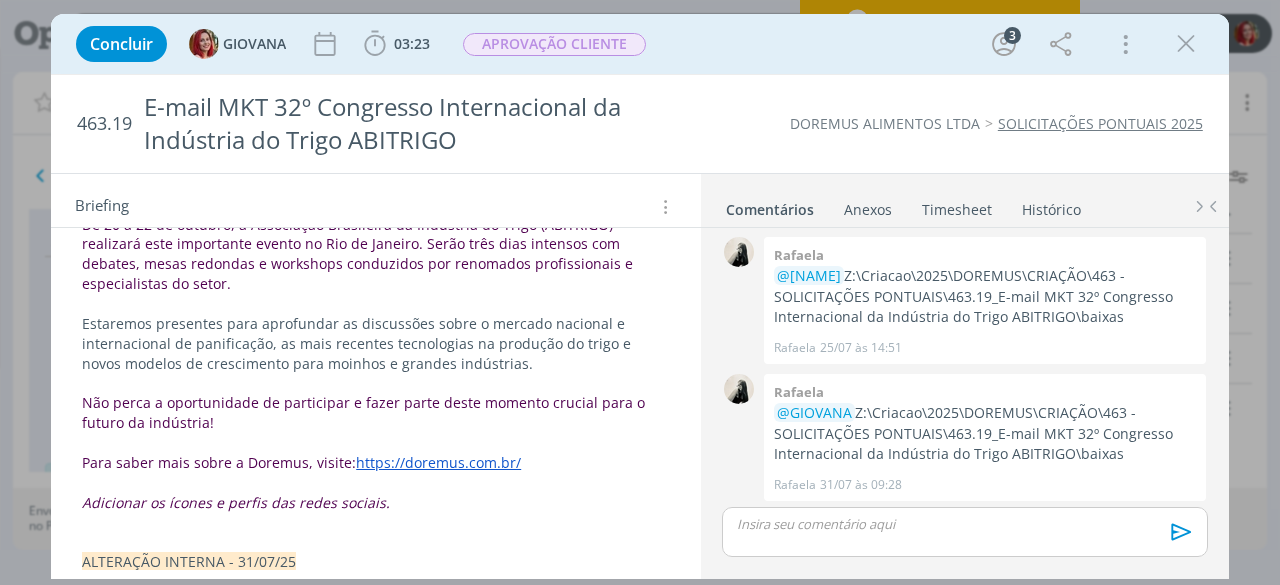 click on "Adicionar os ícones e perfis das redes sociais." at bounding box center [236, 502] 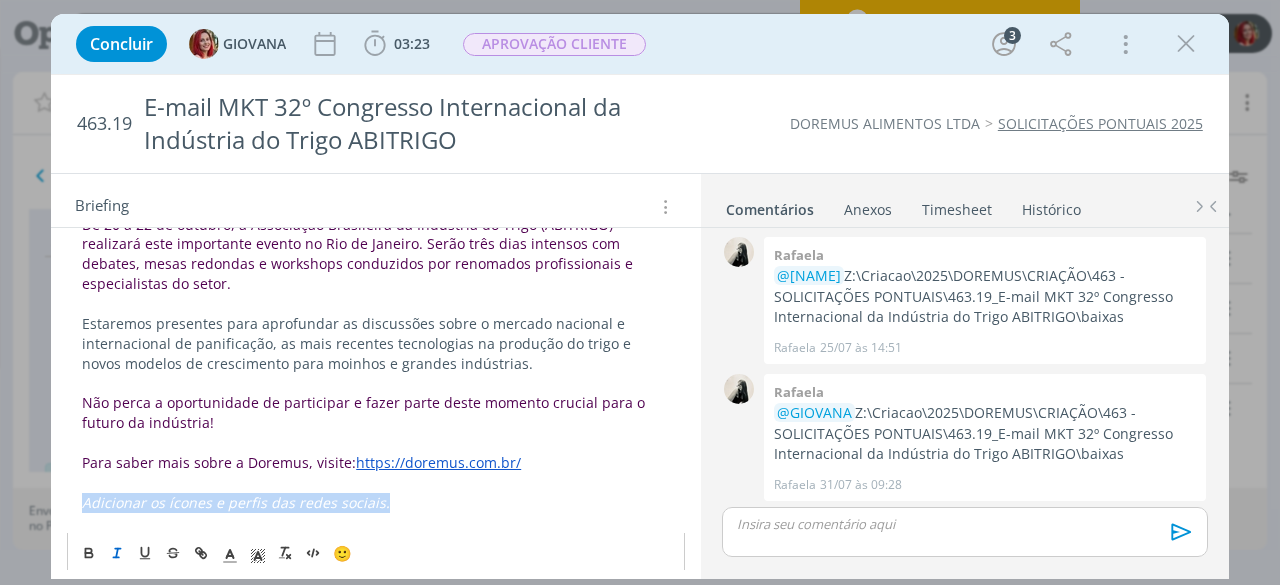 drag, startPoint x: 80, startPoint y: 478, endPoint x: 380, endPoint y: 485, distance: 300.08167 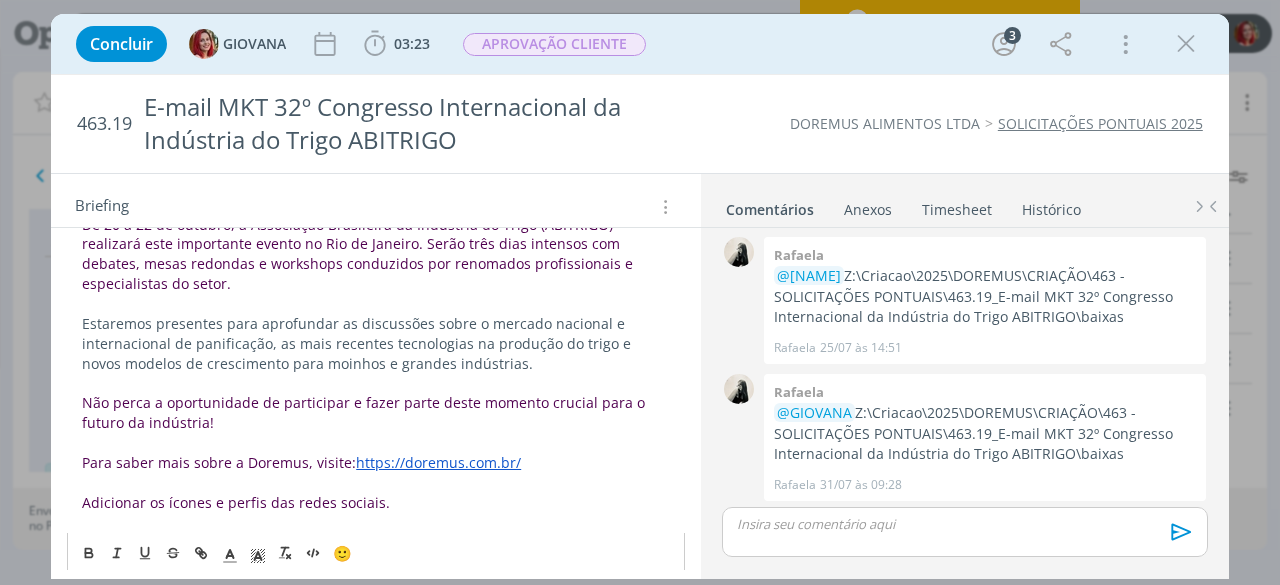 click on "ALTERAÇÃO CLIENTE - 01/08/25 1.  Pós evento: Correção: Foi uma oportunidade incrível para se conectar com profissionais  2.  Pré evento: - Excluir o ponto de exclamação  - Inverter a ordem dos textos   SUGESTÃO DO CLIENTE: A Doremus, sempre atenta às inovações e demandas do mercado, tem o prazer de anunciar que é patrocinadora do 32º Congresso Internacional da Indústria do Trigo! De 20 a 22 de outubro, a Associação Brasileira da Indústria do Trigo (ABITRIGO) realizará este importante evento no Rio de Janeiro. Serão três dias intensos com debates, mesas redondas e workshops conduzidos por renomados profissionais e especialistas do setor. Estaremos presentes para aprofundar as discussões sobre o mercado nacional e internacional de panificação, as mais recentes tecnologias na produção do trigo e novos modelos de crescimento para moinhos e grandes indústrias.  Não perca a oportunidade de participar e fazer parte deste momento crucial para o futuro da indústria! ALTERAÇÃO CLIENTE" at bounding box center (376, 1457) 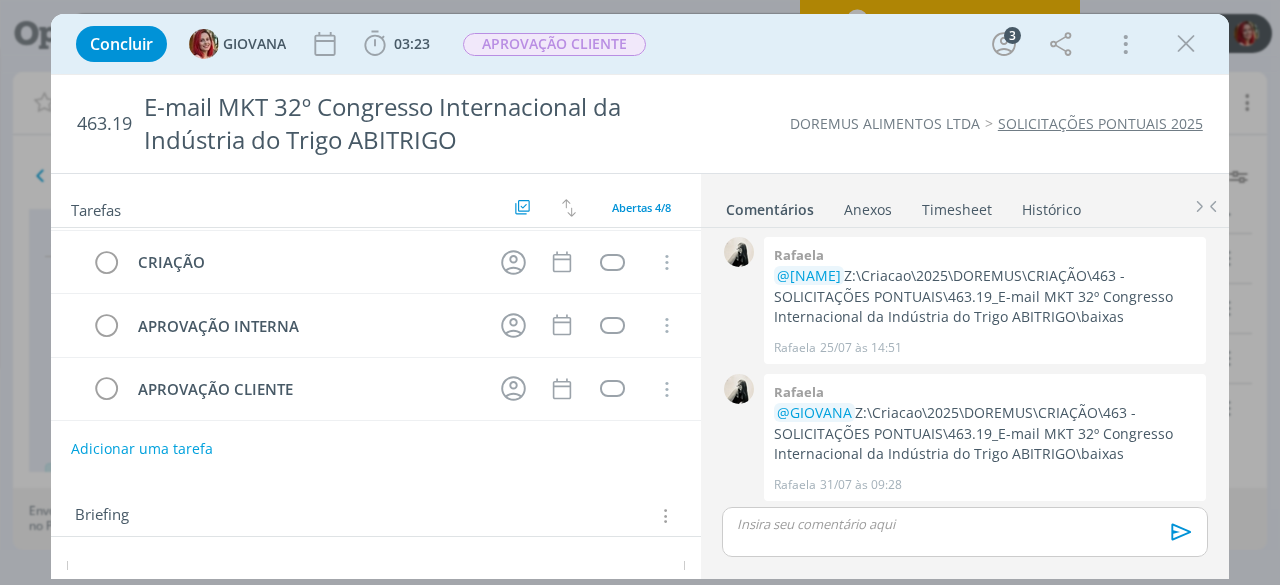 scroll, scrollTop: 16, scrollLeft: 0, axis: vertical 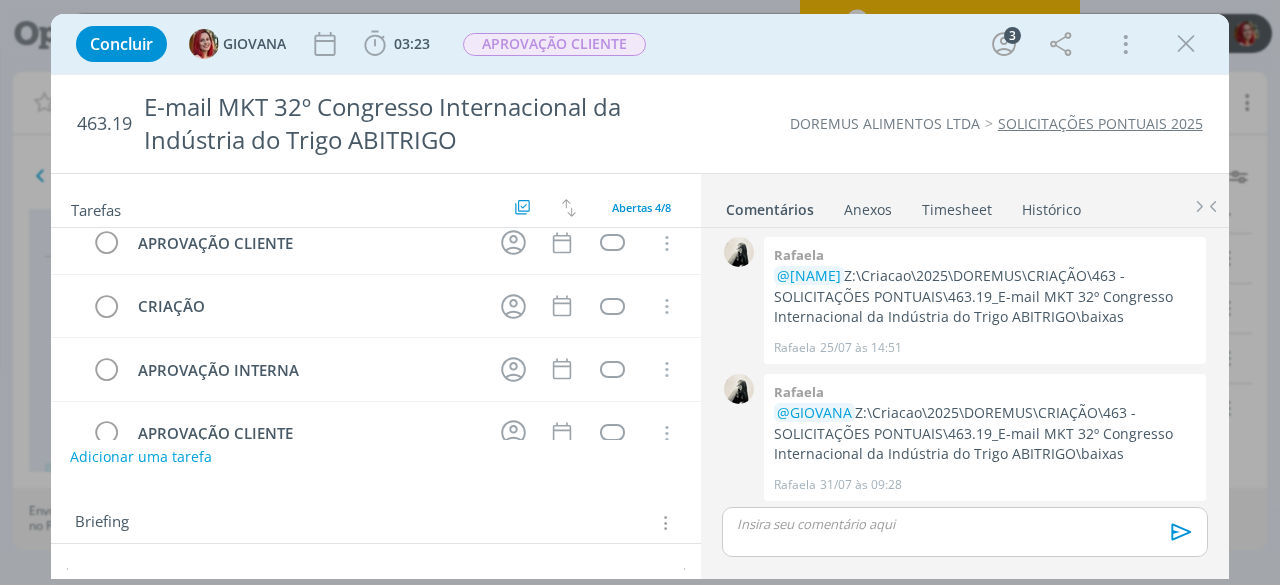 click on "Adicionar uma tarefa" at bounding box center [141, 457] 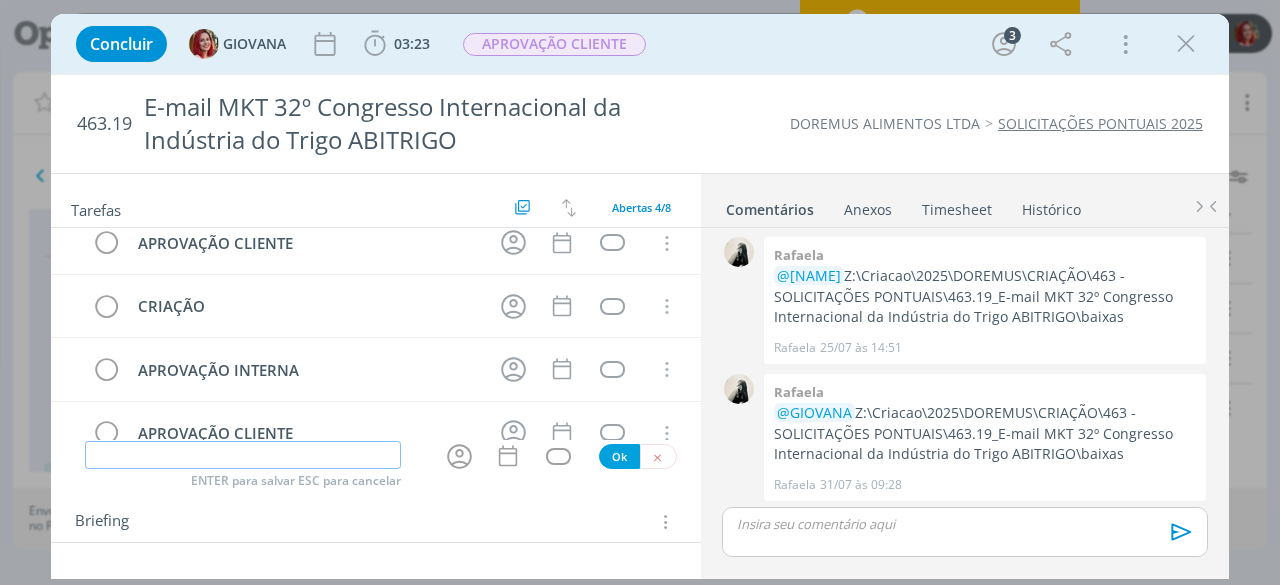 click at bounding box center [242, 455] 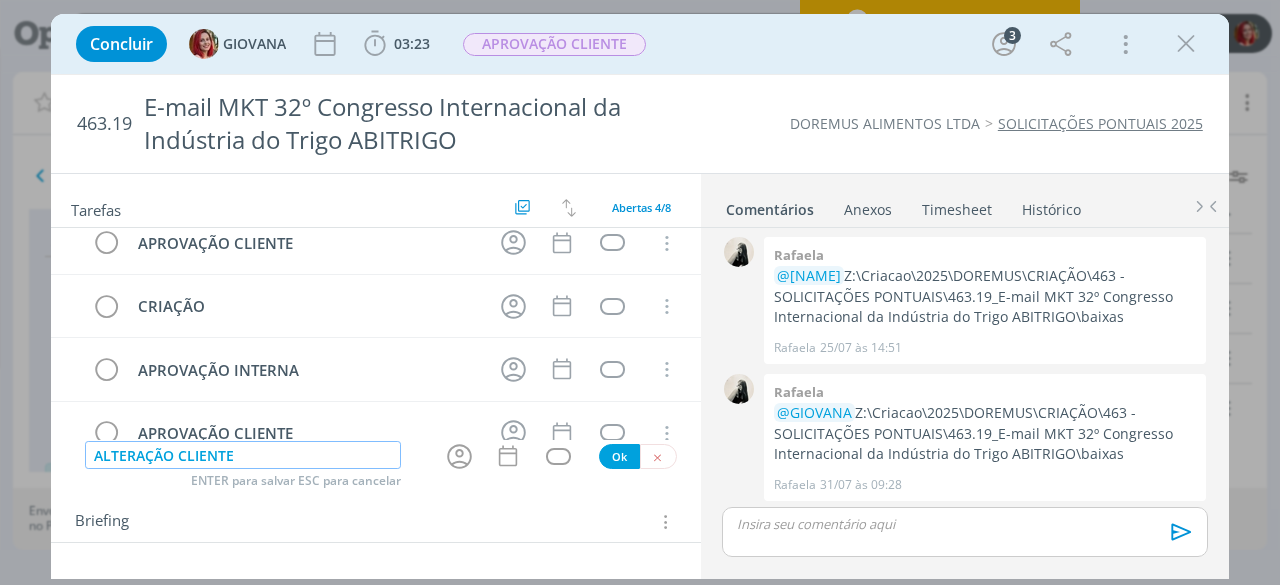type on "ALTERAÇÃO CLIENTE" 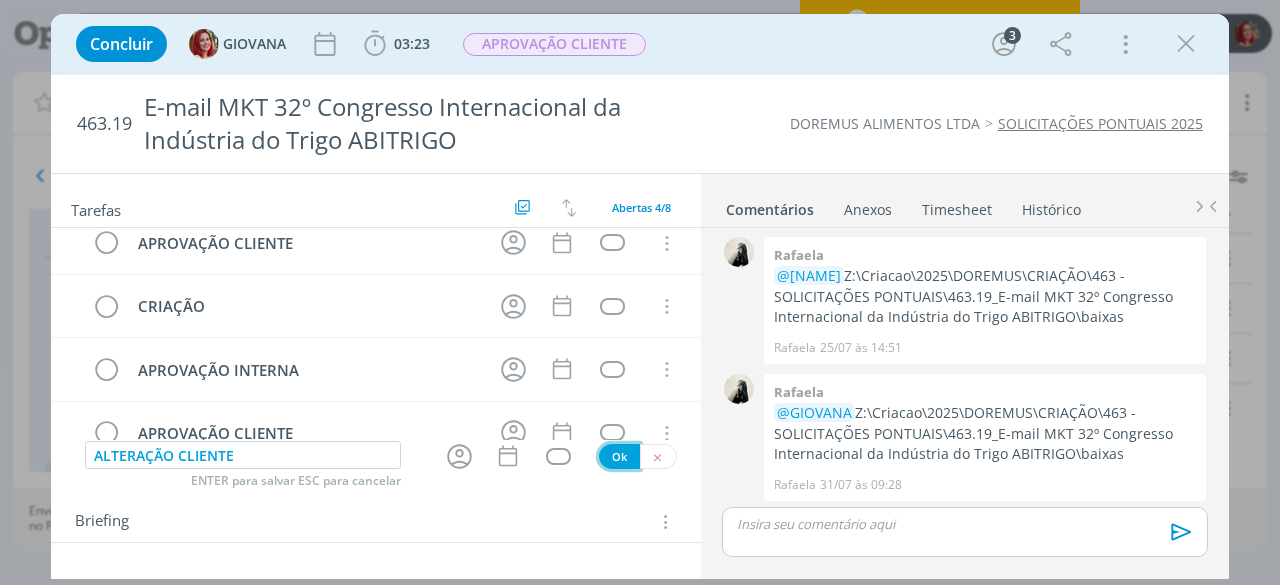click on "Ok" at bounding box center [619, 456] 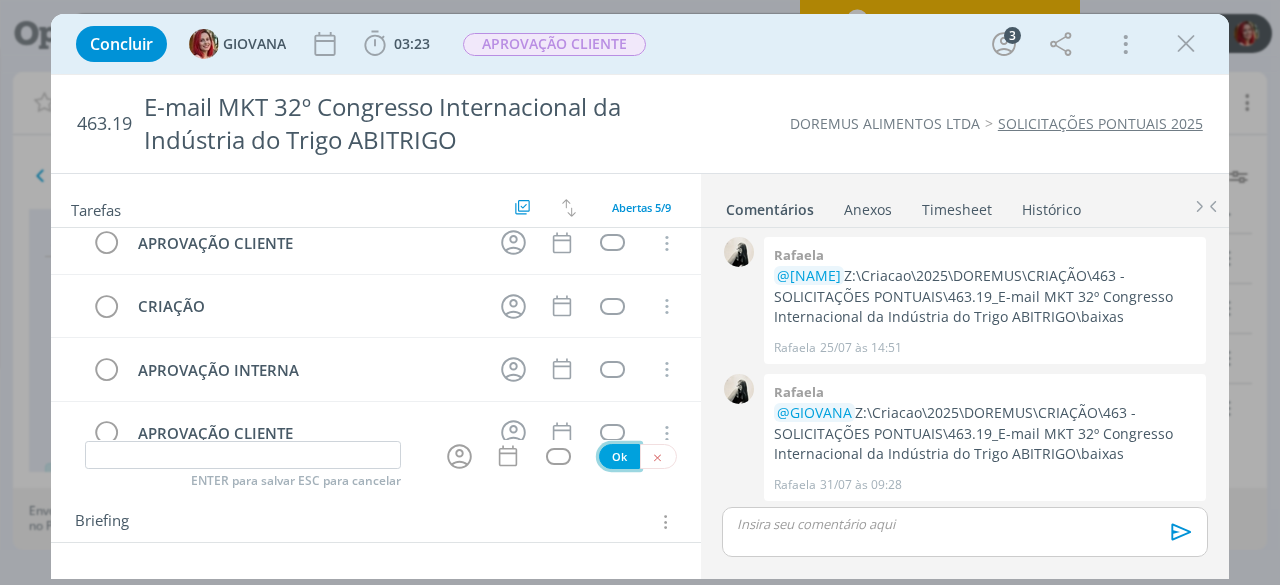 scroll, scrollTop: 80, scrollLeft: 0, axis: vertical 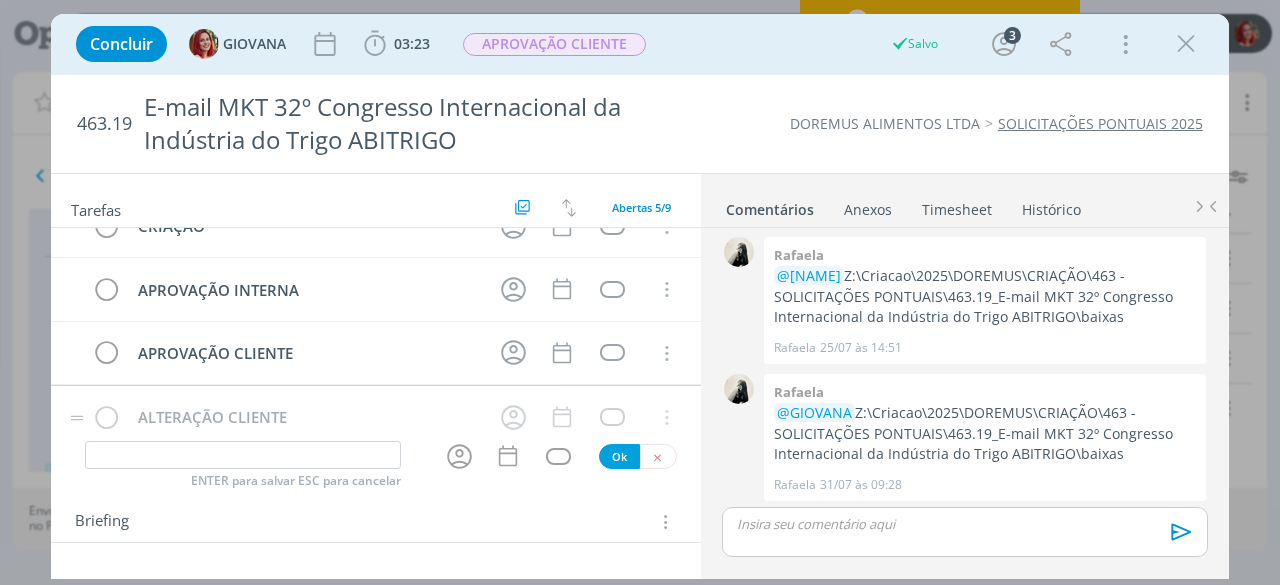 type 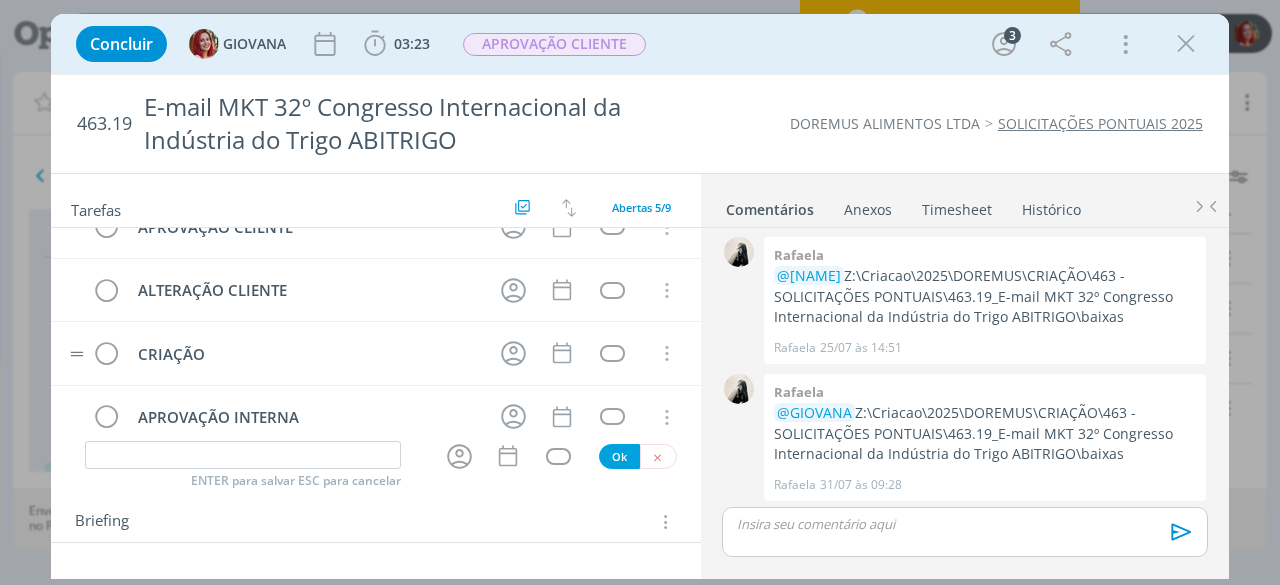 scroll, scrollTop: 0, scrollLeft: 0, axis: both 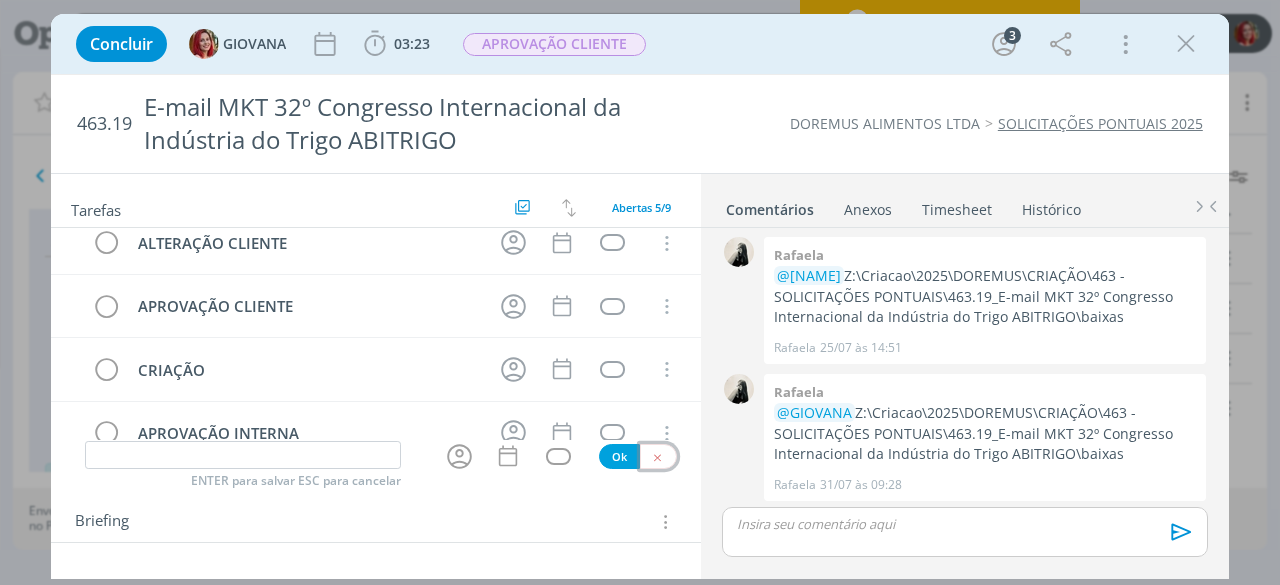 click at bounding box center (658, 456) 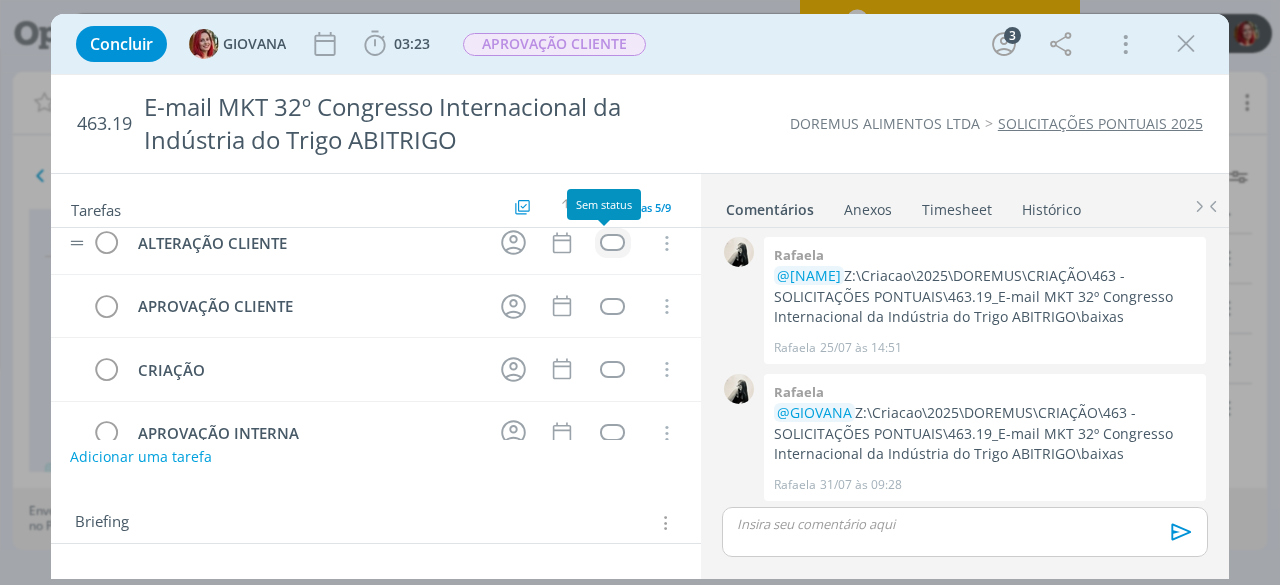 click at bounding box center [612, 242] 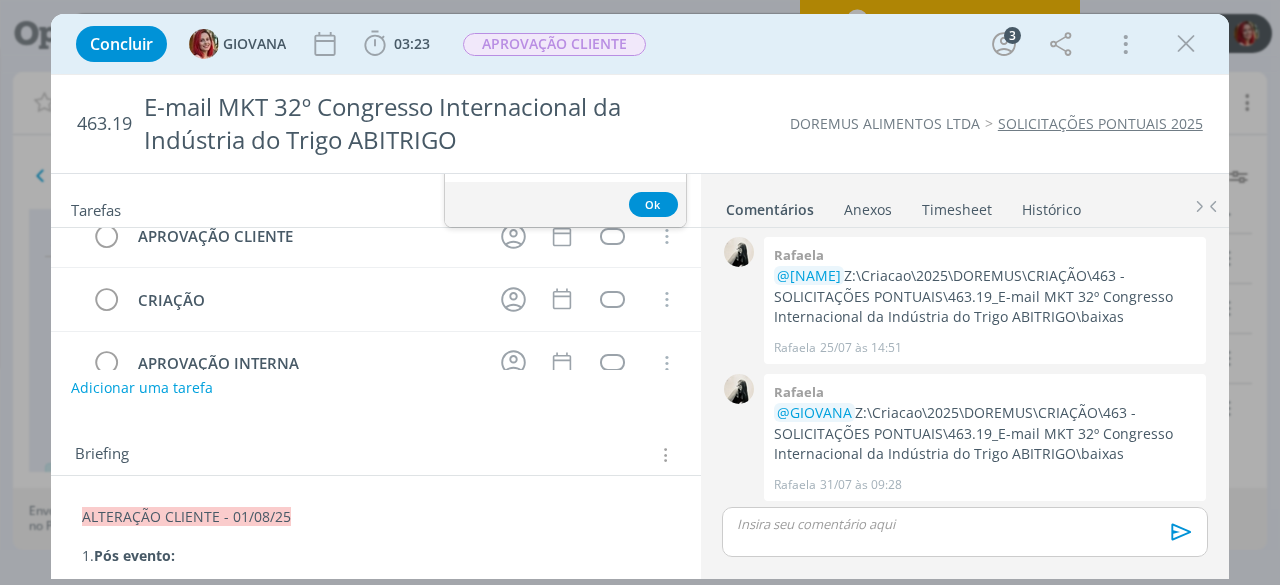 scroll, scrollTop: 0, scrollLeft: 0, axis: both 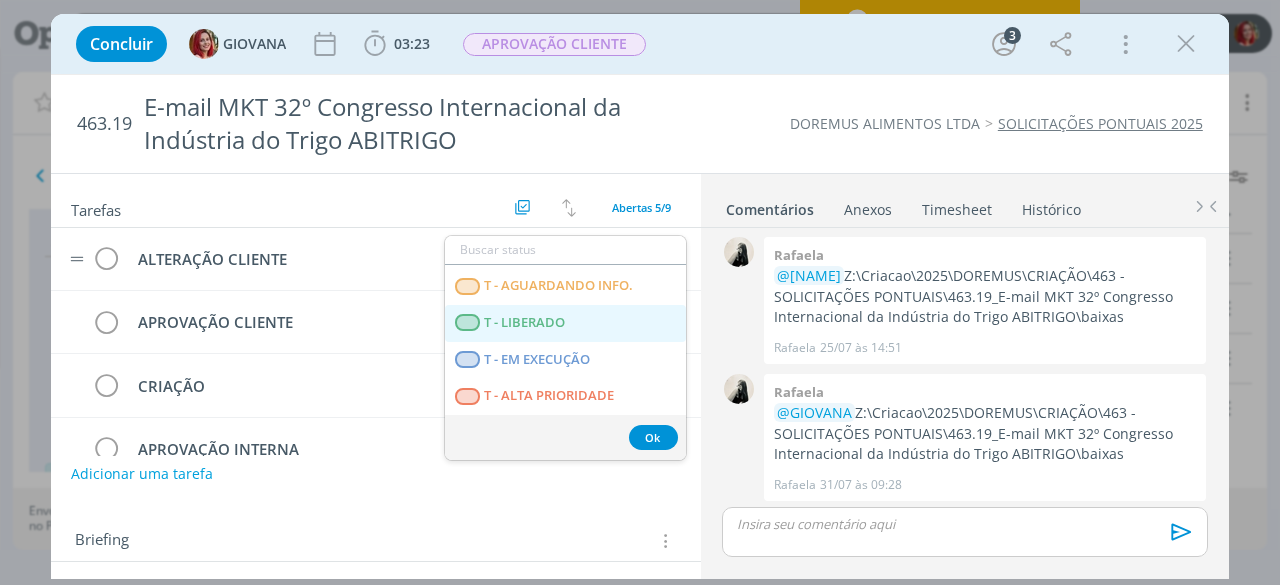 click on "T - LIBERADO" at bounding box center [525, 323] 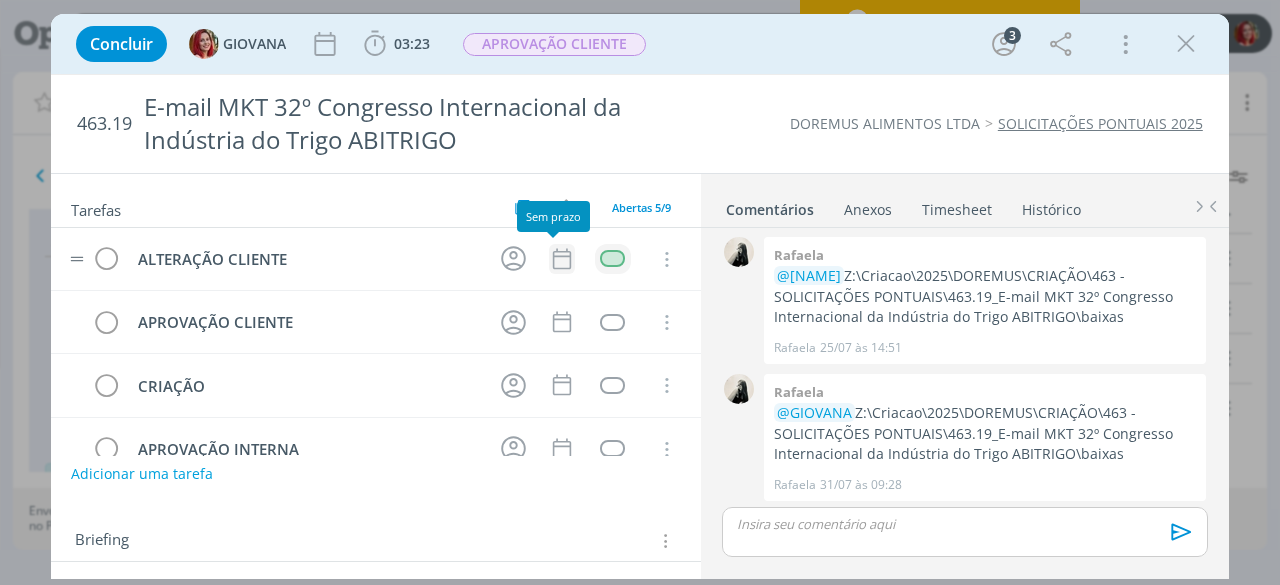 click 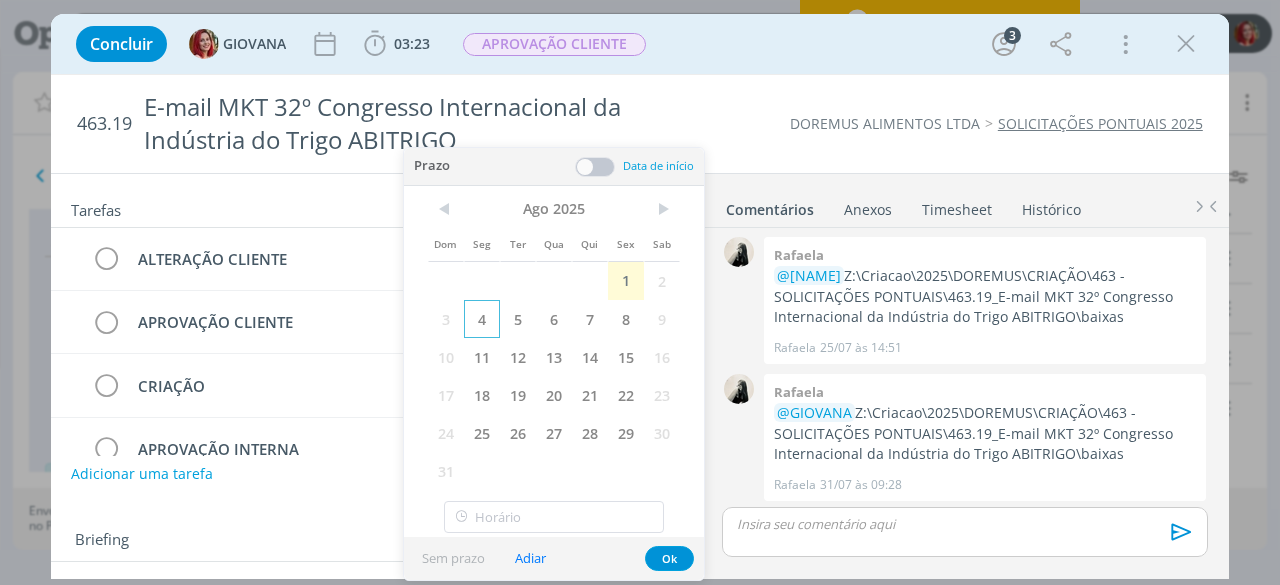 click on "4" at bounding box center (482, 319) 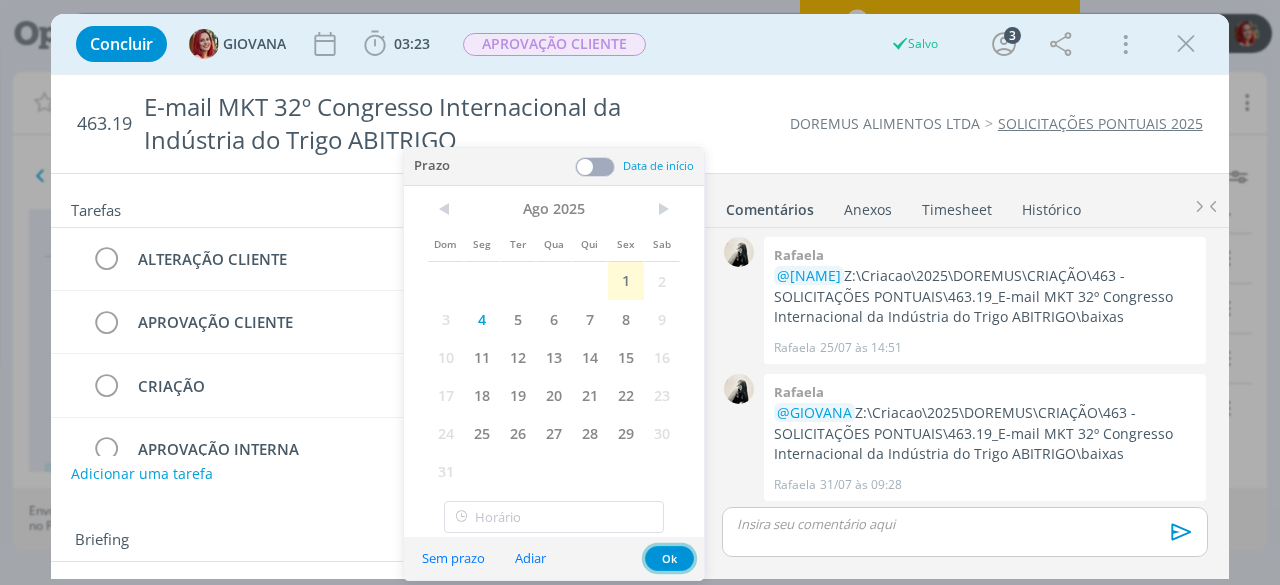 click on "Ok" at bounding box center (669, 558) 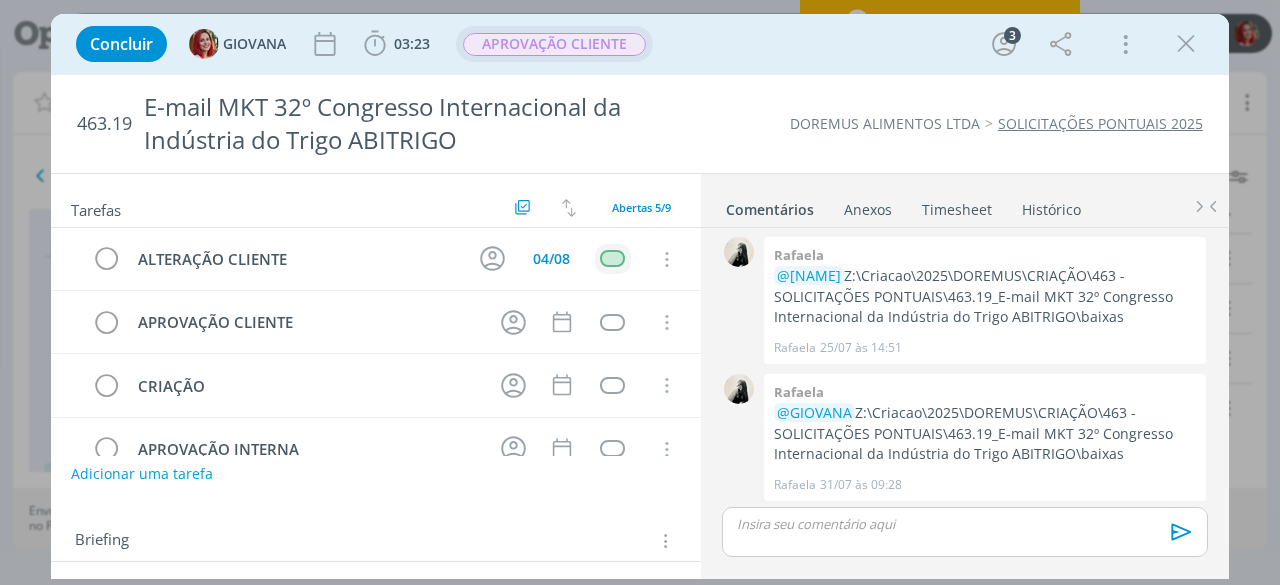 click on "APROVAÇÃO CLIENTE" at bounding box center [554, 44] 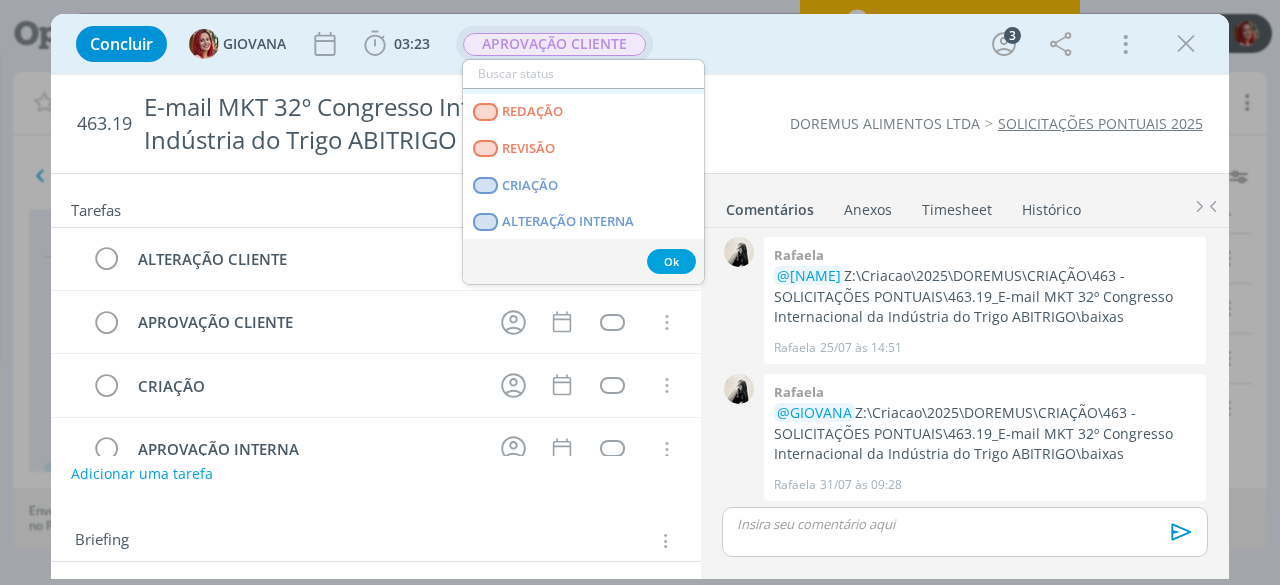 scroll, scrollTop: 100, scrollLeft: 0, axis: vertical 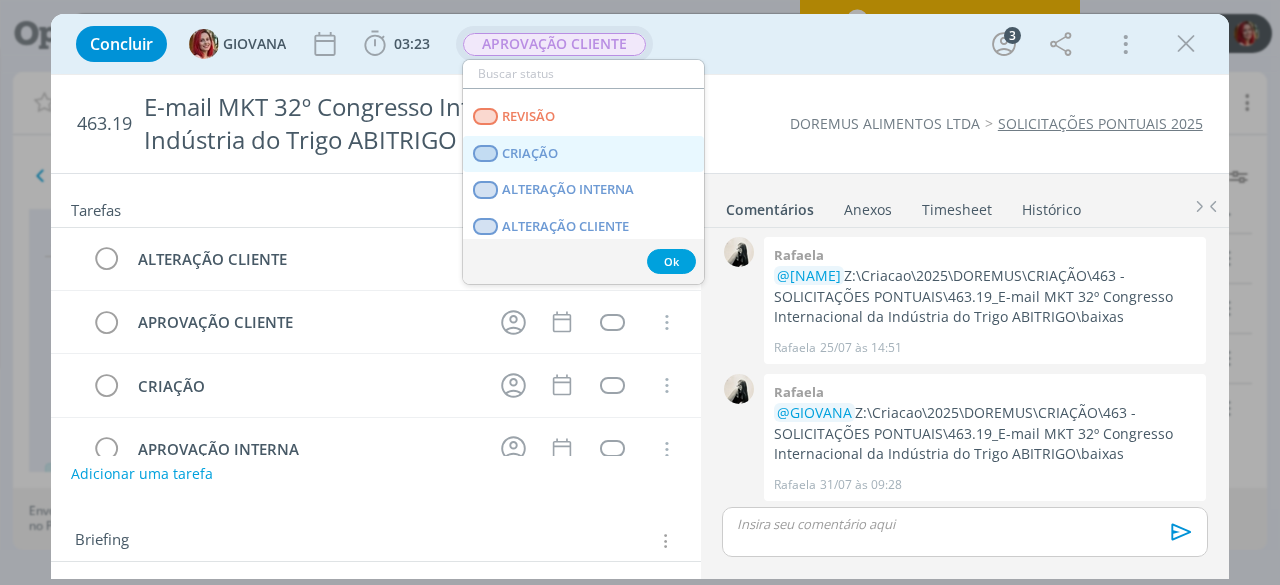 click on "CRIAÇÃO" at bounding box center [531, 154] 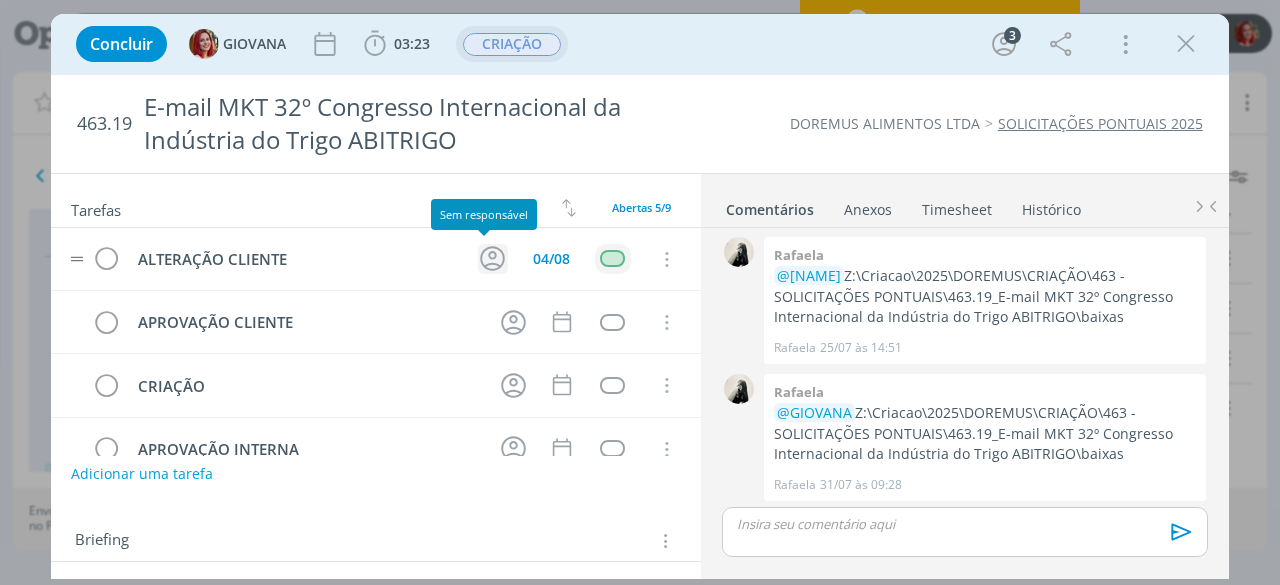 click 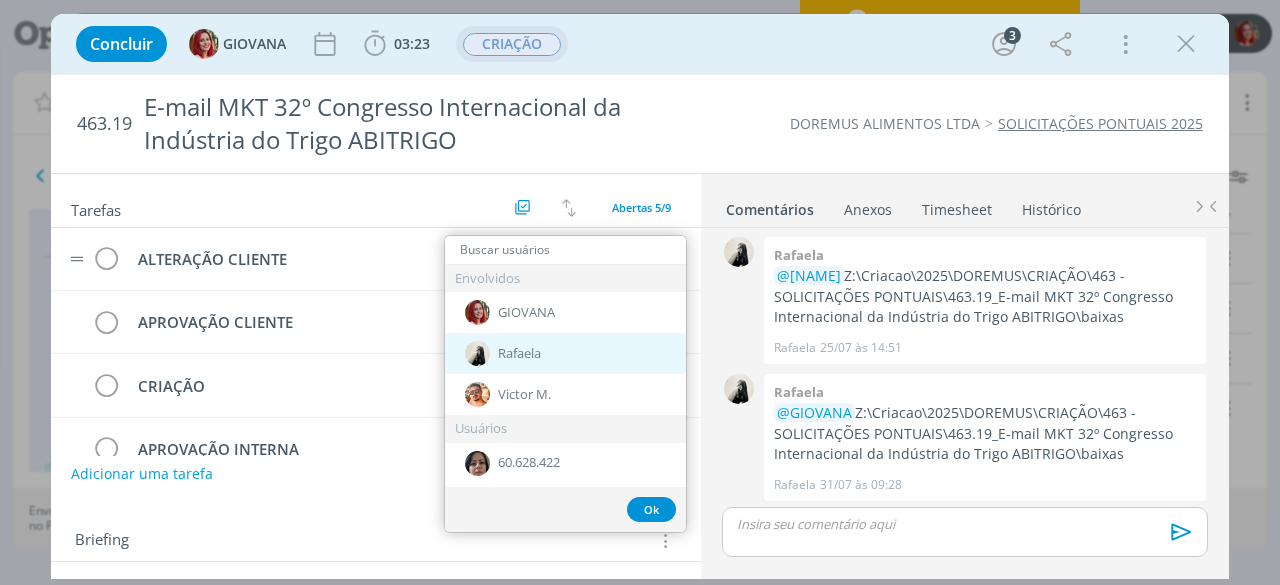 click on "Rafaela" at bounding box center (565, 353) 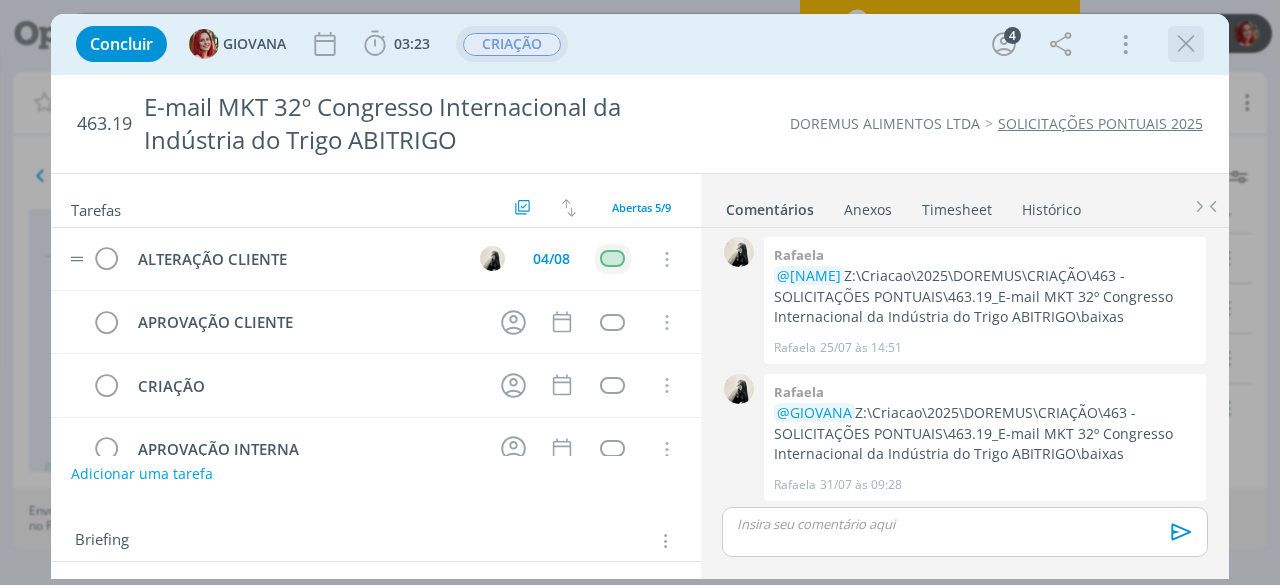 click at bounding box center [1186, 44] 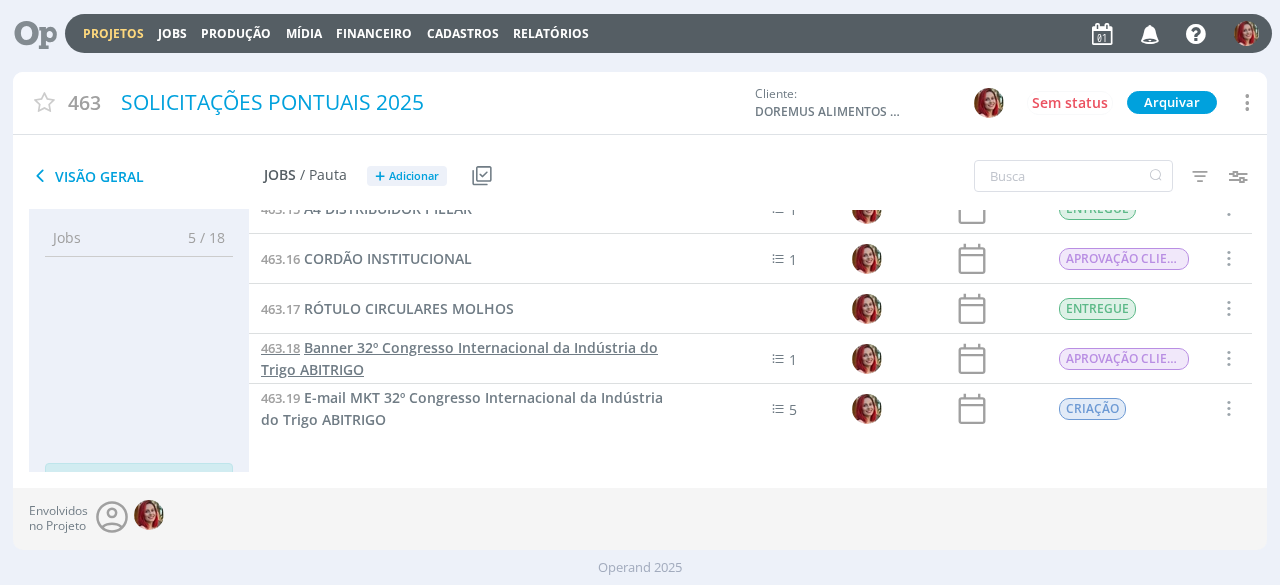 click on "Banner 32º Congresso Internacional da Indústria do Trigo  ABITRIGO" at bounding box center [459, 358] 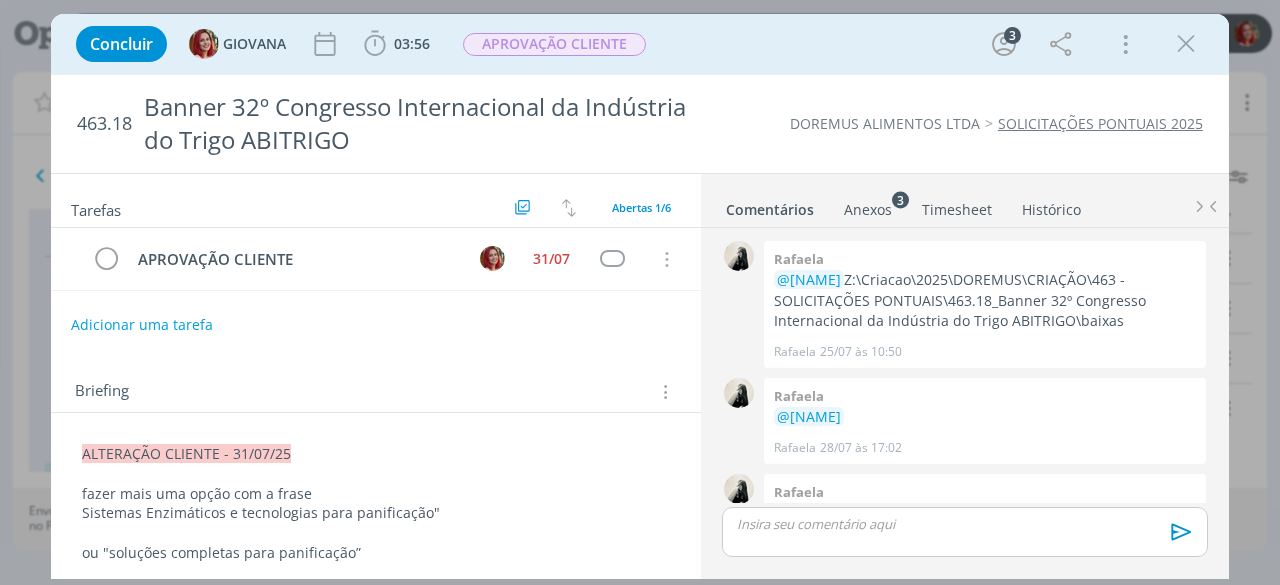 scroll, scrollTop: 334, scrollLeft: 0, axis: vertical 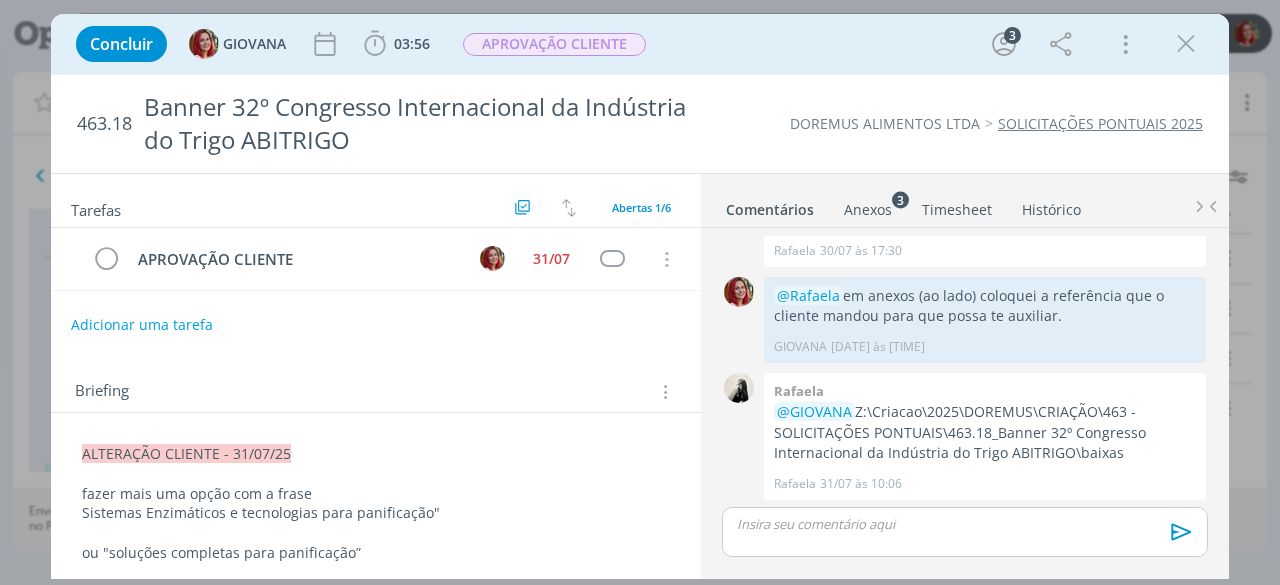 click on "ALTERAÇÃO CLIENTE - [DATE] fazer mais uma opção com a frase Sistemas Enzimáticos e tecnologias para panificação" ou "soluções completas para panificação” A imagem do pão francês é um caso a parte. A executiva de vendas deles diz que o pão tem que ser com as pestanas bem abertas, e o ângulo da imagem que propomos não destaca isso. o ideal seria uma foto mais de perto. referência do cliente: aba anexos ao lado. ALTERAÇÃO CLIENTE excluir o escrito Doremus, e deixar somente Enzimas e ingredientes para panificação , porém aumentando a fonte para dar leitura. ALTERAÇÃO CLIENTE Como é bem pequeno, exclui o texto pois não da leitura! Deixar: Doremus, enzimas e ingredientes para panificação. Para você ter uma ideia o banner vai ficar nesse primeiro carrossel do site: https://congressoabitrigo.com.br/ CRIAÇÃO Desenvolver banner rotativo para o 32º Congresso Internacional da Indústria do Trigo – ABITRIGO. Nosso objetivo é destacar a presença da Doremus Evento:" at bounding box center (376, 1110) 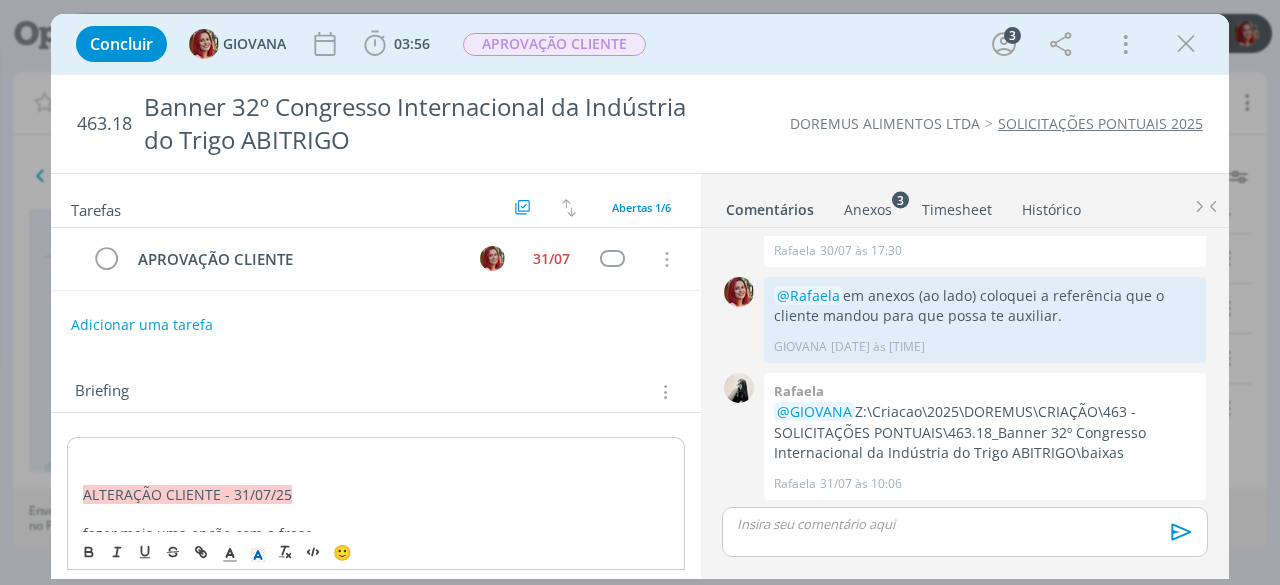click on "﻿ ALTERAÇÃO CLIENTE - 31/07/25 fazer mais uma opção com a frase Sistemas Enzimáticos e tecnologias para panificação" ou "soluções completas para panificação” A imagem do pão francês é um caso a parte. A executiva de vendas deles diz que o pão tem que ser com as pestanas bem abertas, e o ângulo da imagem que propomos não destaca isso. o ideal seria uma foto mais de perto. referência do cliente: aba anexos ao lado. ALTERAÇÃO CLIENTE excluir o escrito  Doremus,  e deixar somente  Enzimas e ingredientes para panificação , porém aumentando a fonte para dar leitura. ALTERAÇÃO CLIENTE Como é bem pequeno, exclui o texto pois não da leitura! Deixar:  Doremus, enzimas e ingredientes para panificação. Para você ter uma ideia o banner vai ficar nesse primeiro carrossel do site:  https://congressoabitrigo.com.br/ CRIAÇÃO Desenvolver  banner rotativo  para o 32º Congresso Internacional da Indústria do Trigo – ABITRIGO. Nosso objetivo é  destacar a presença da Doremus" at bounding box center (376, 1130) 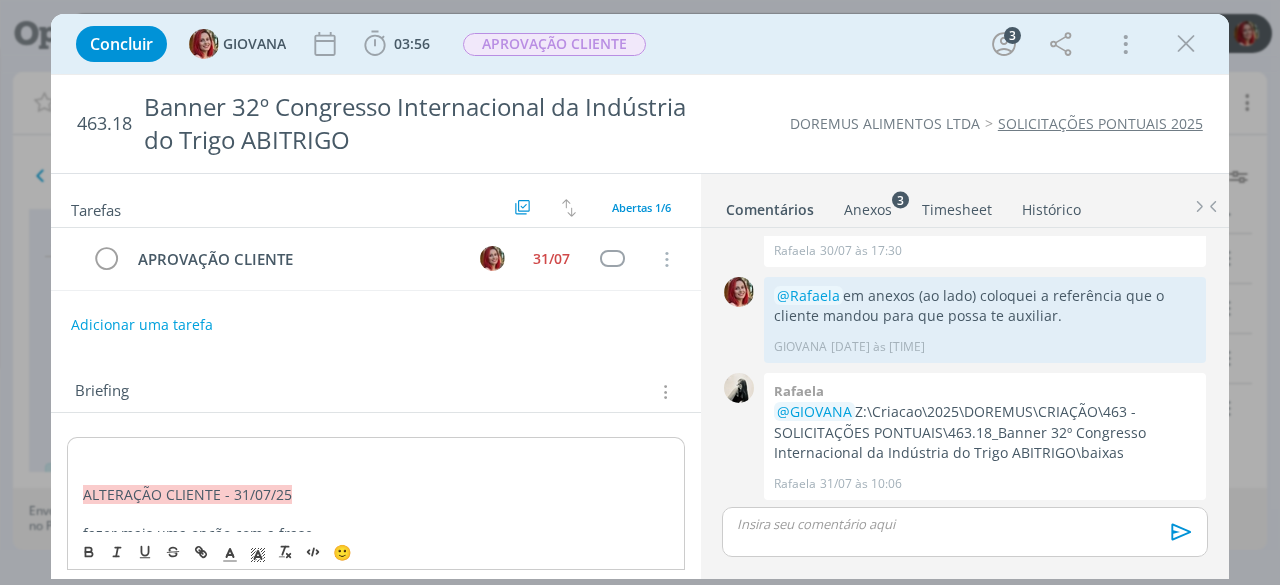 type 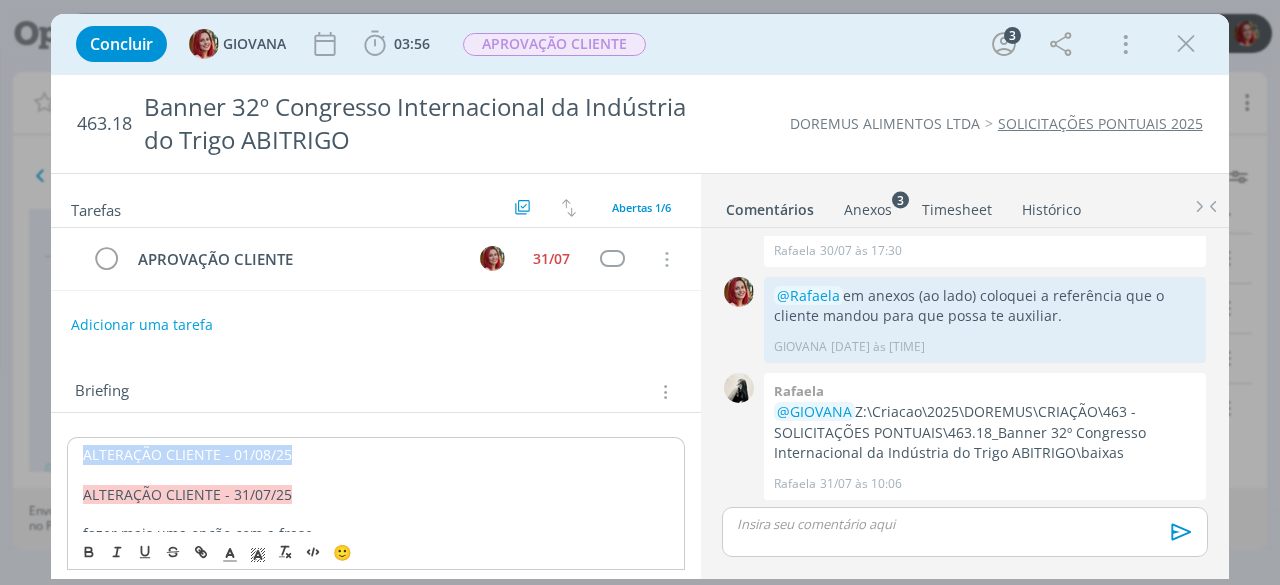 drag, startPoint x: 300, startPoint y: 448, endPoint x: 85, endPoint y: 439, distance: 215.1883 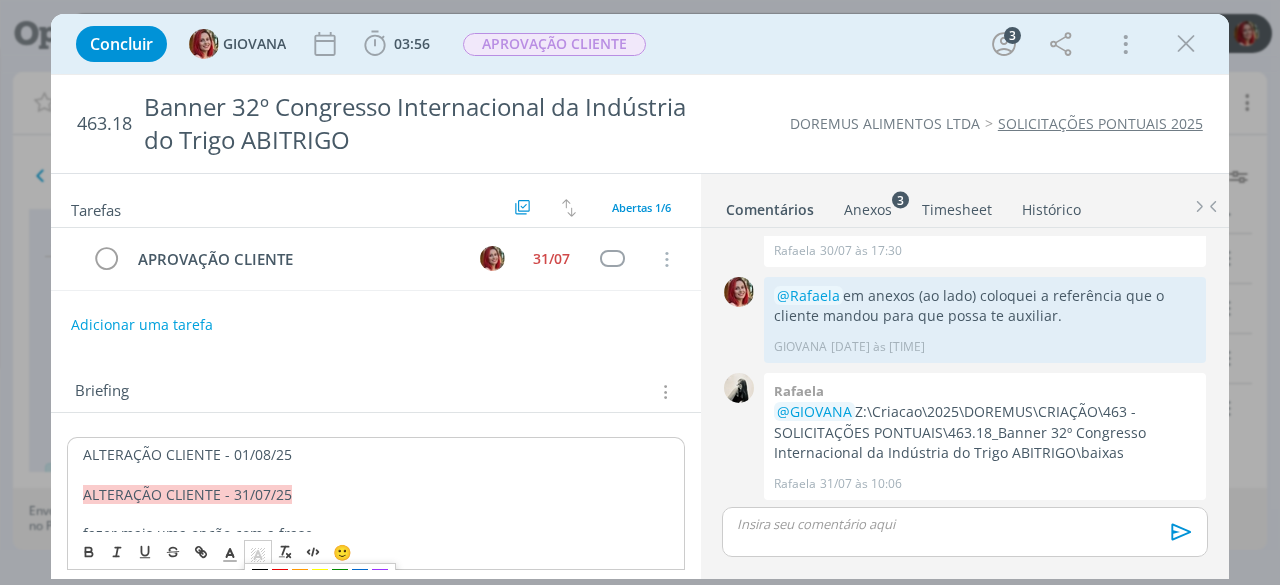 click 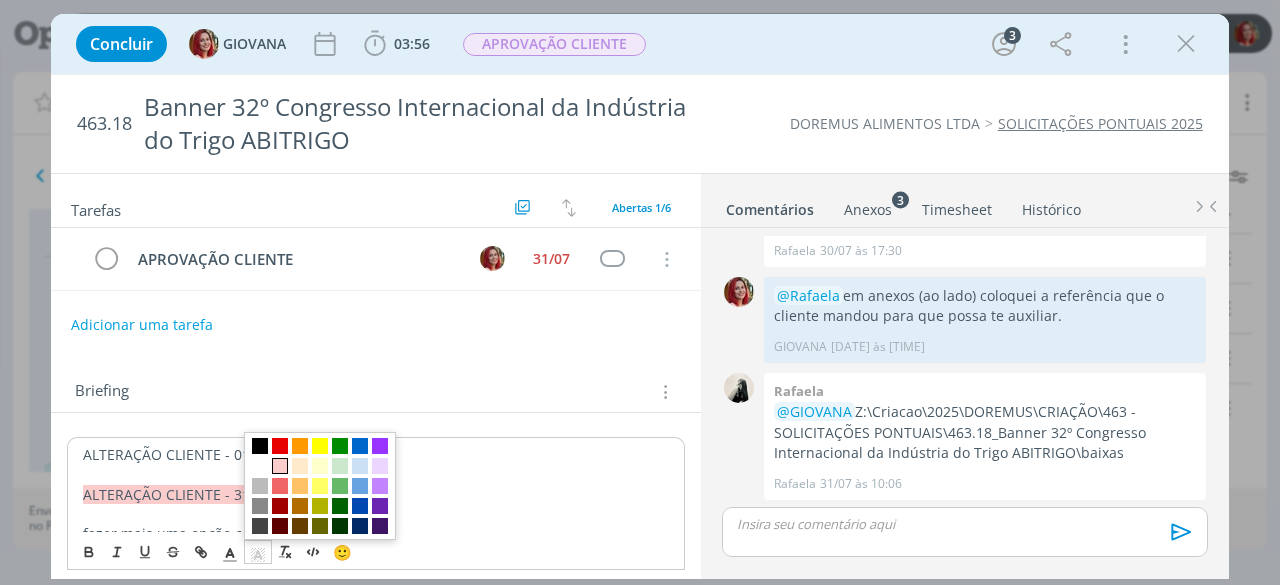 click at bounding box center [280, 466] 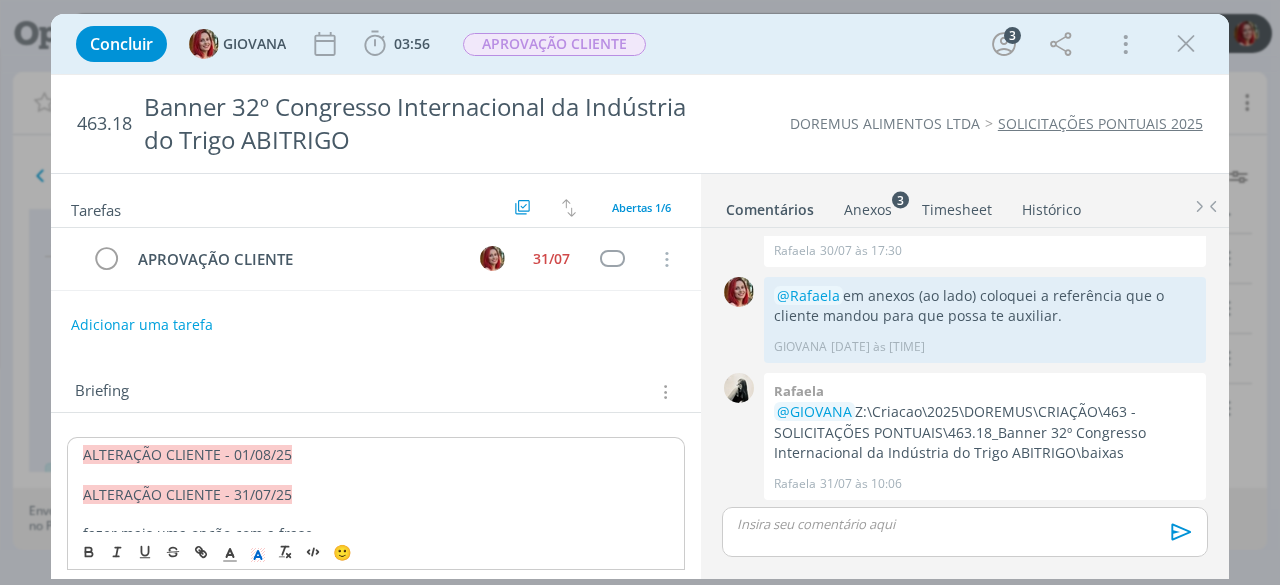 click on "ALTERAÇÃO CLIENTE - 01/08/25" at bounding box center [376, 455] 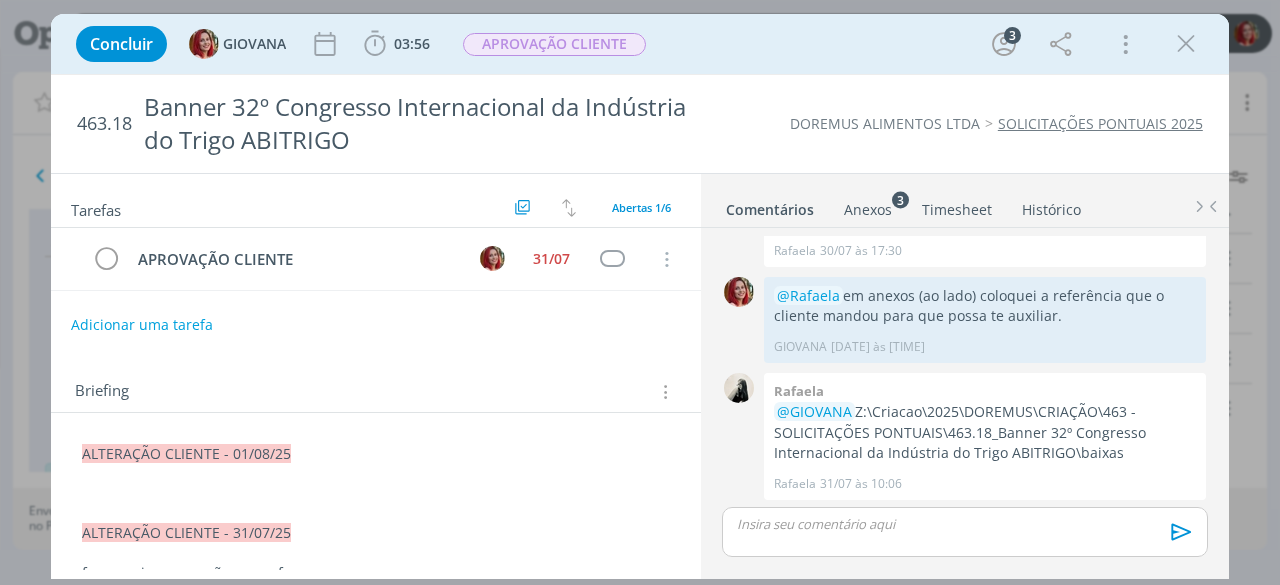 click on "﻿" at bounding box center [376, 494] 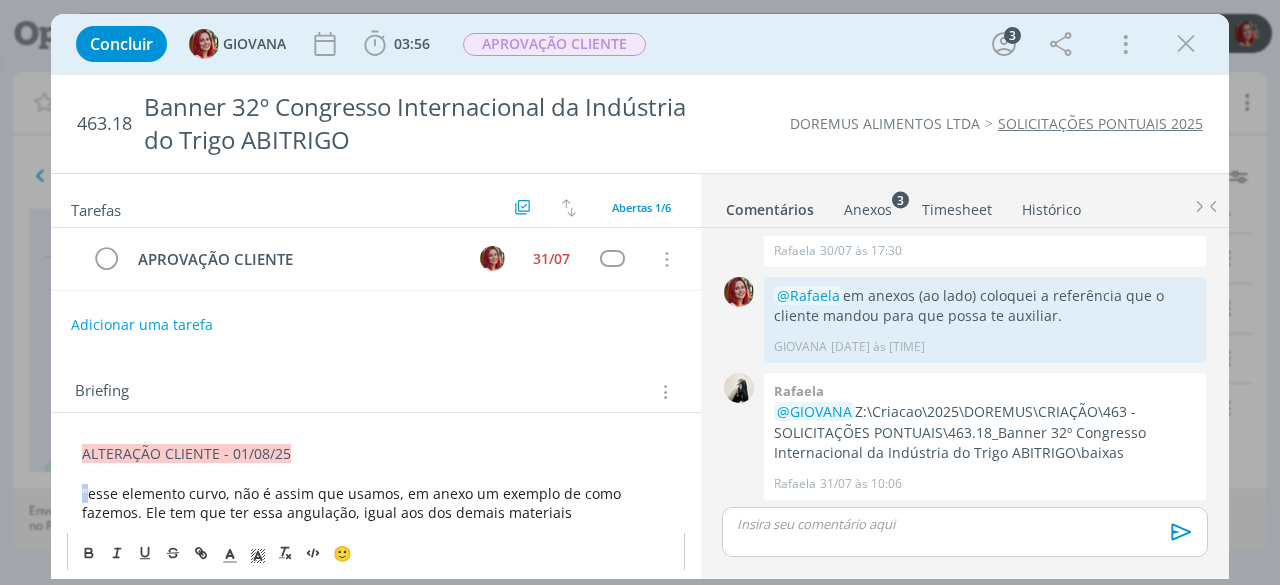 drag, startPoint x: 88, startPoint y: 491, endPoint x: 73, endPoint y: 491, distance: 15 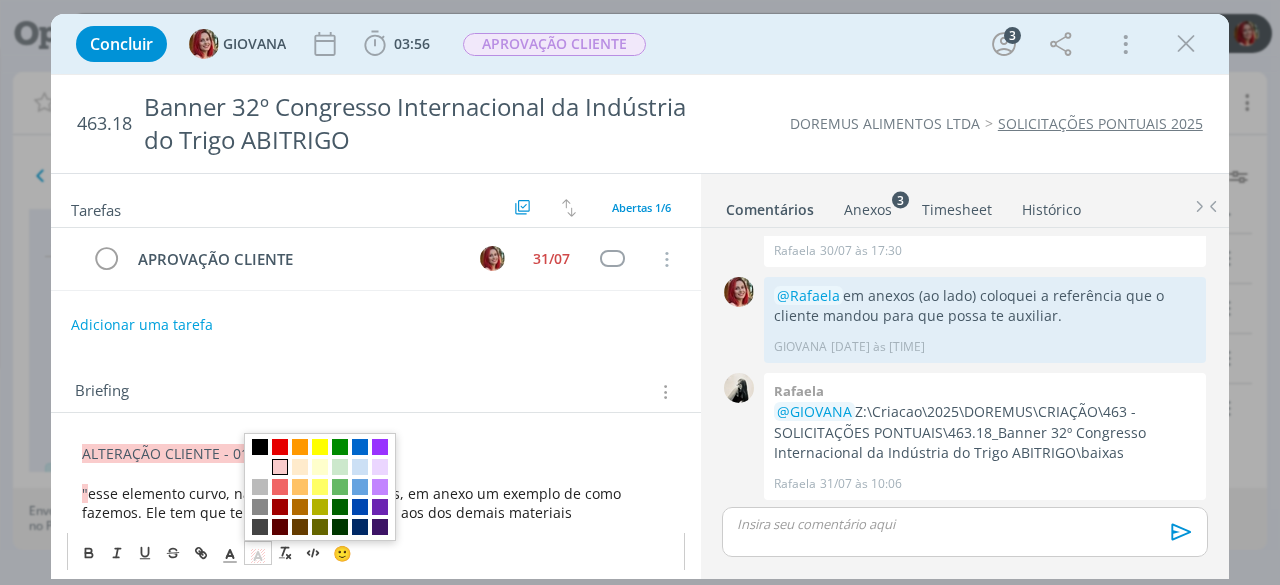 click 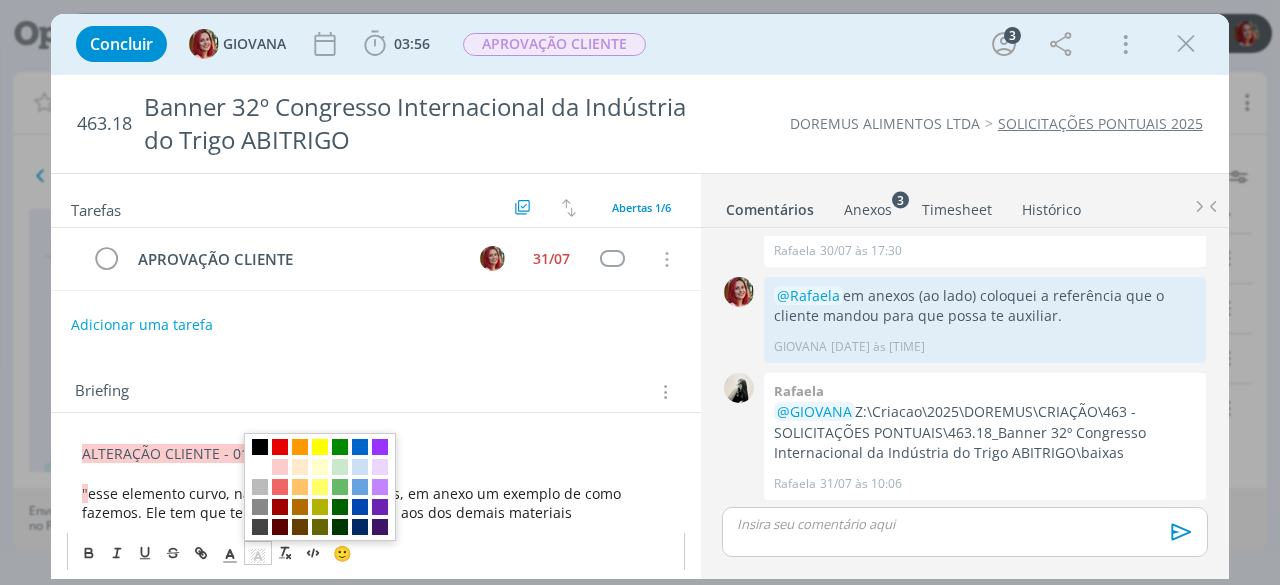 click at bounding box center (260, 466) 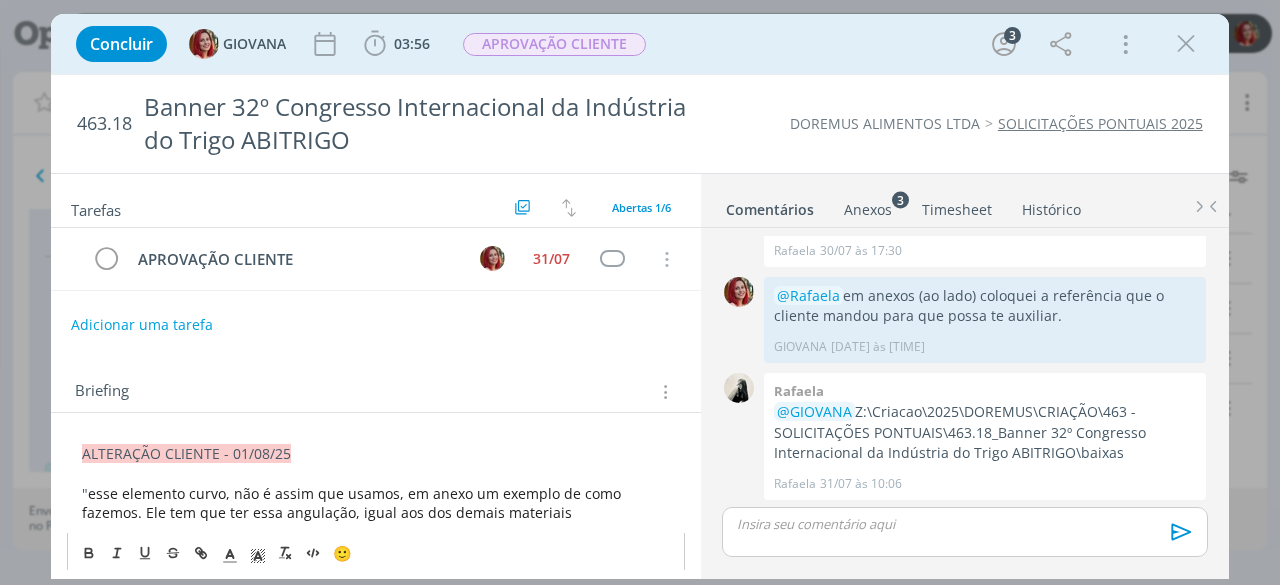 click on "esse elemento curvo, não é assim que usamos, em anexo um exemplo de como fazemos. Ele tem que ter essa angulação, igual aos dos demais materiais" at bounding box center (353, 503) 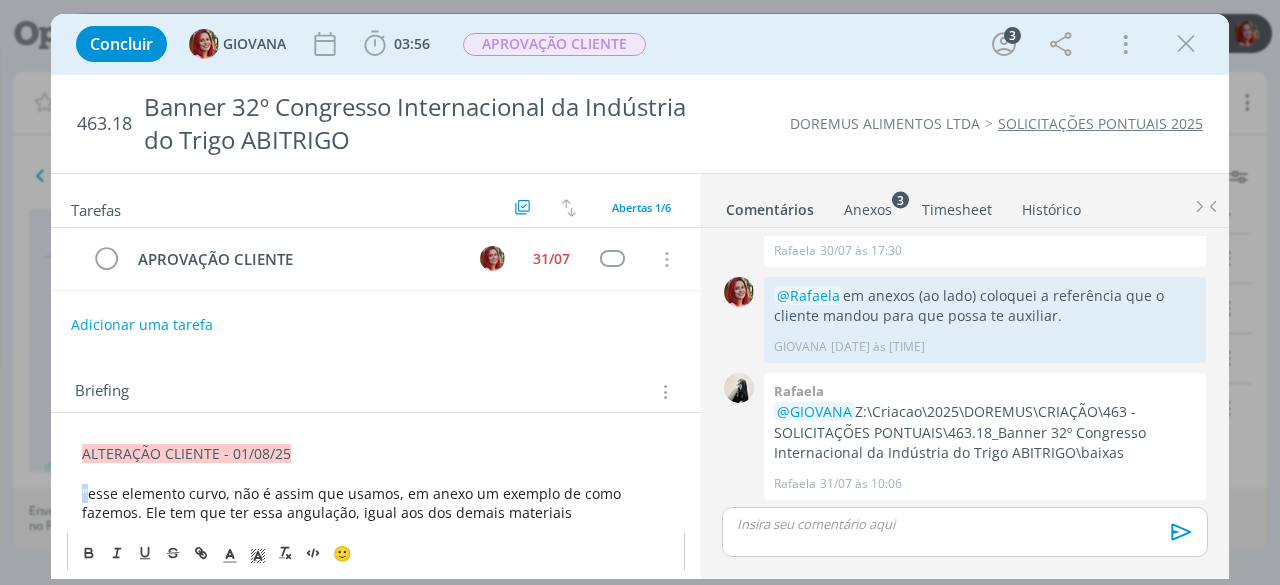 drag, startPoint x: 88, startPoint y: 487, endPoint x: 75, endPoint y: 487, distance: 13 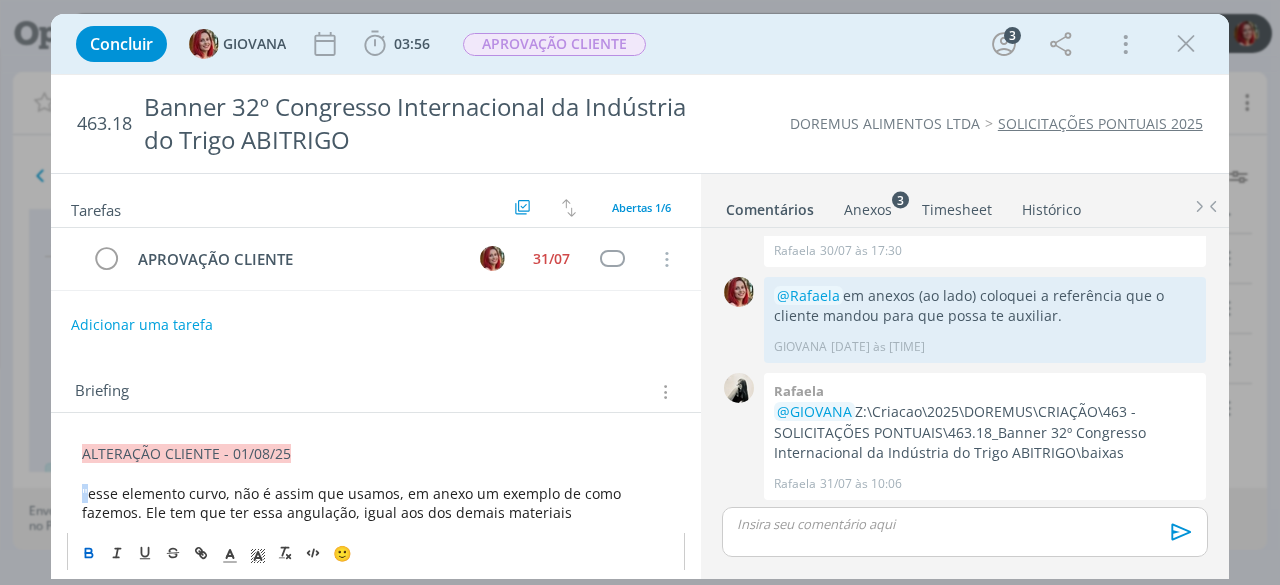 click 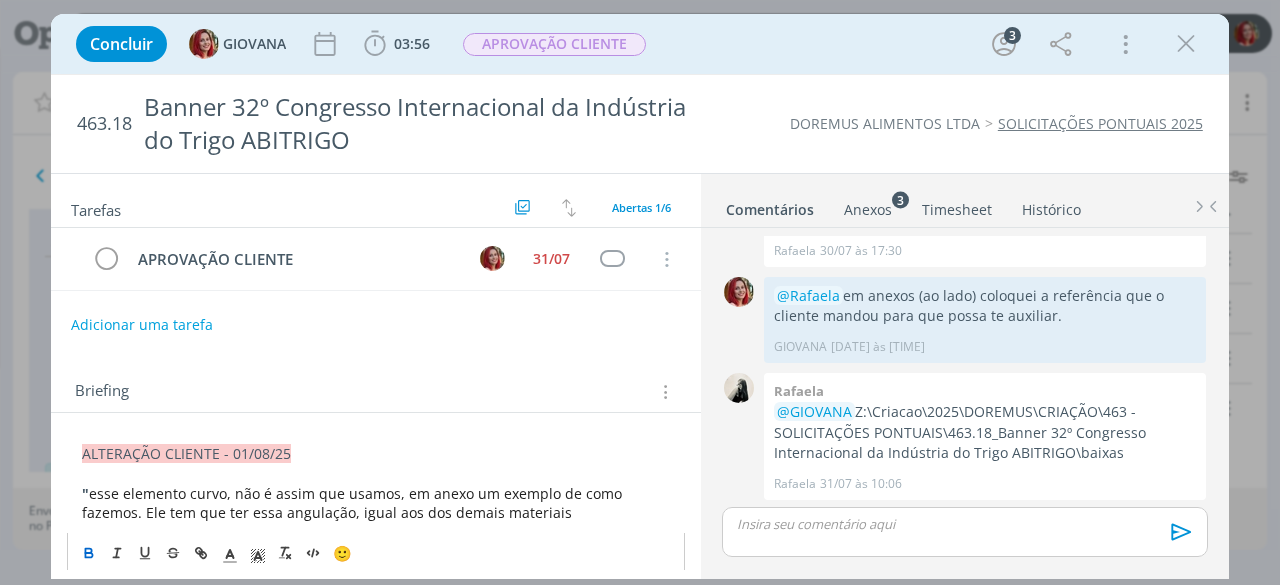 click on "" esse elemento curvo, não é assim que usamos, em anexo um exemplo de como fazemos. Ele tem que ter essa angulação, igual aos dos demais materiais" at bounding box center [376, 504] 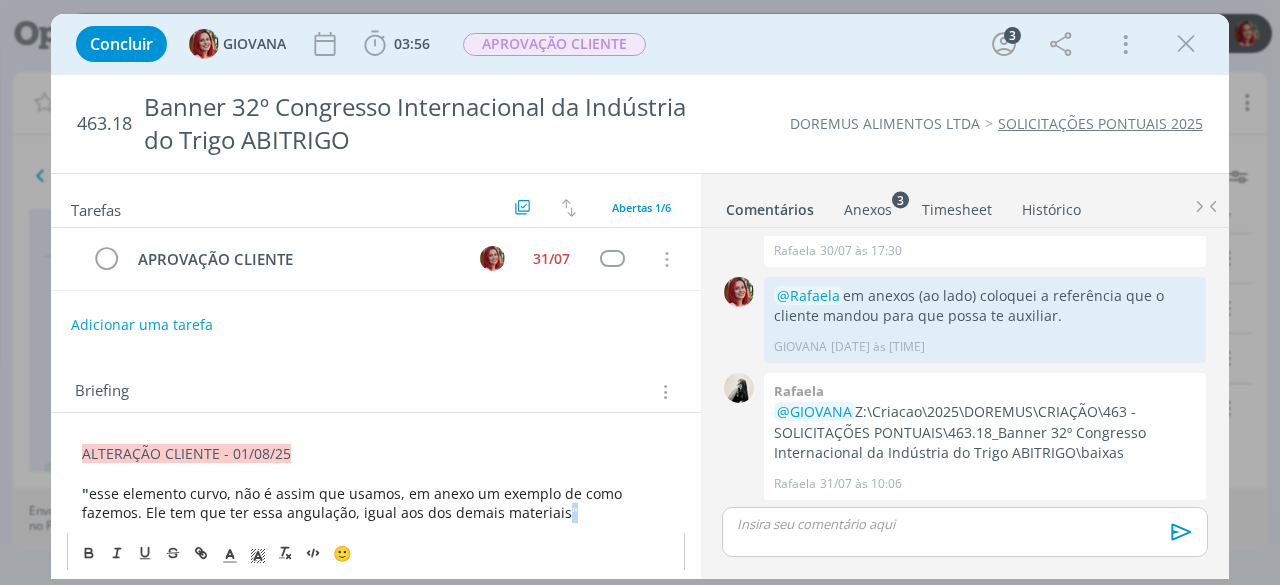click on "esse elemento curvo, não é assim que usamos, em anexo um exemplo de como fazemos. Ele tem que ter essa angulação, igual aos dos demais materiais"" at bounding box center (354, 503) 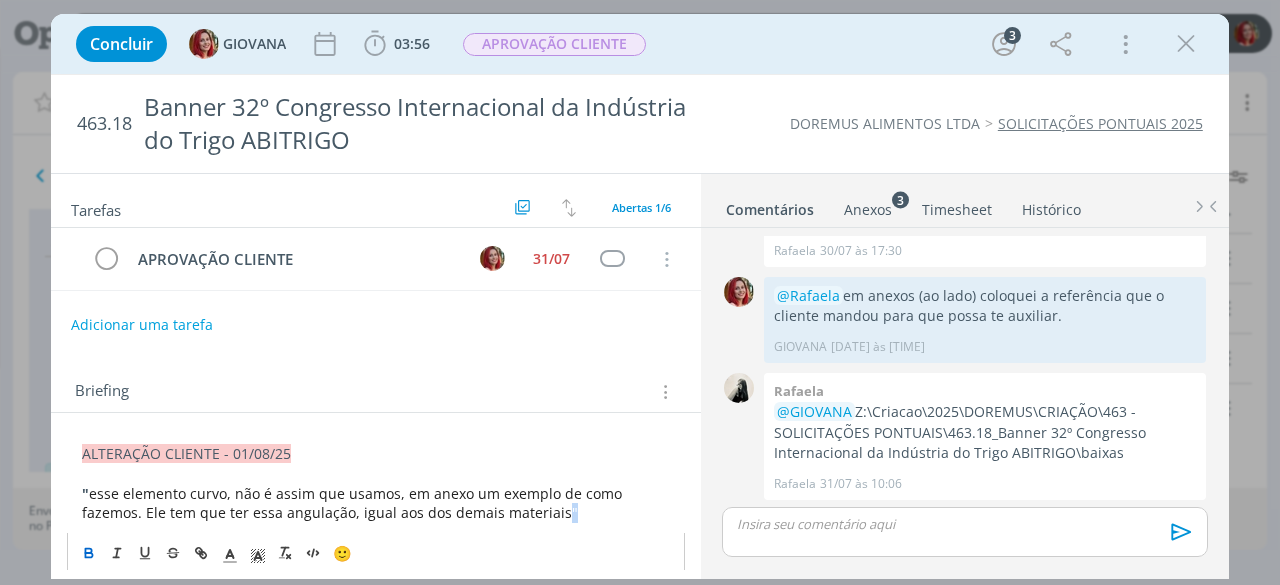 click 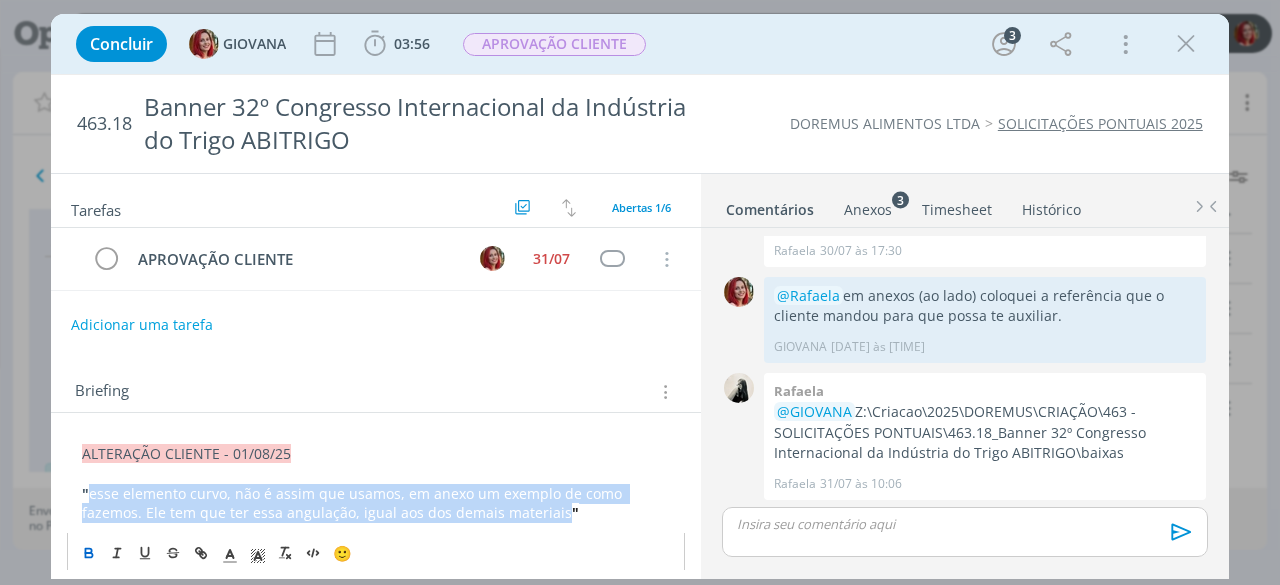click at bounding box center [376, 533] 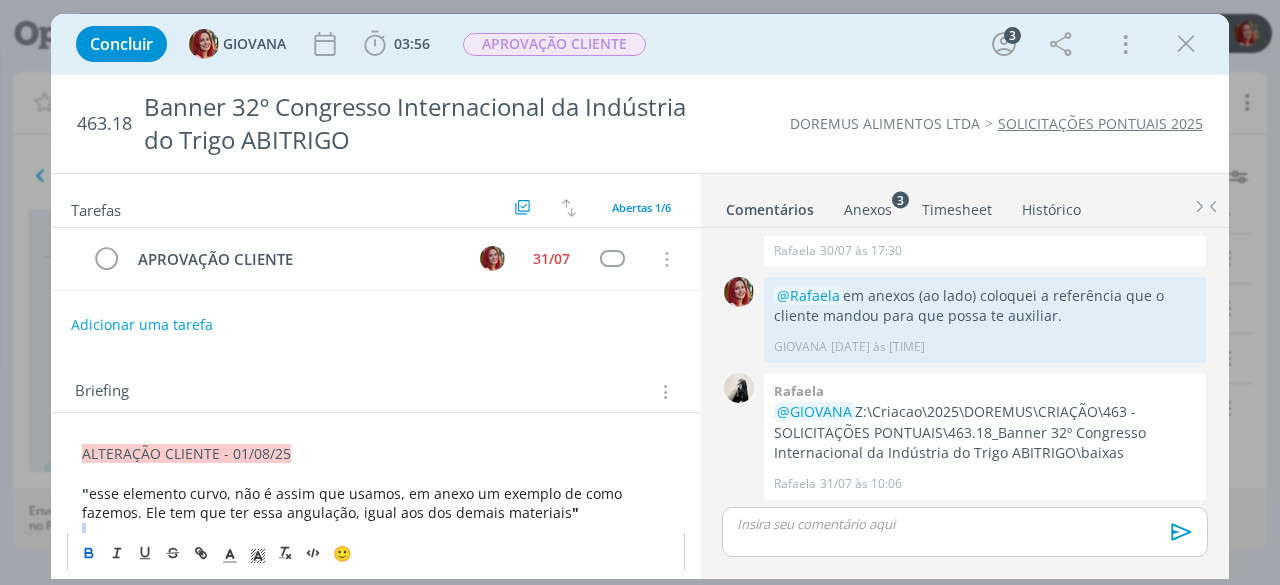 click at bounding box center [376, 533] 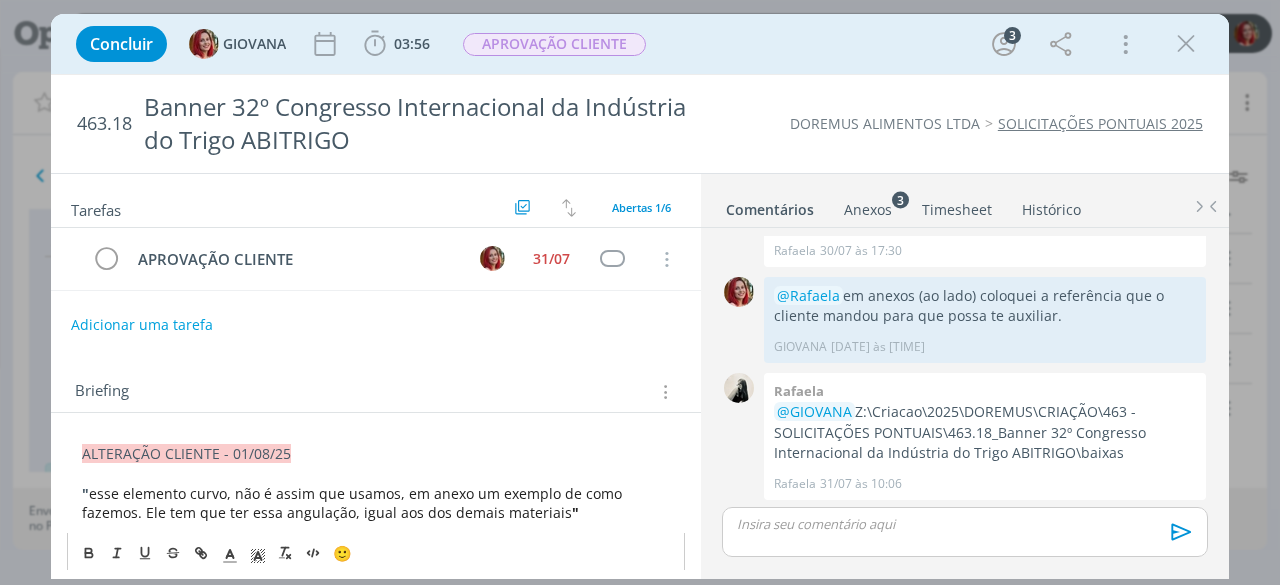 click on "" esse elemento curvo, não é assim que usamos, em anexo um exemplo de como fazemos. Ele tem que ter essa angulação, igual aos dos demais materiais "" at bounding box center (376, 504) 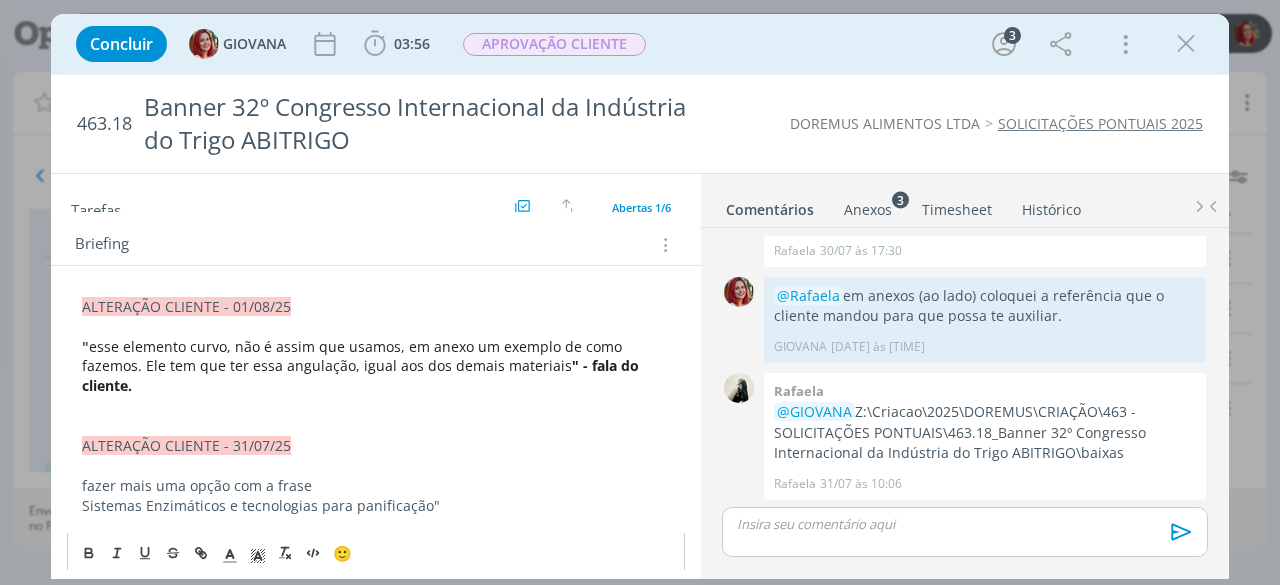 scroll, scrollTop: 148, scrollLeft: 0, axis: vertical 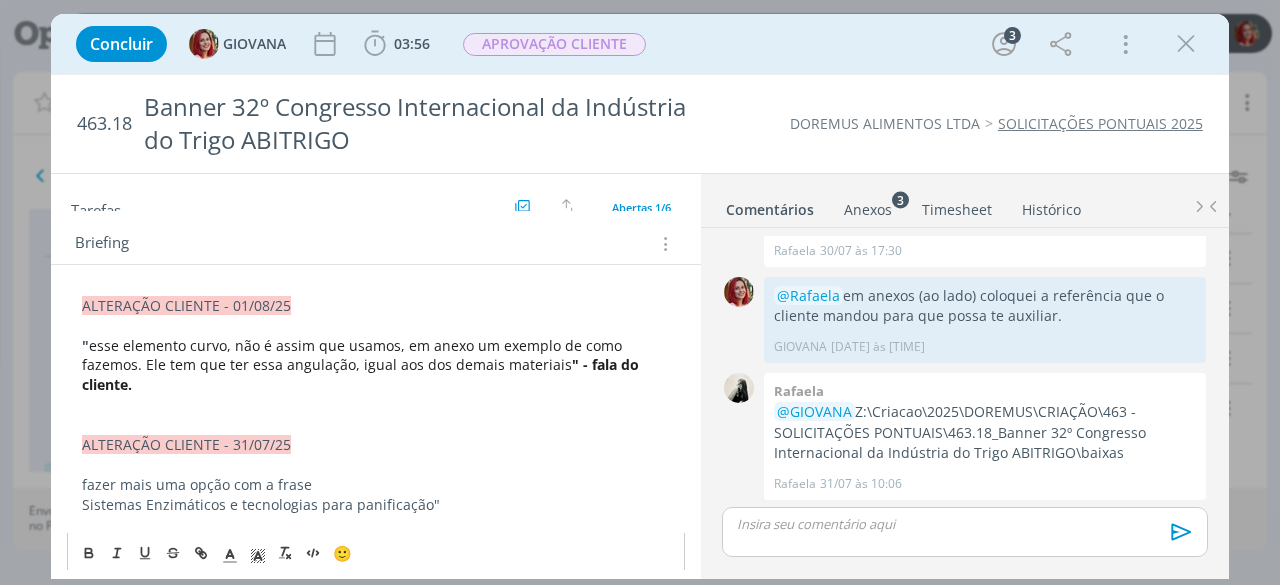 click at bounding box center [376, 425] 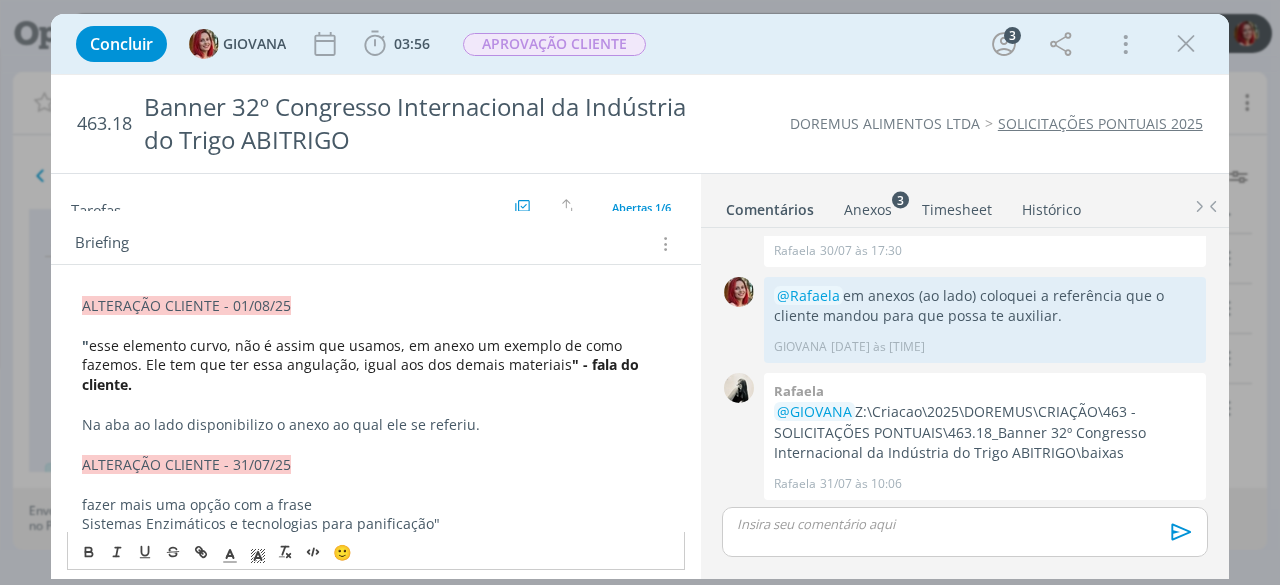 click on "Anexos
3" at bounding box center [868, 210] 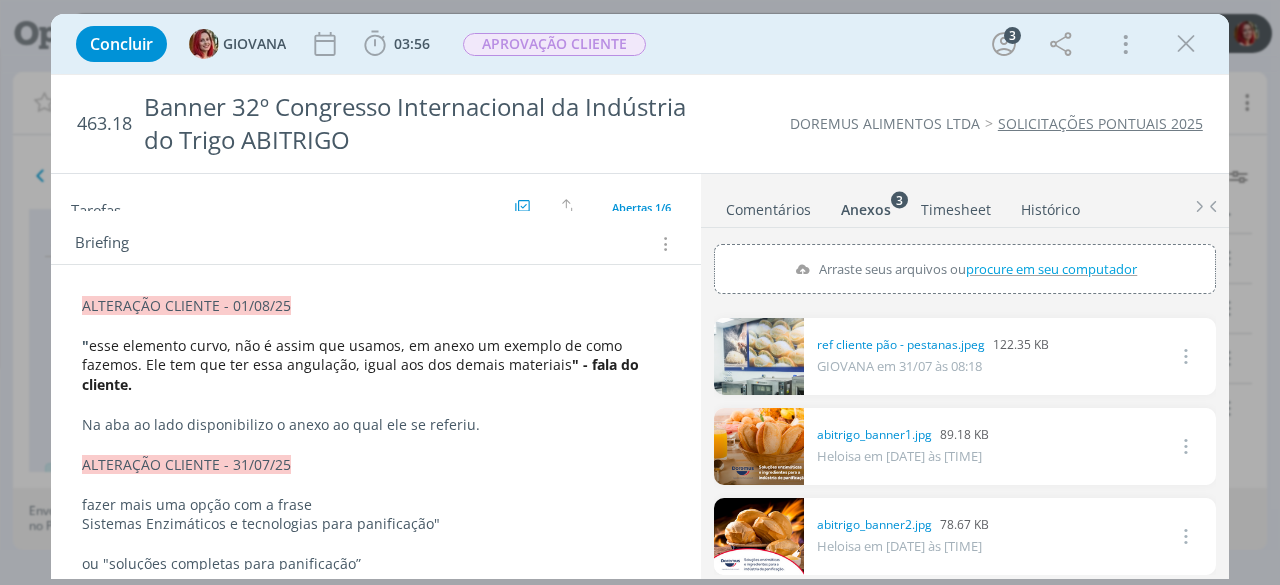 click on "Arraste seus arquivos ou  procure em seu computador" at bounding box center [964, 269] 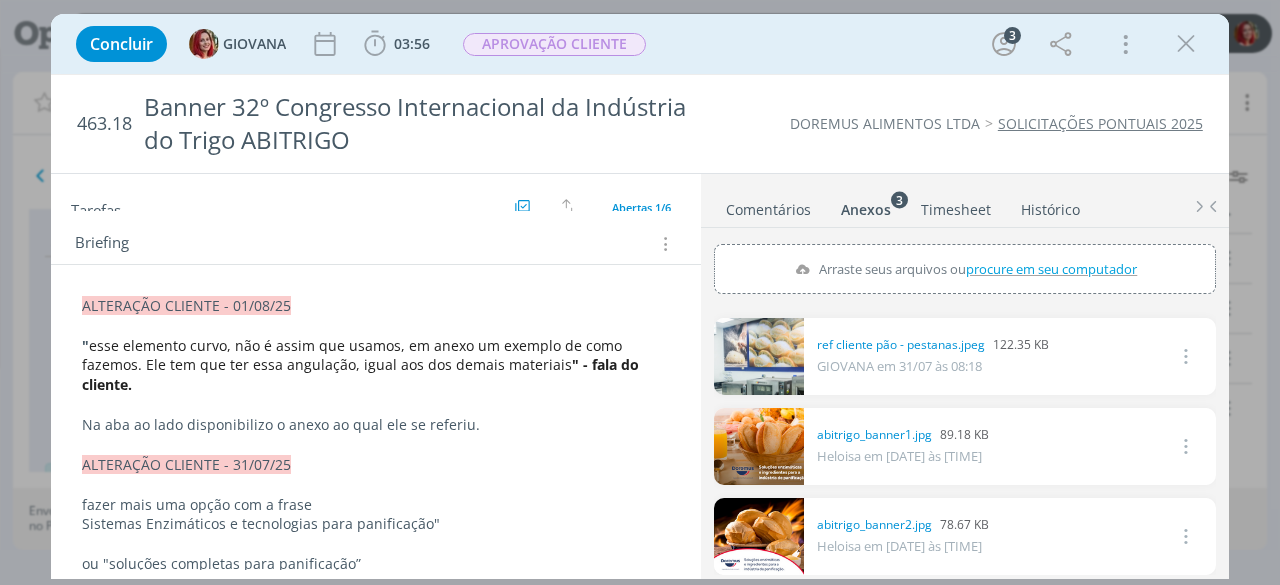 type on "C:\fakepath\1000030096.jpg" 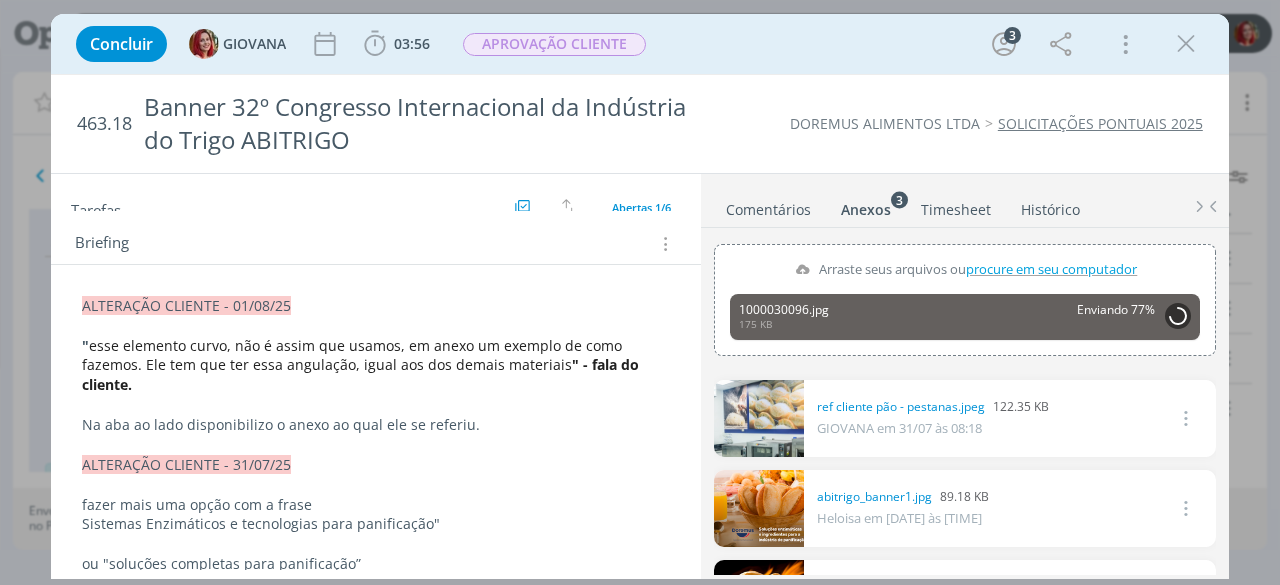 click on "Na aba ao lado disponibilizo o anexo ao qual ele se referiu." at bounding box center [376, 425] 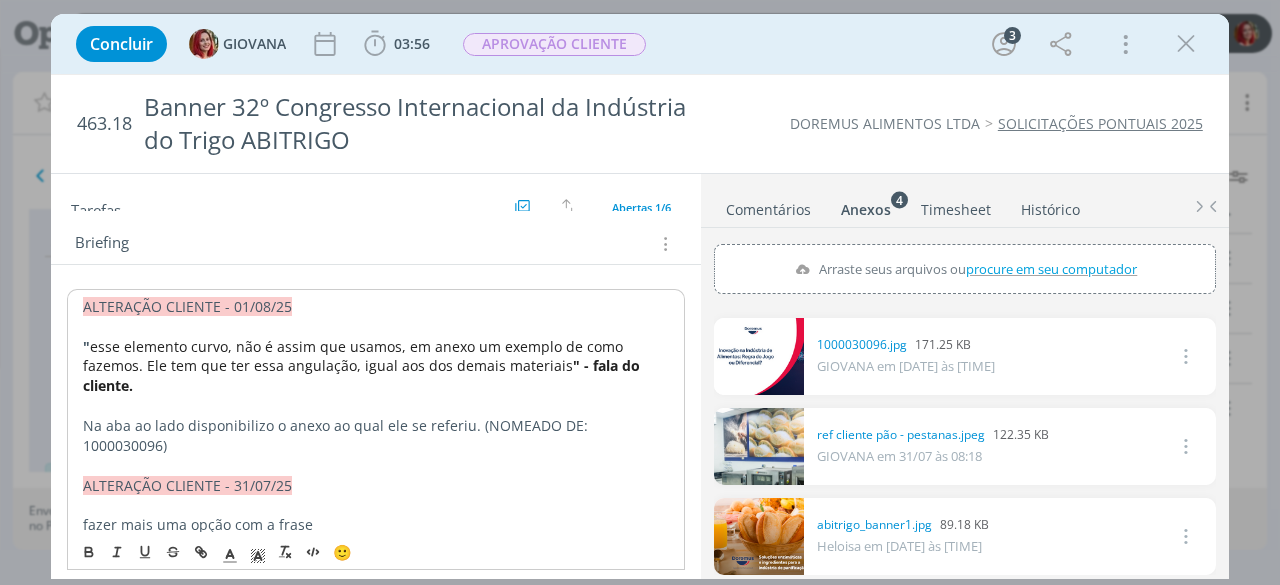click on "Na aba ao lado disponibilizo o anexo ao qual ele se referiu. (NOMEADO DE: 1000030096)" at bounding box center [376, 436] 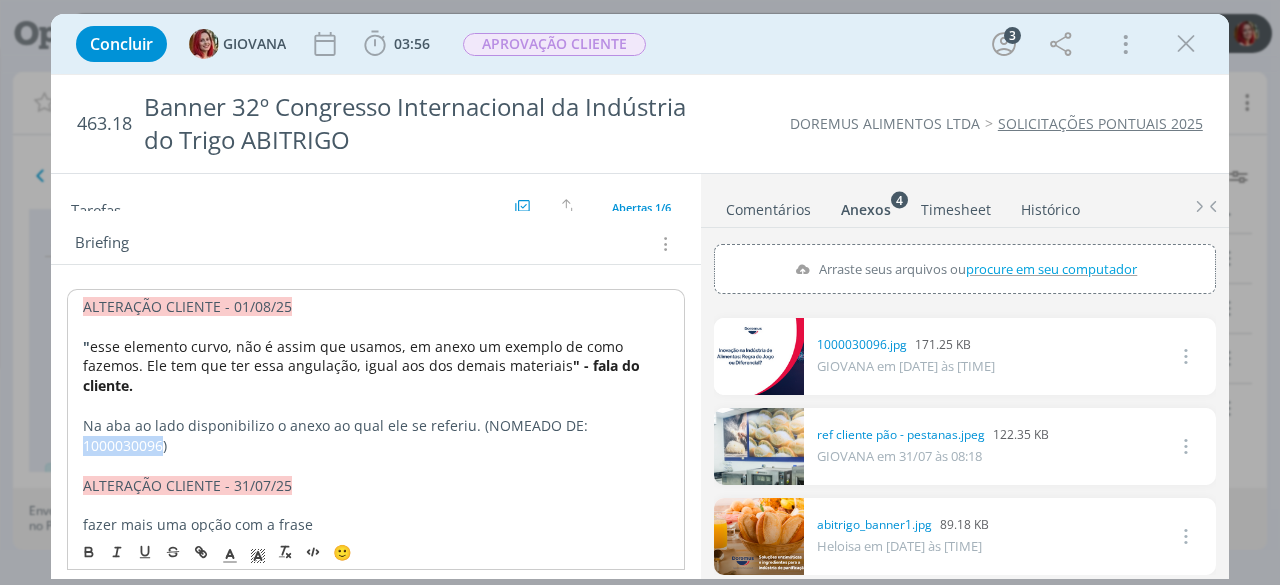 click on "Na aba ao lado disponibilizo o anexo ao qual ele se referiu. (NOMEADO DE: 1000030096)" at bounding box center [376, 436] 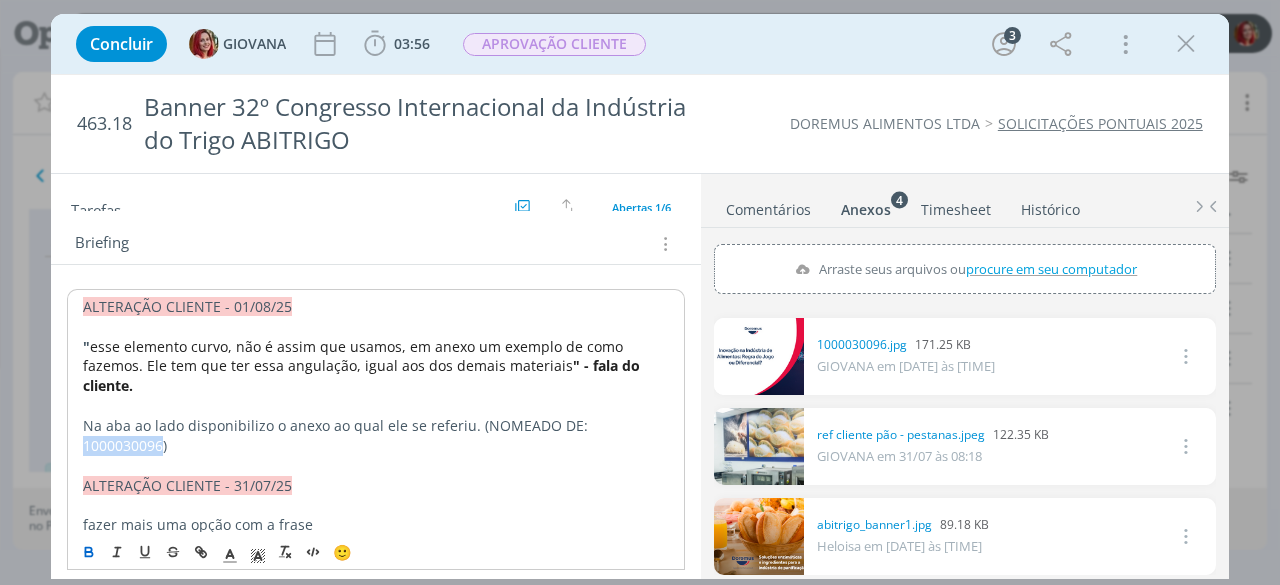 click 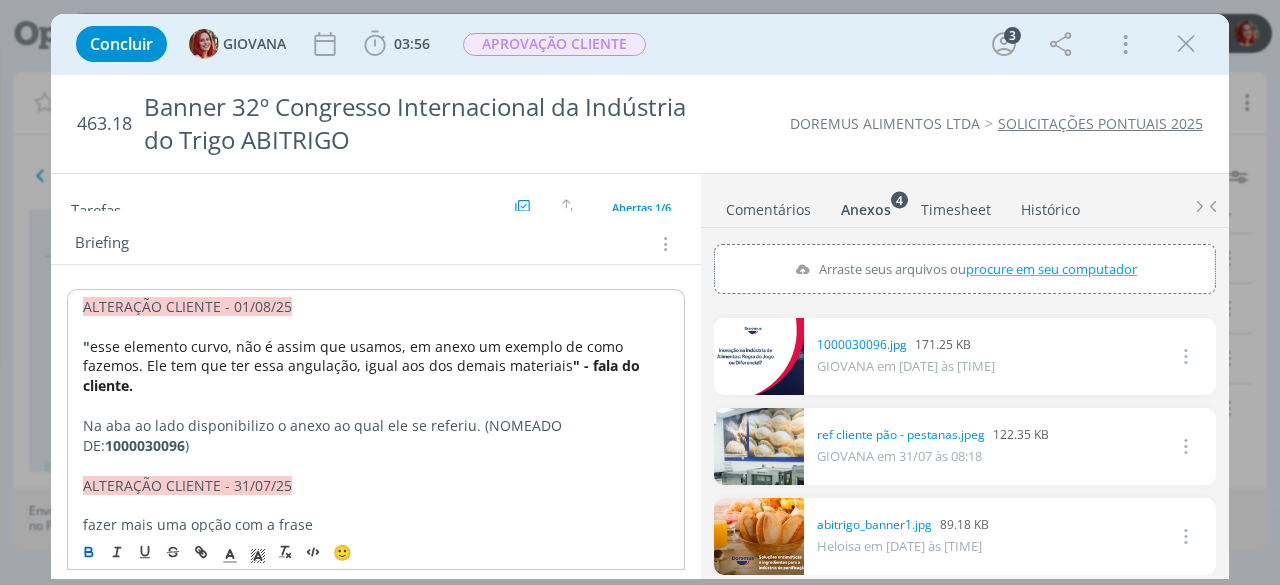 click on "1000030096" at bounding box center [145, 445] 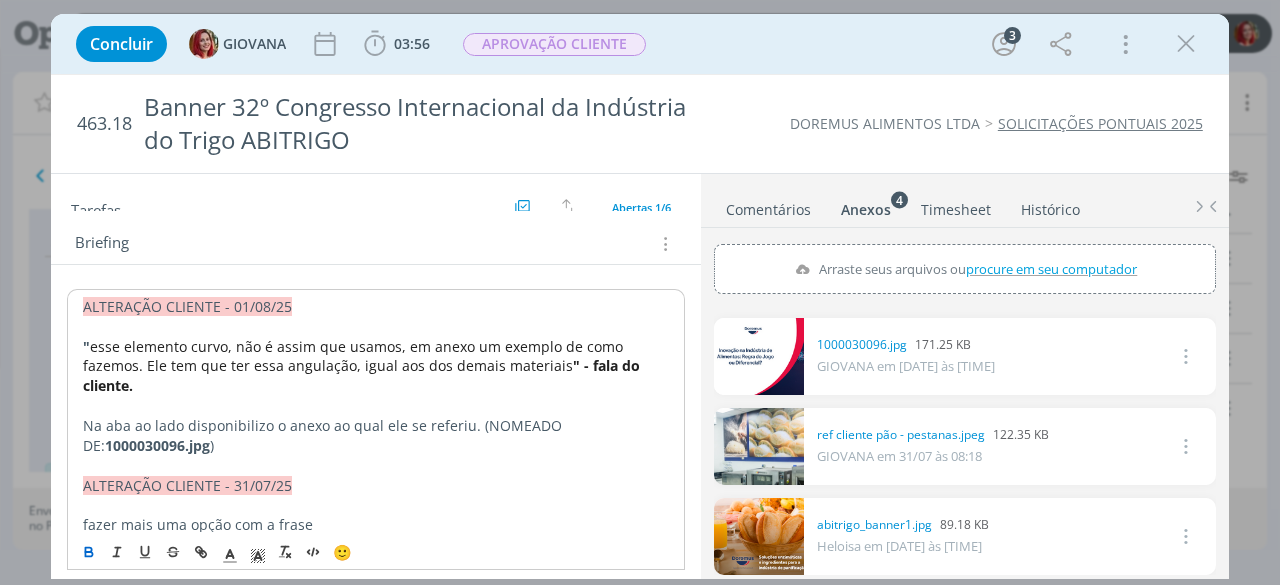 click on "Na aba ao lado disponibilizo o anexo ao qual ele se referiu. (NOMEADO DE:  1000030096.jpg )" at bounding box center [376, 436] 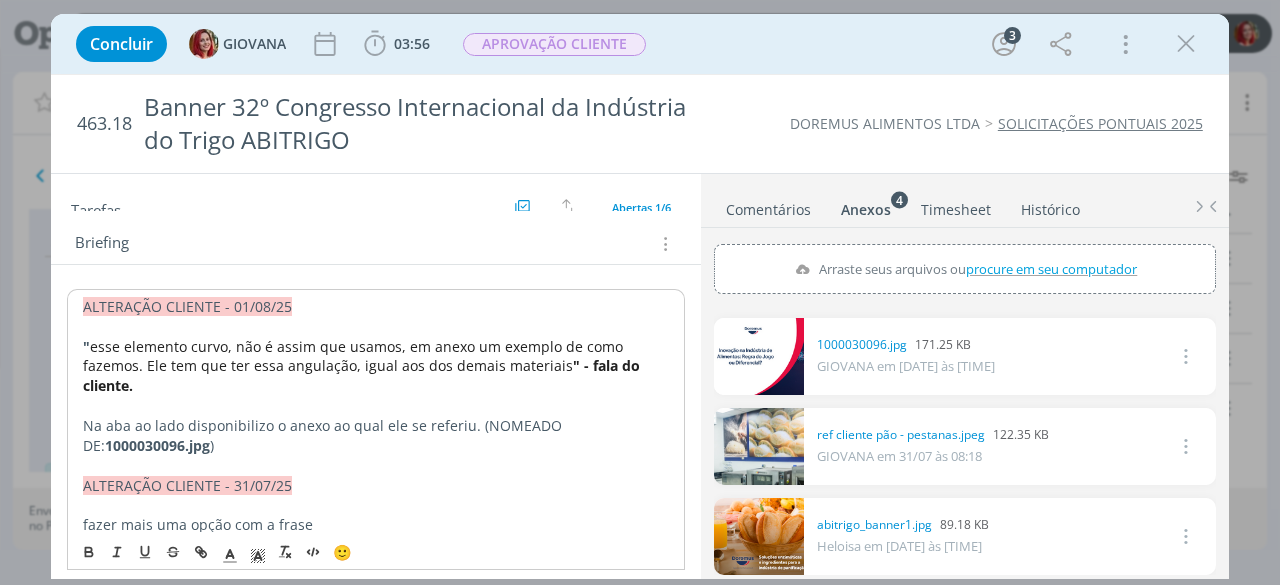 scroll, scrollTop: 0, scrollLeft: 0, axis: both 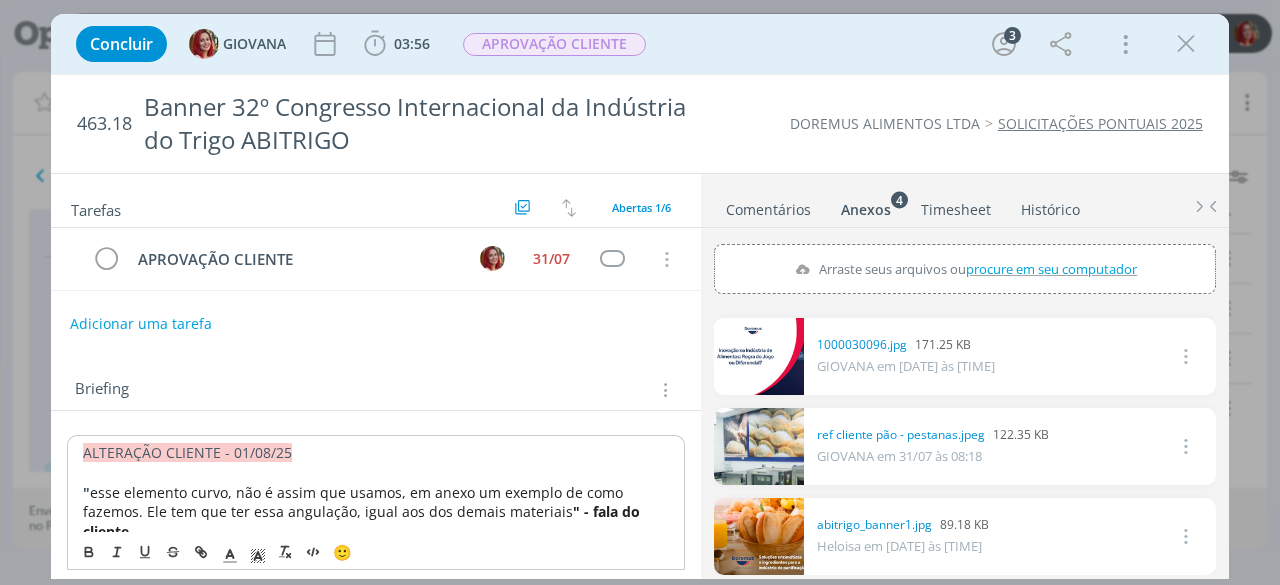 click on "Adicionar uma tarefa" at bounding box center (141, 324) 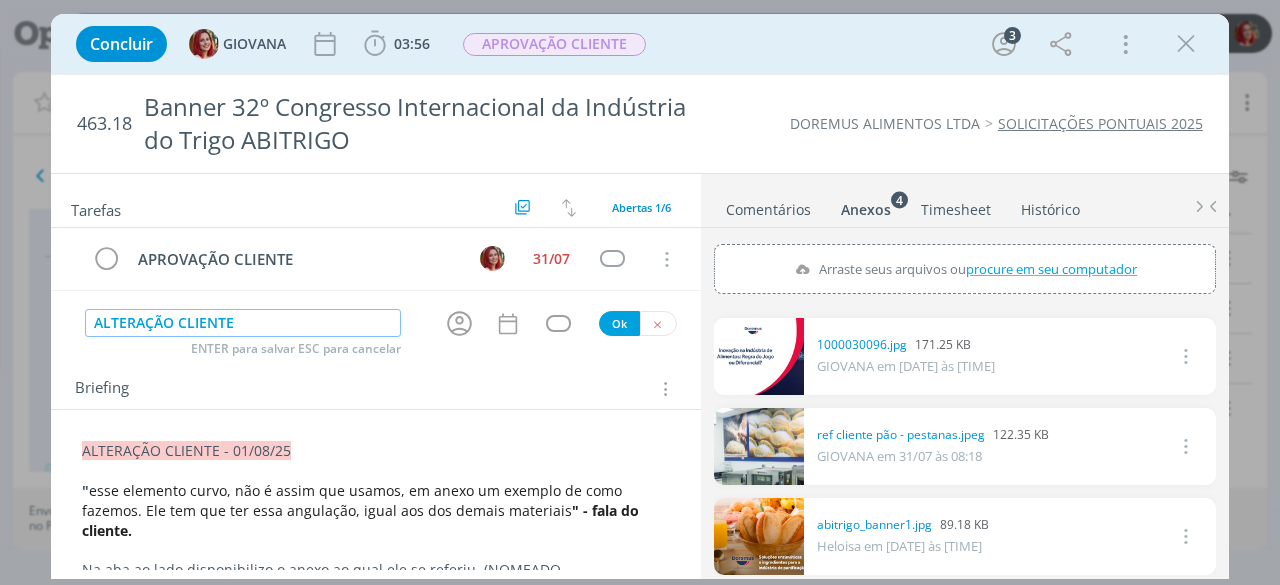 type on "ALTERAÇÃO CLIENTE" 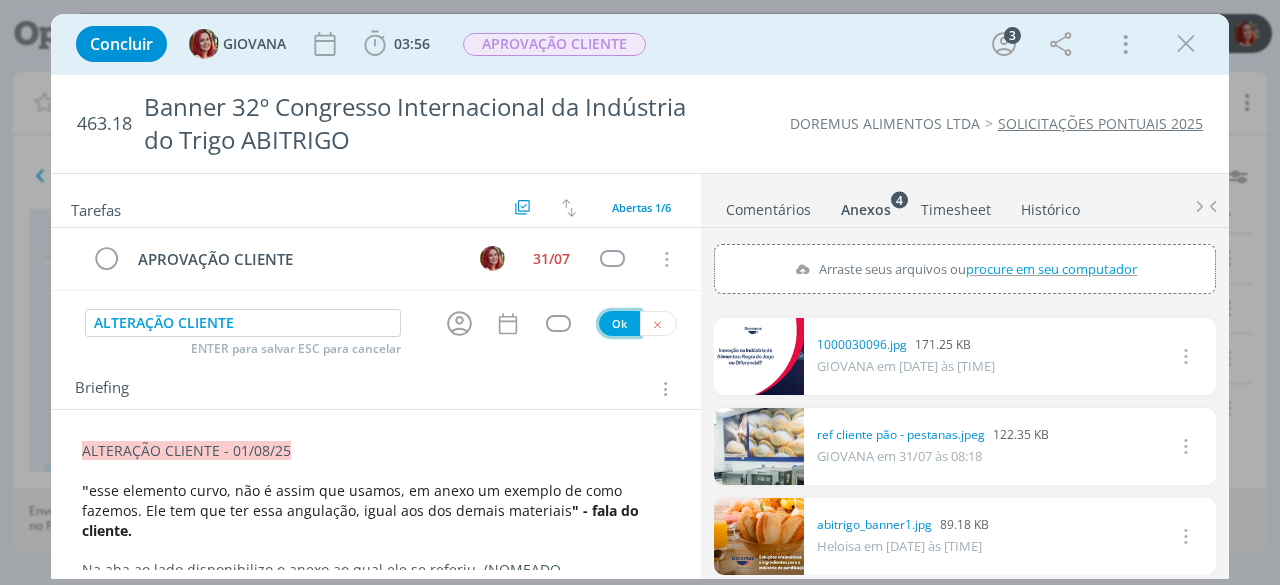 click on "Ok" at bounding box center [619, 323] 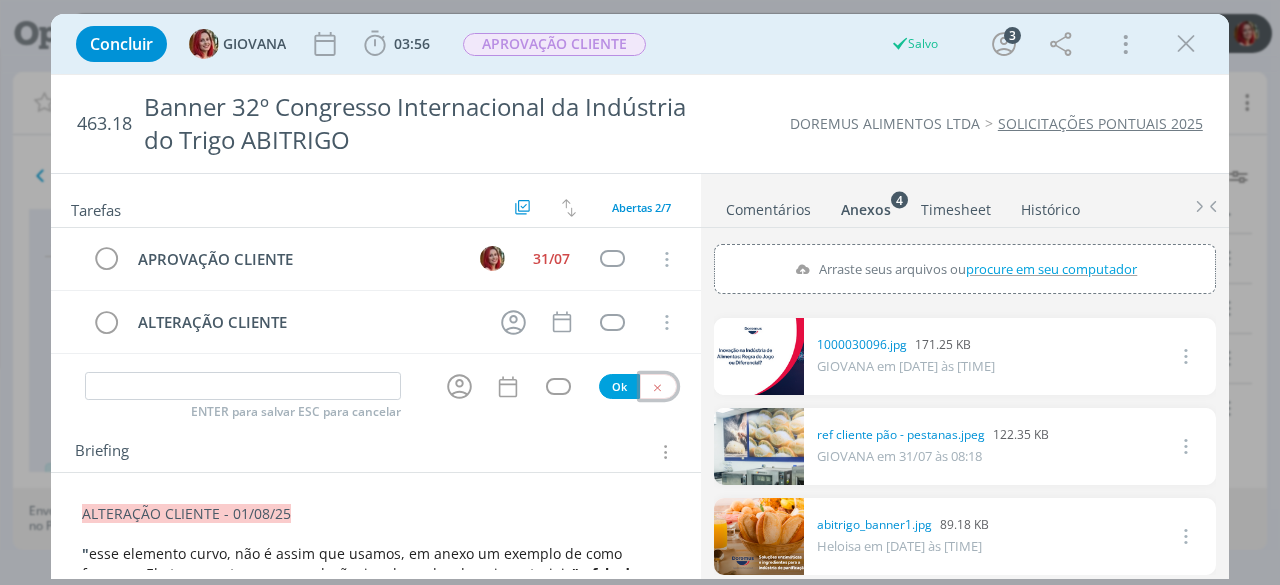 click at bounding box center [657, 387] 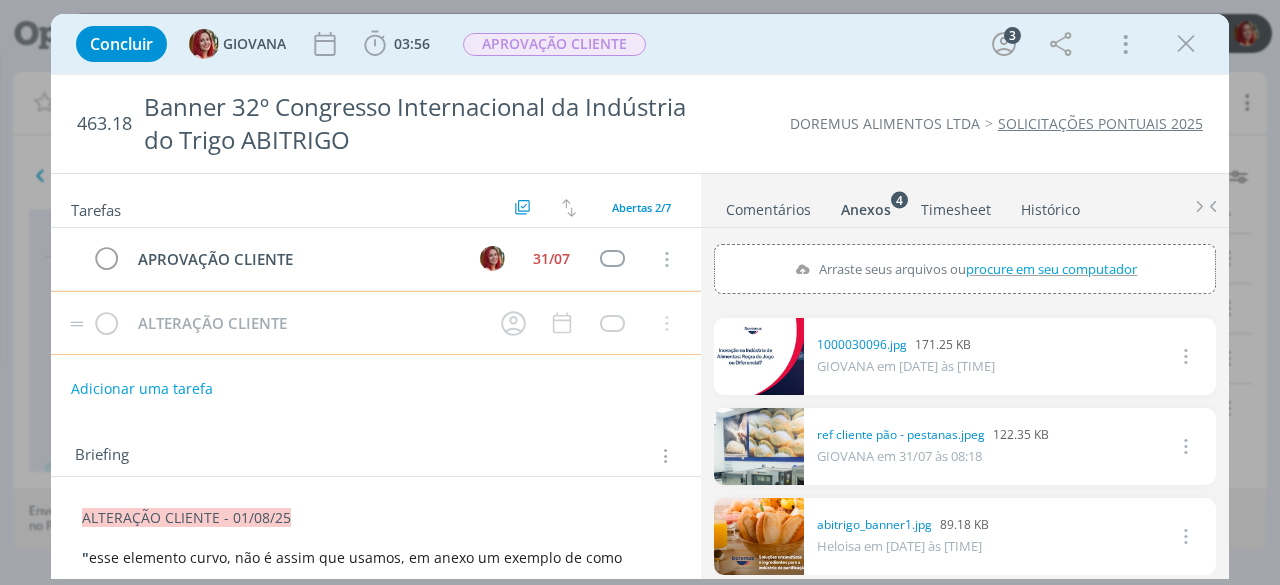 type 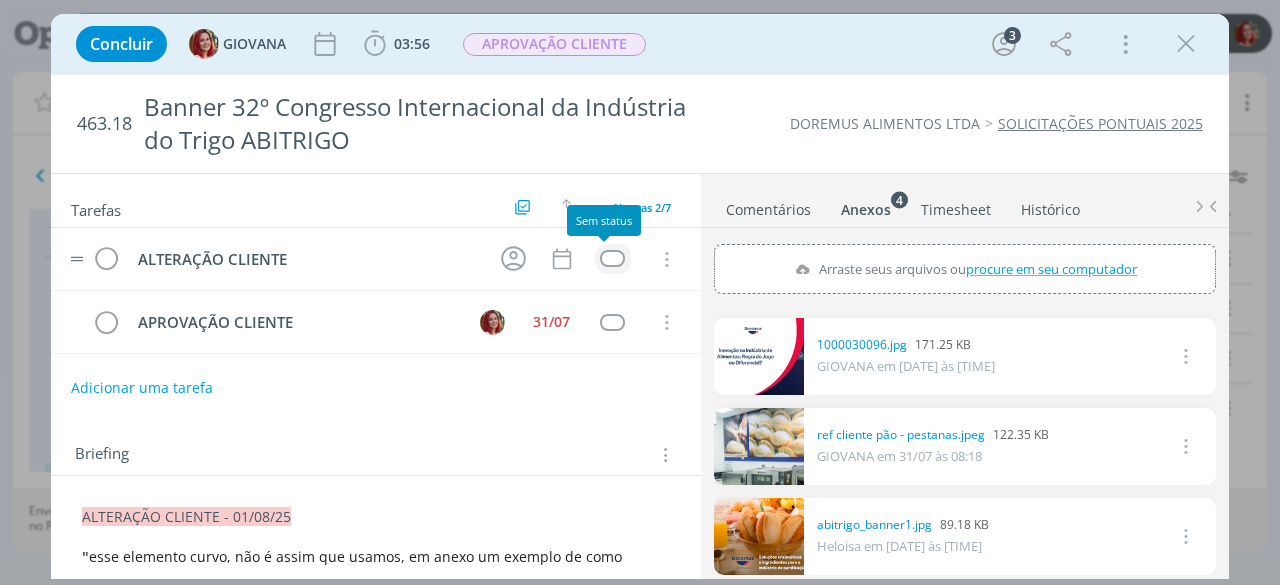 click at bounding box center [612, 258] 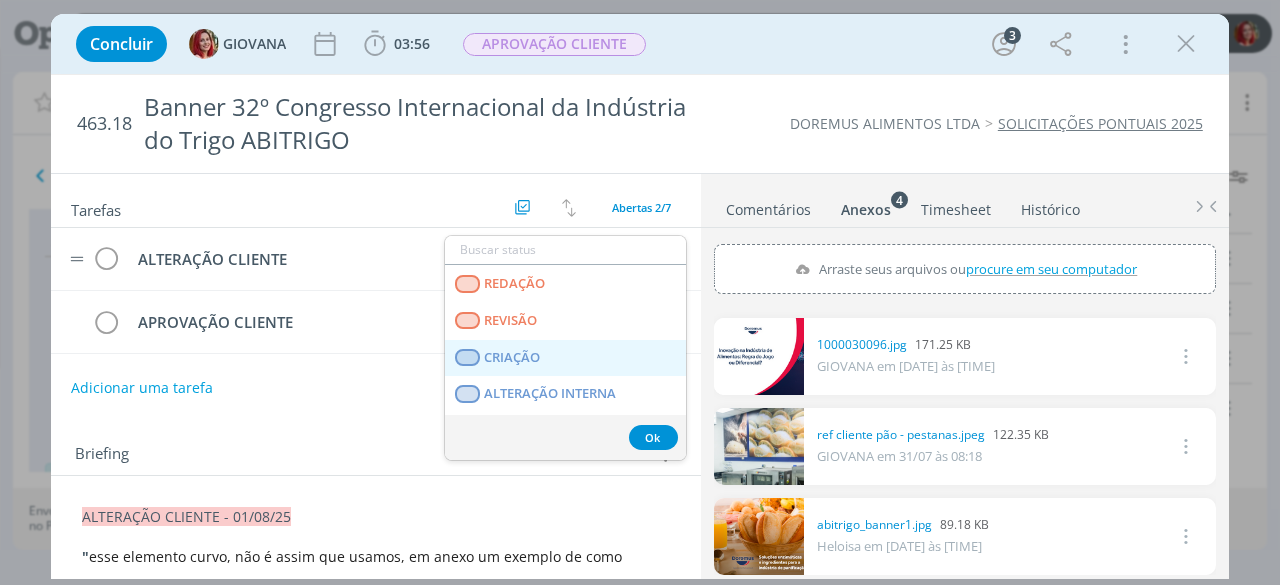 scroll, scrollTop: 100, scrollLeft: 0, axis: vertical 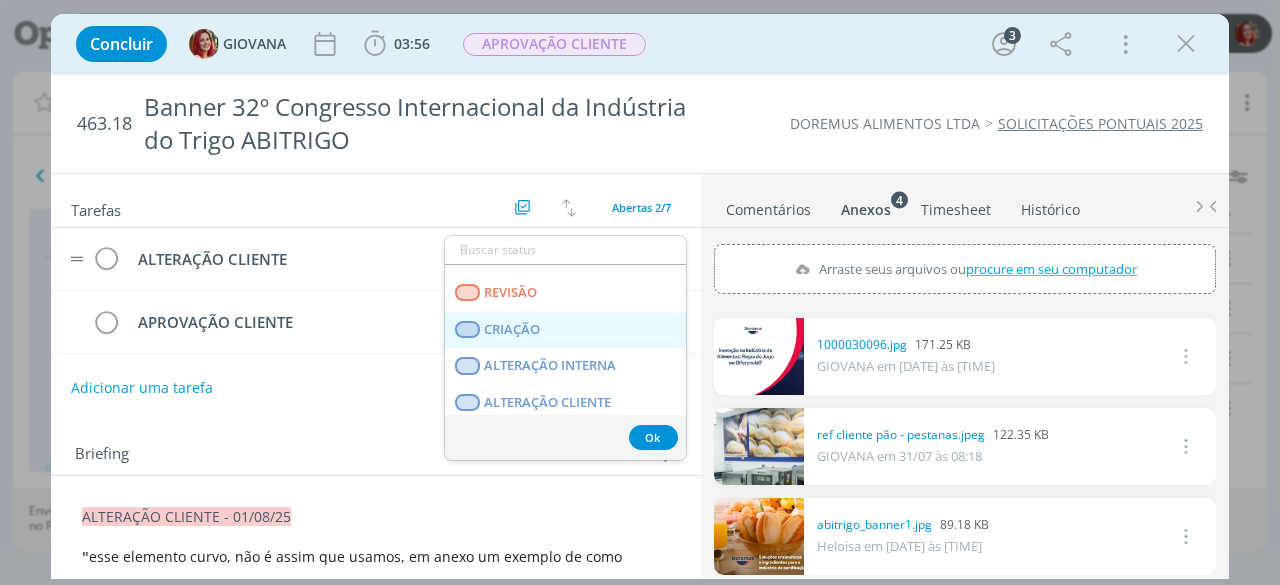 click on "CRIAÇÃO" at bounding box center [565, 329] 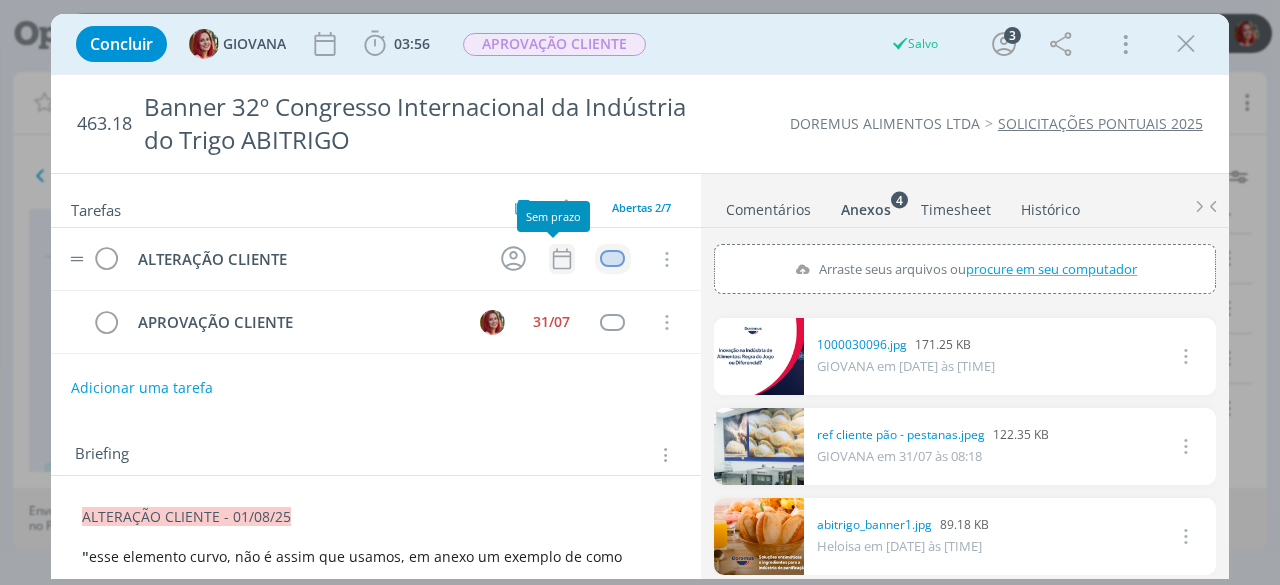click 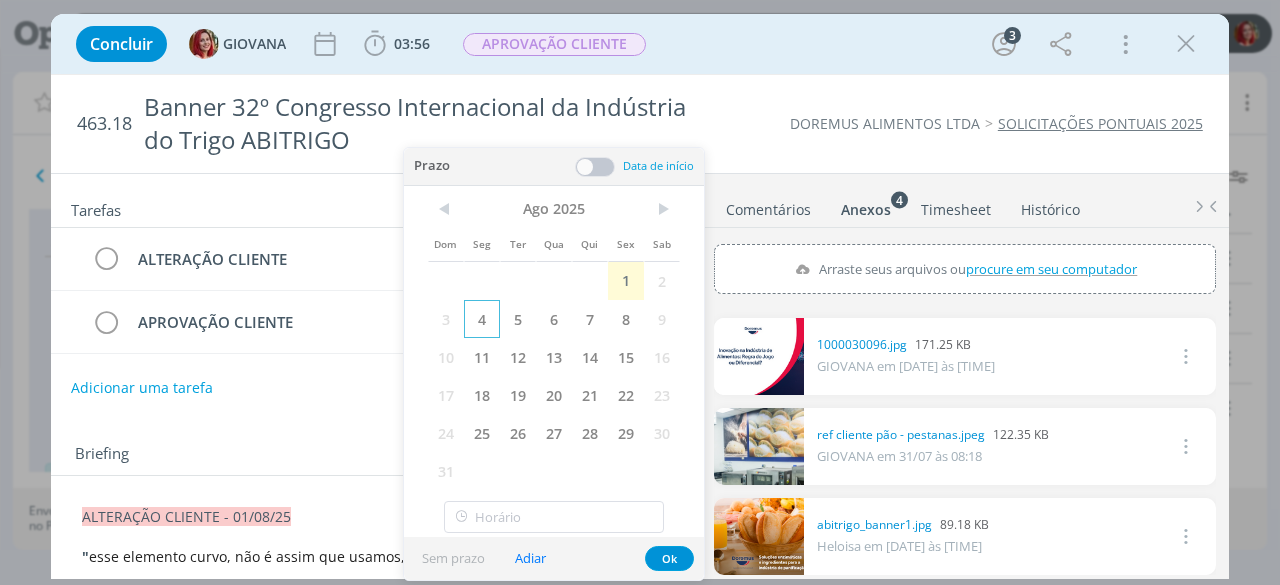 click on "4" at bounding box center (482, 319) 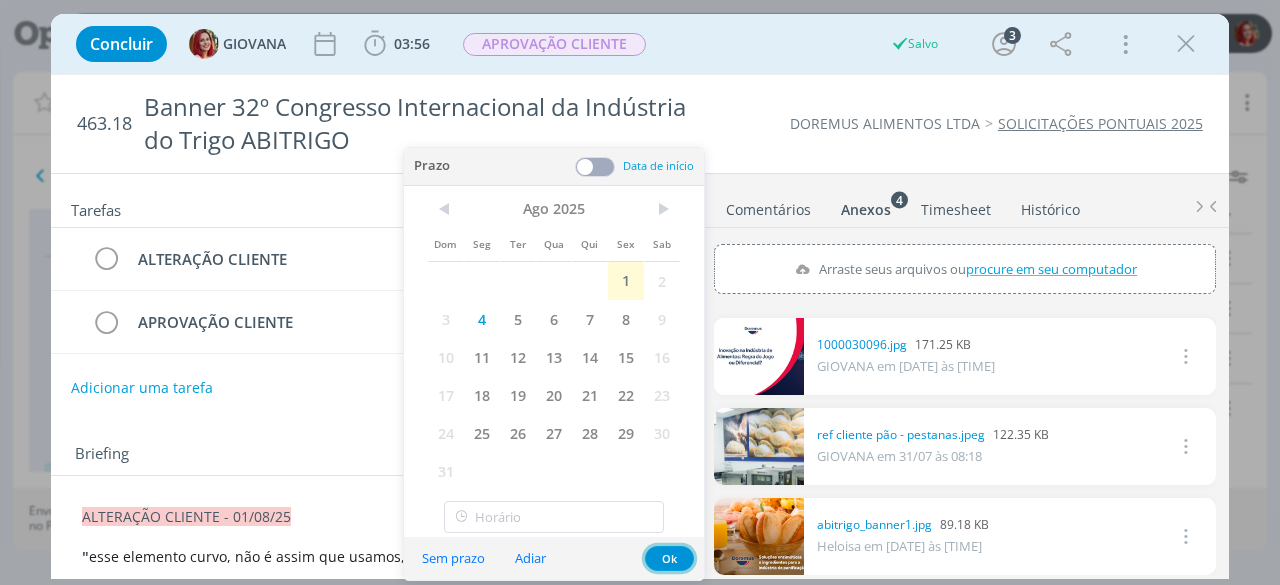 click on "Ok" at bounding box center (669, 558) 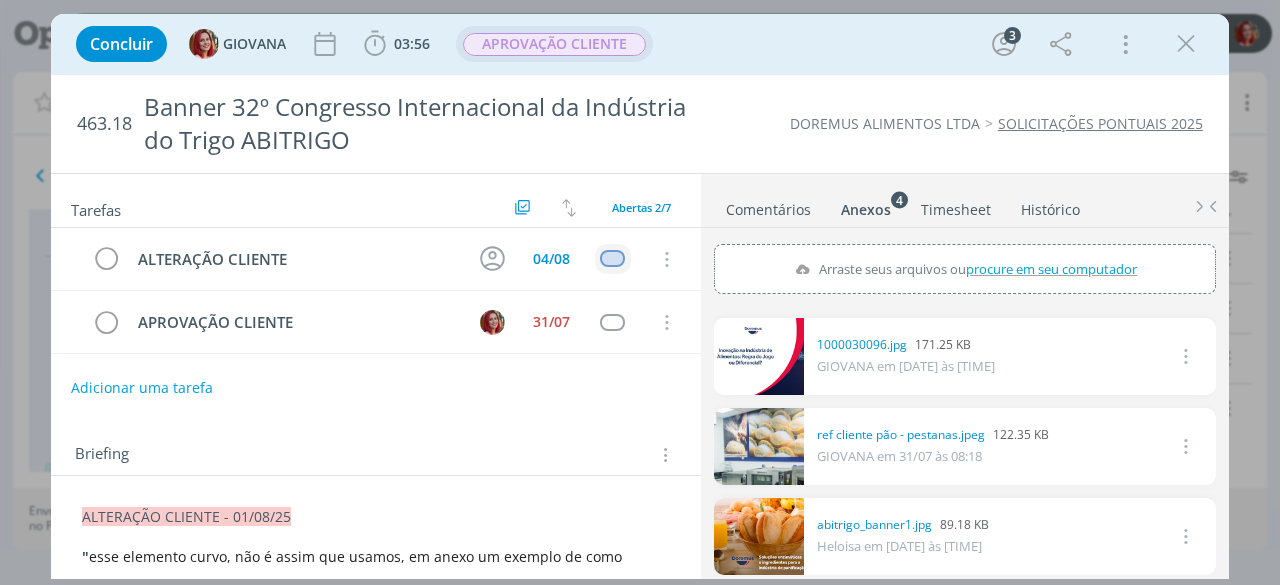 click on "APROVAÇÃO CLIENTE" at bounding box center [554, 44] 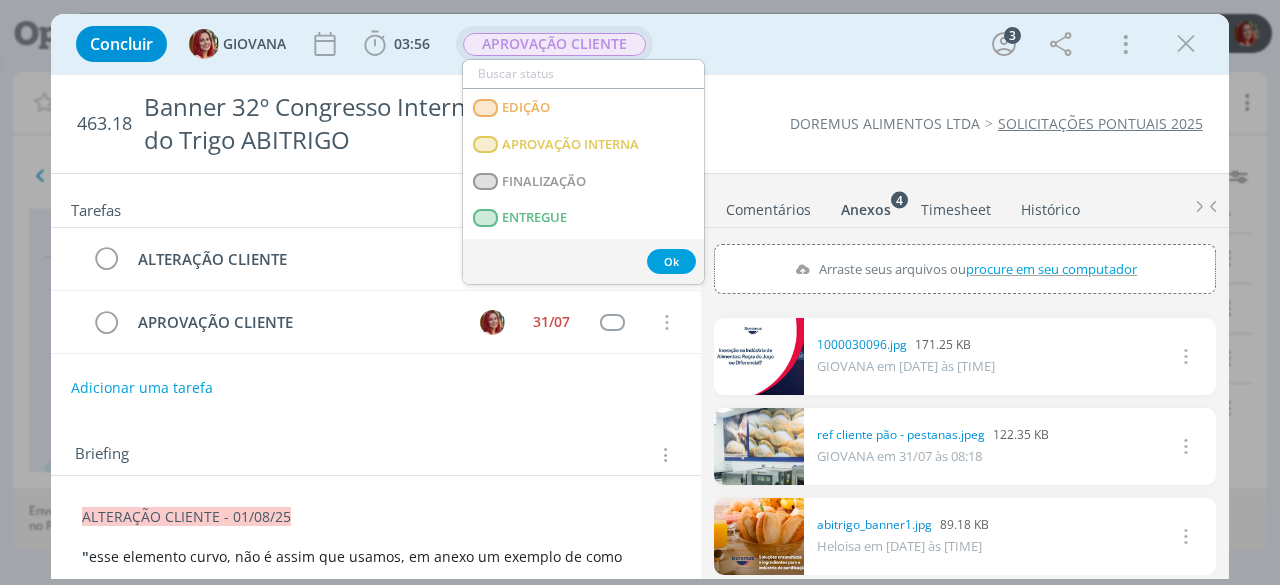 scroll, scrollTop: 300, scrollLeft: 0, axis: vertical 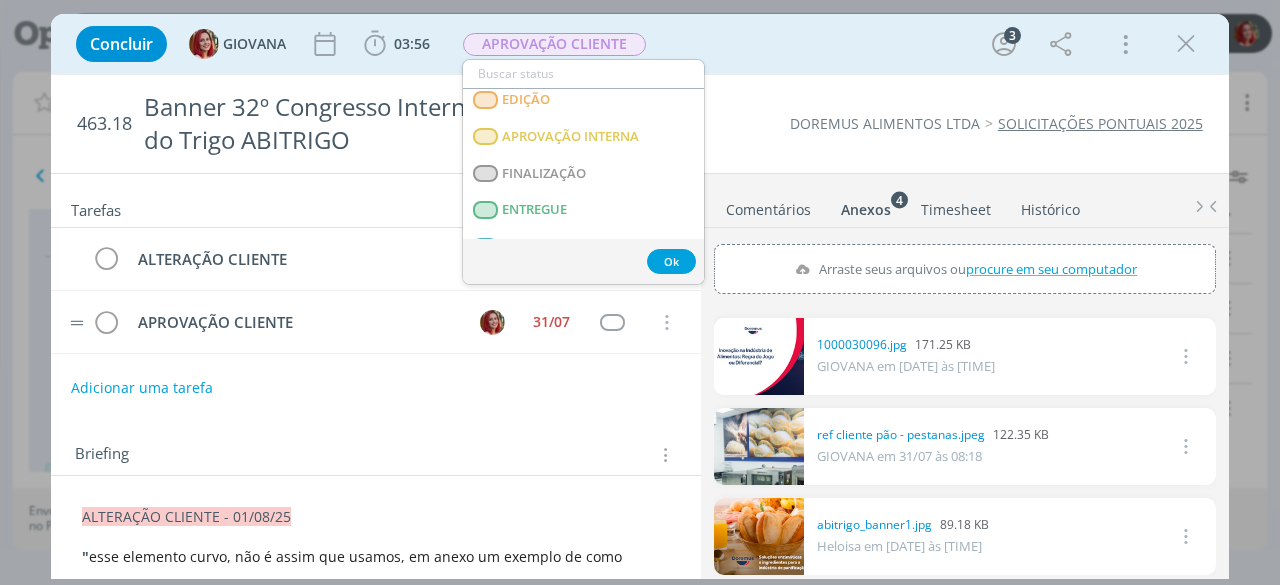 drag, startPoint x: 606, startPoint y: 385, endPoint x: 637, endPoint y: 349, distance: 47.507893 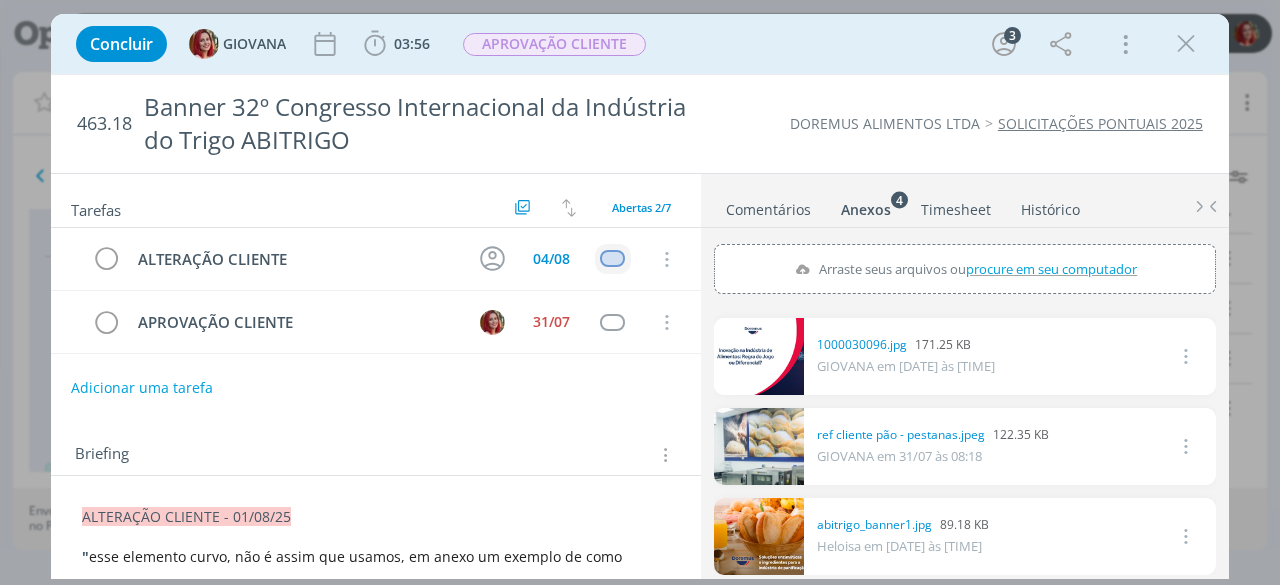 click at bounding box center [612, 258] 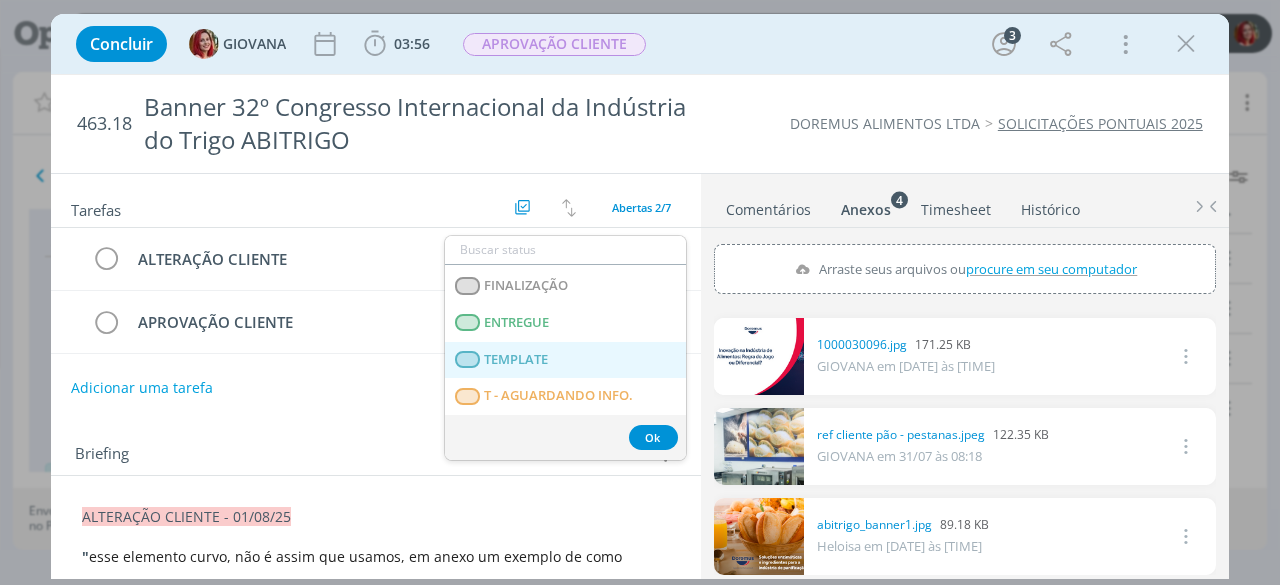 scroll, scrollTop: 510, scrollLeft: 0, axis: vertical 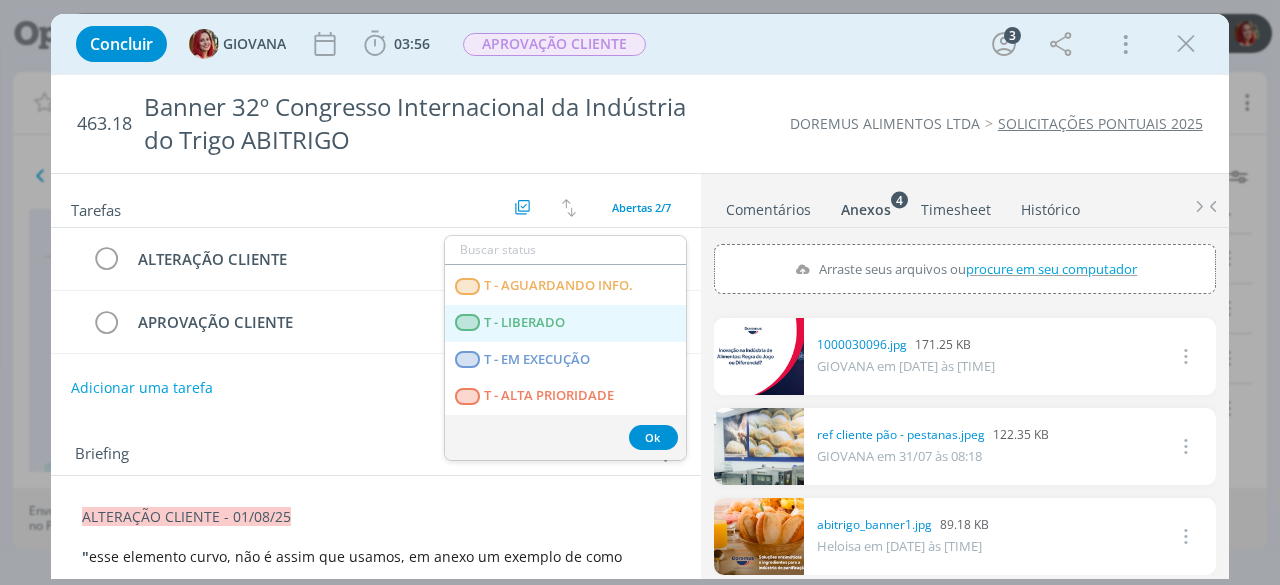 click on "T - LIBERADO" at bounding box center [525, 323] 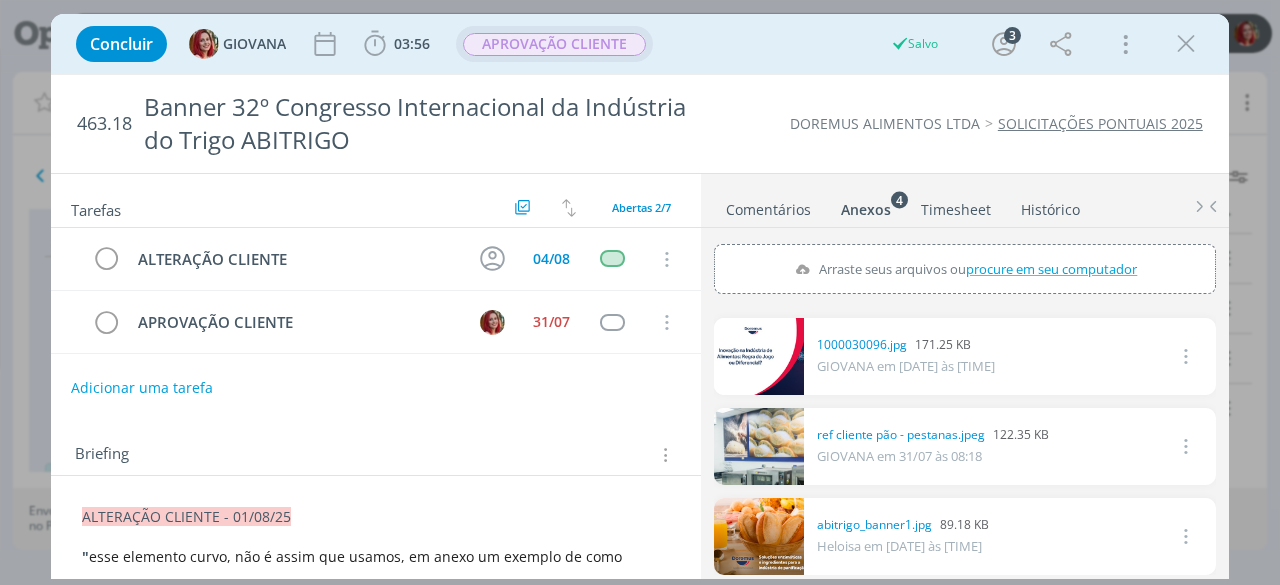 click on "APROVAÇÃO CLIENTE" at bounding box center [554, 44] 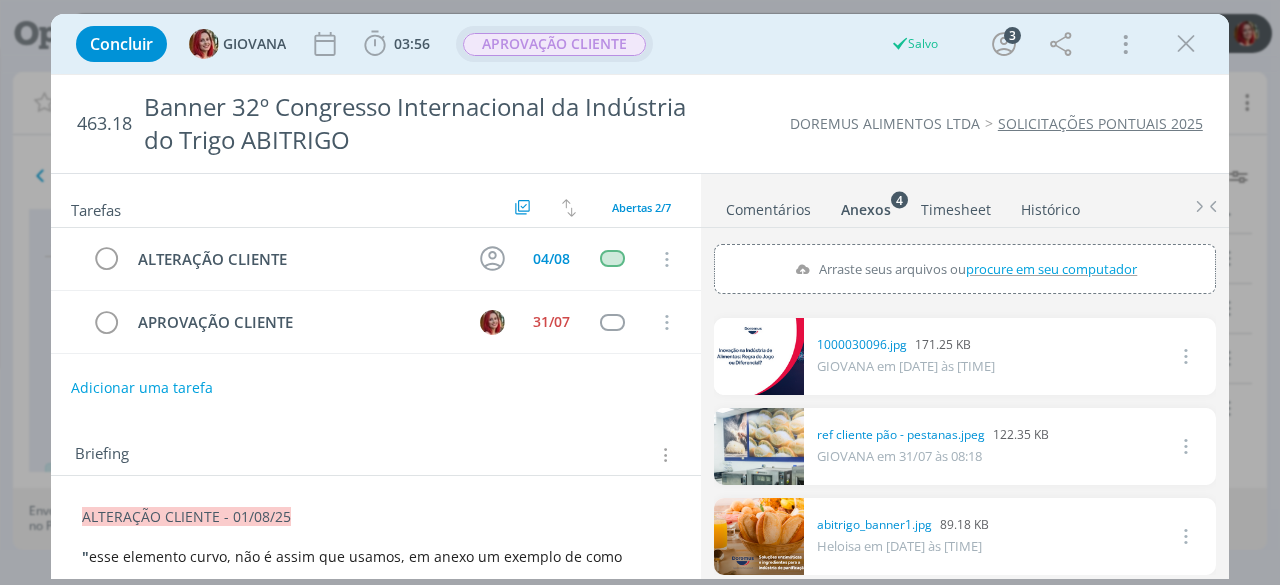 click on "APROVAÇÃO CLIENTE" at bounding box center [554, 44] 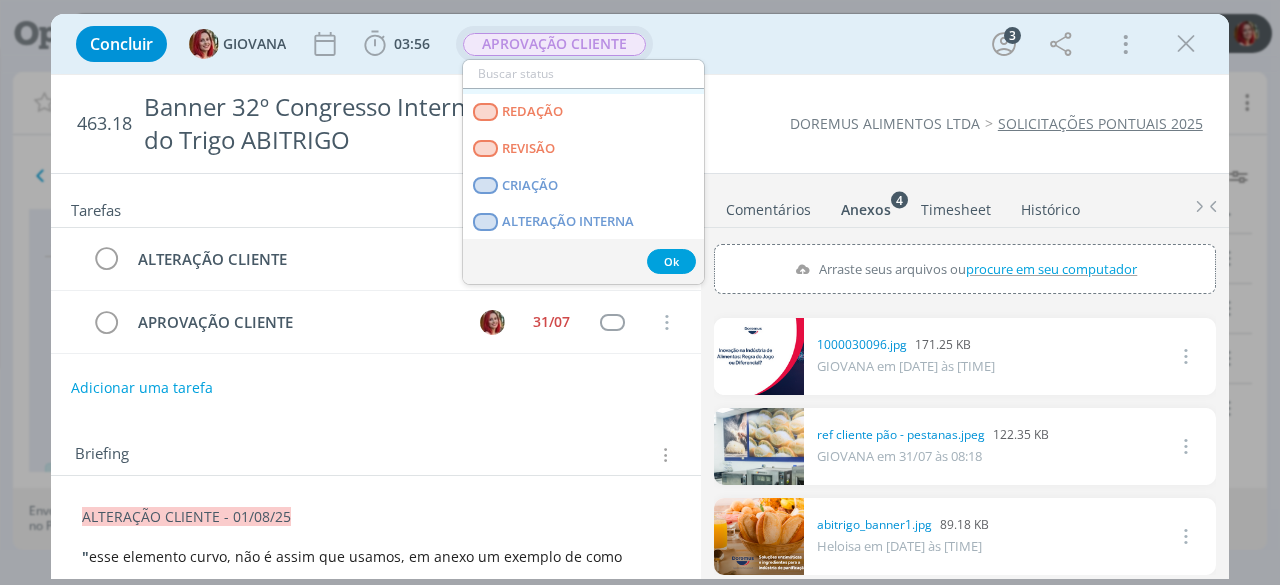 scroll, scrollTop: 100, scrollLeft: 0, axis: vertical 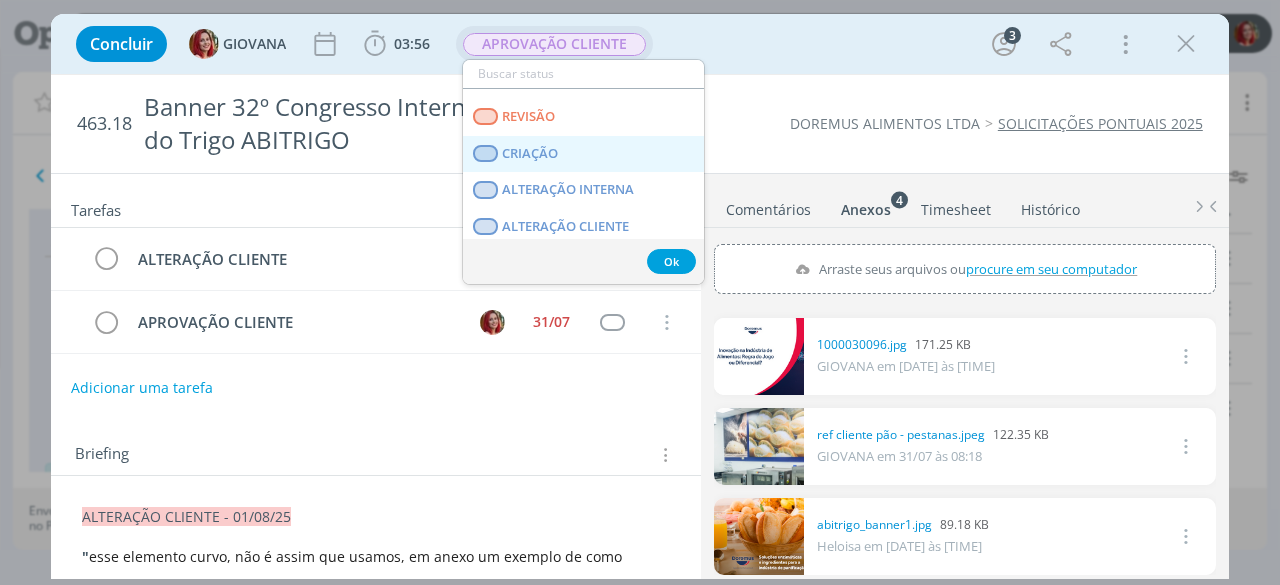 click on "CRIAÇÃO" at bounding box center [583, 154] 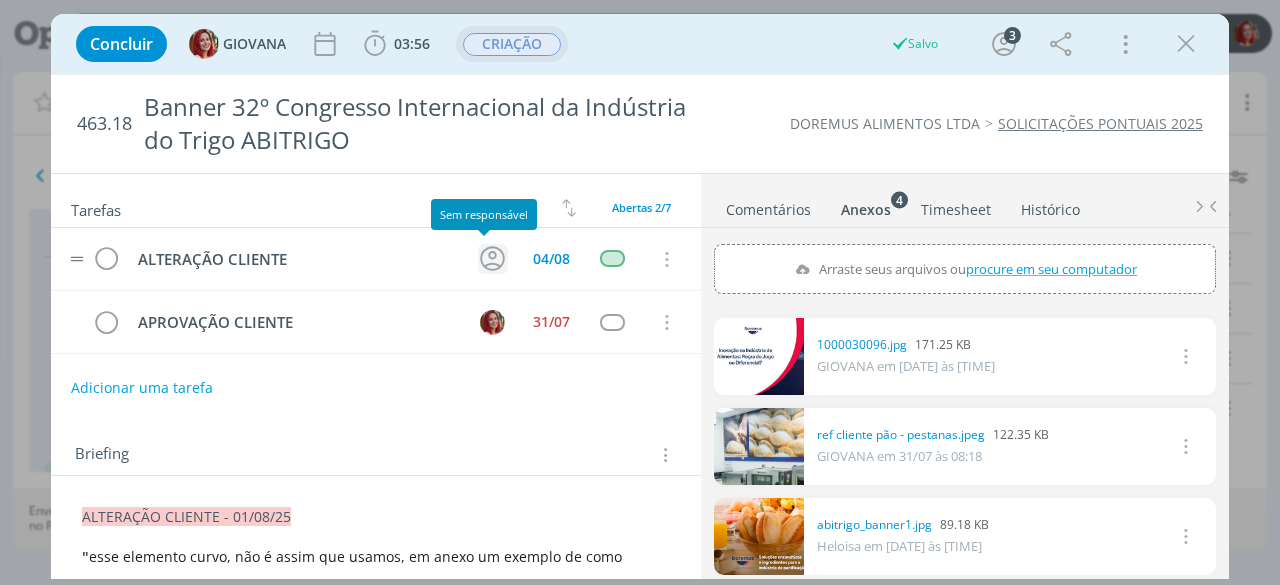 click 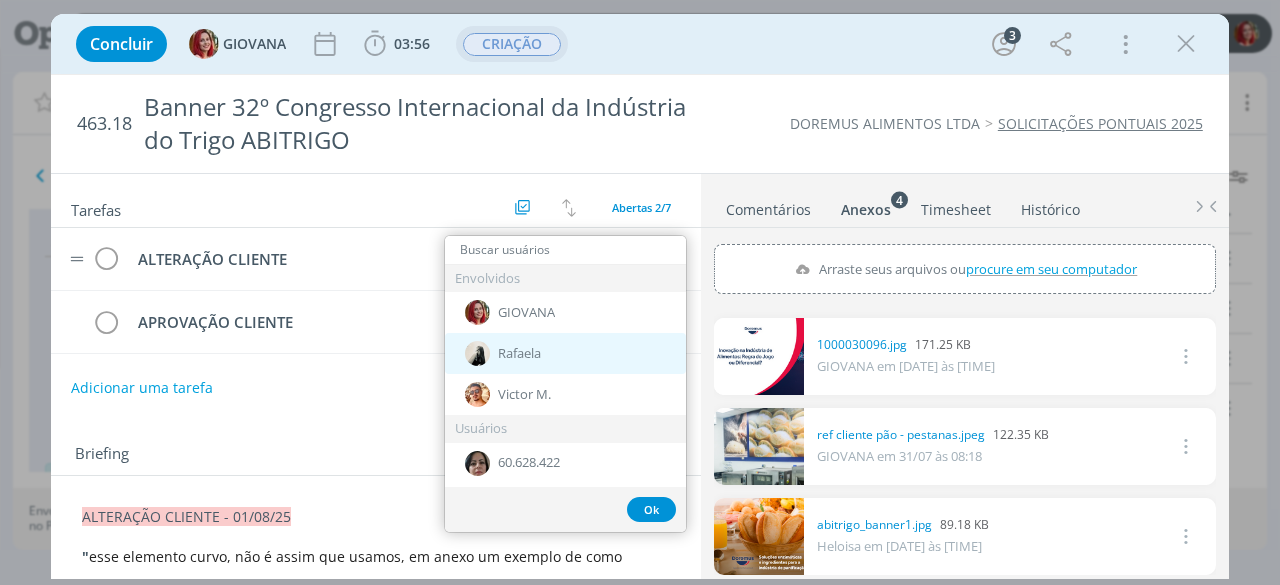 click on "Rafaela" at bounding box center [519, 354] 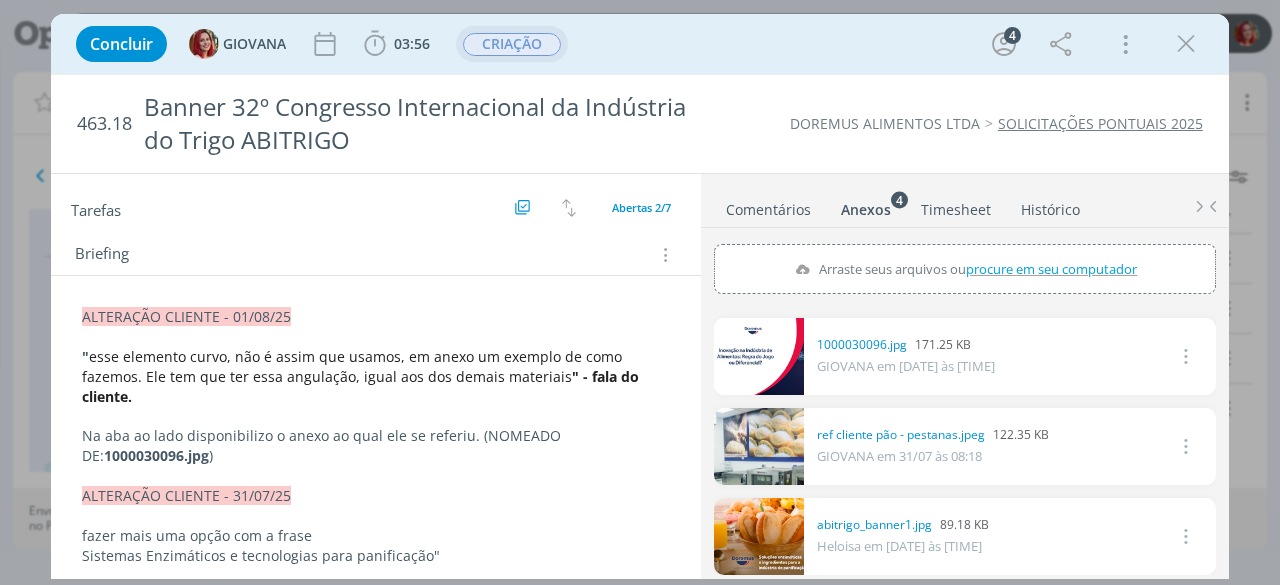 scroll, scrollTop: 0, scrollLeft: 0, axis: both 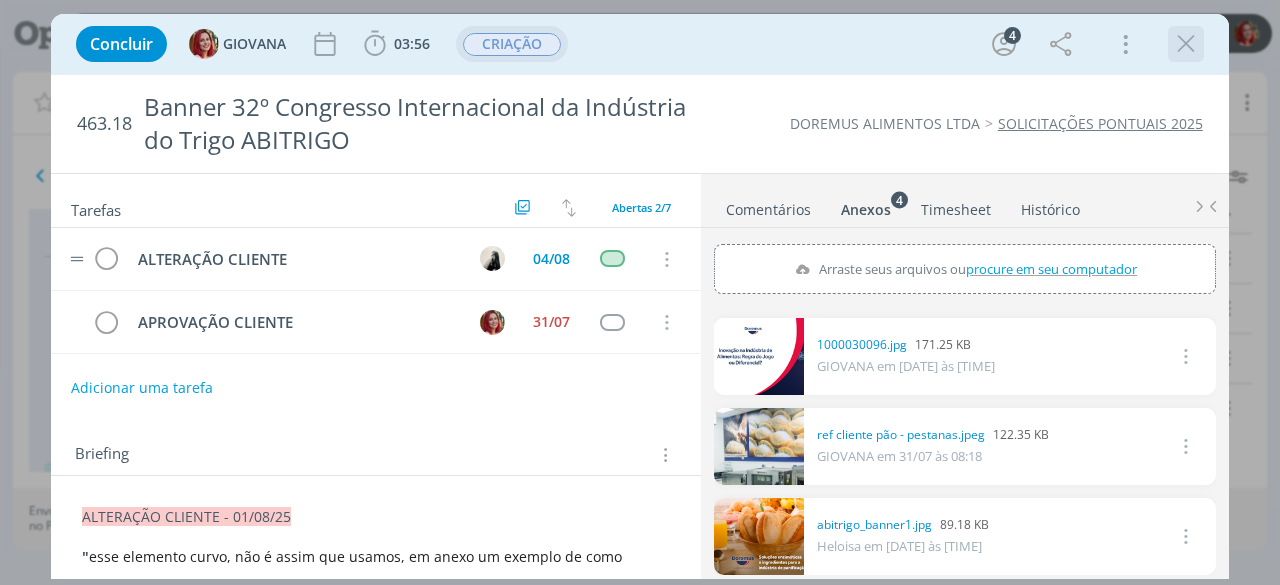 click at bounding box center [1186, 44] 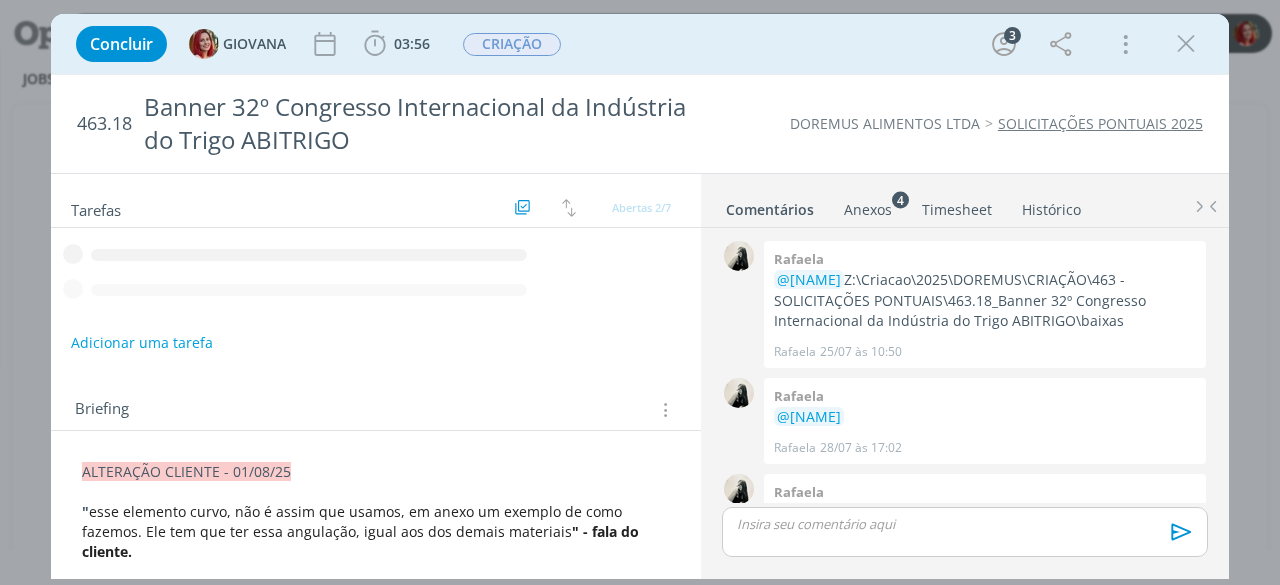 scroll, scrollTop: 334, scrollLeft: 0, axis: vertical 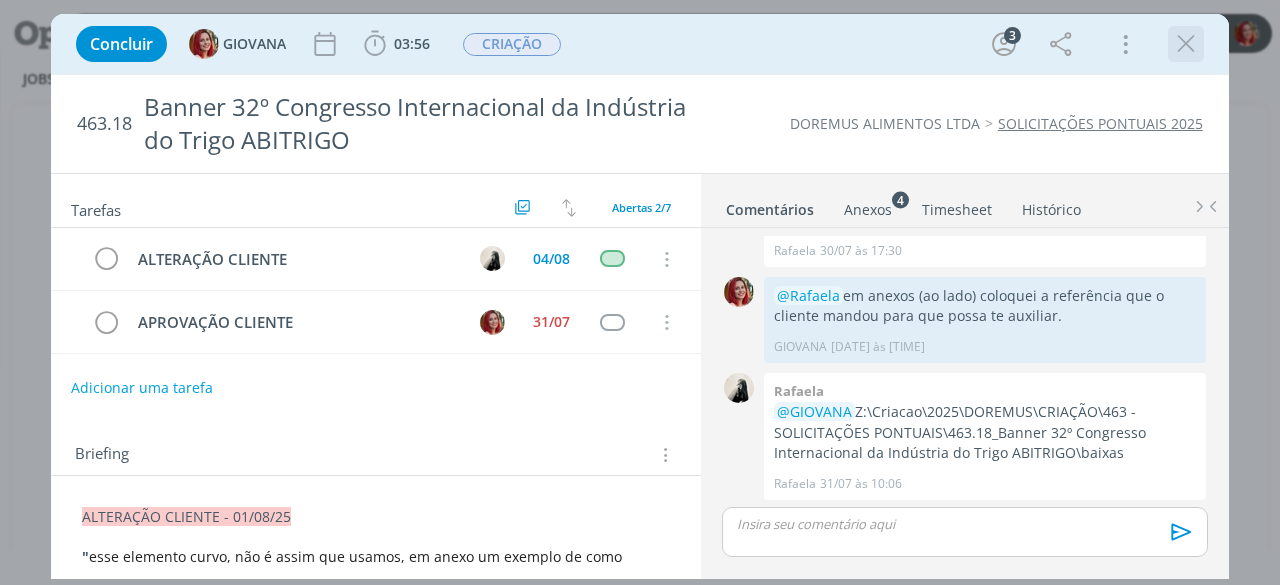 click at bounding box center [1186, 44] 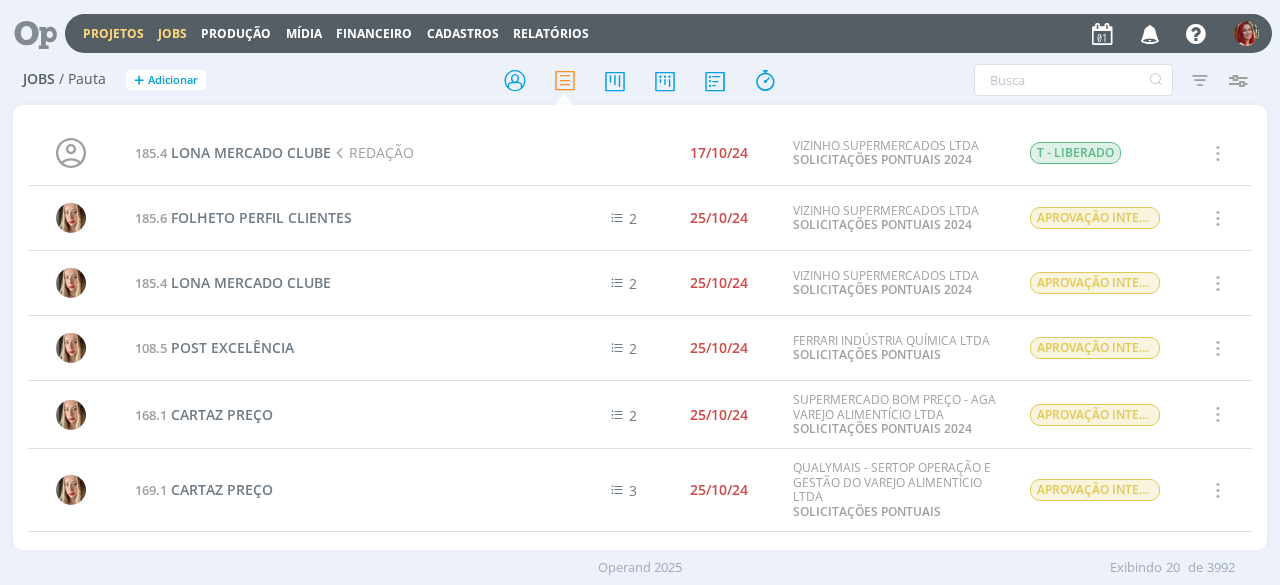 click on "Projetos" at bounding box center [113, 33] 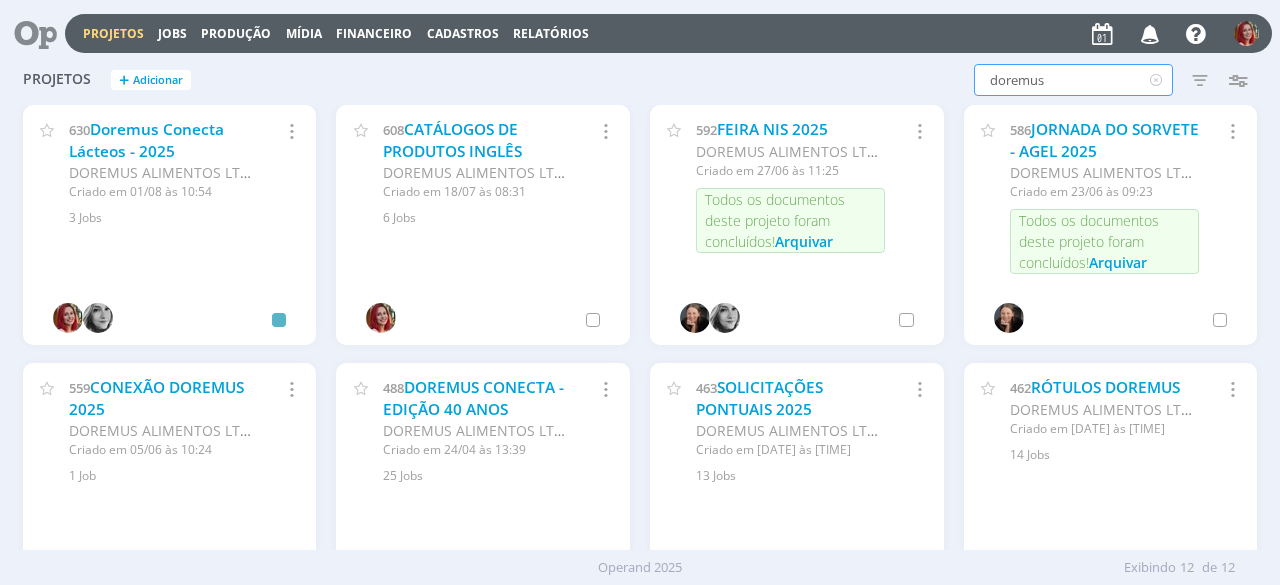 drag, startPoint x: 1067, startPoint y: 75, endPoint x: 882, endPoint y: 68, distance: 185.13239 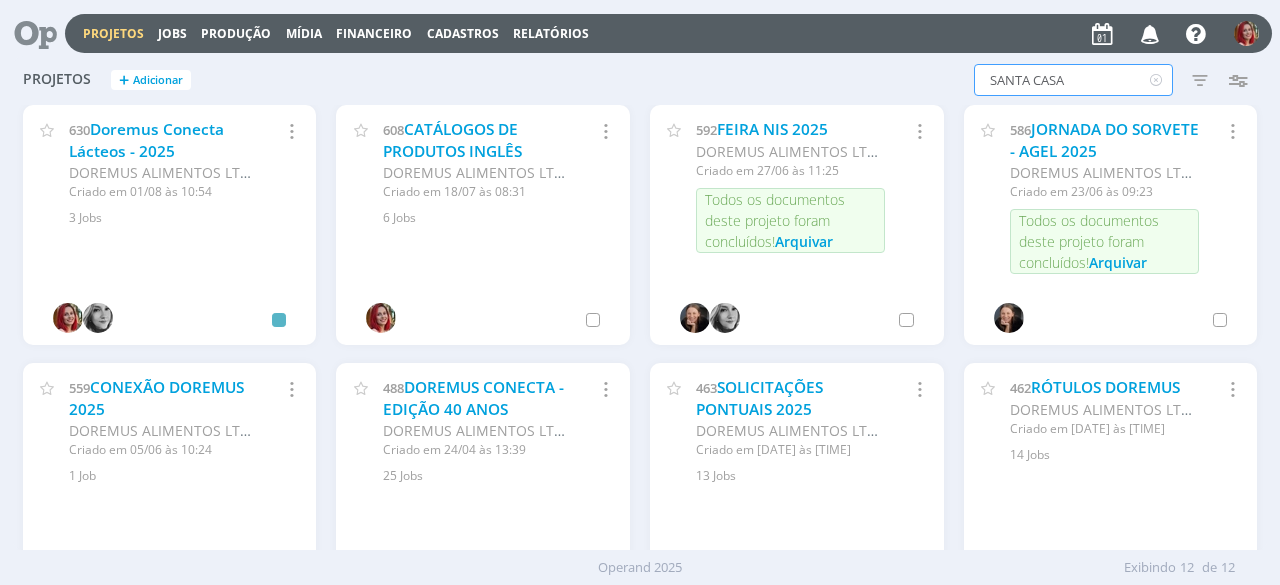 type on "SANTA CASA" 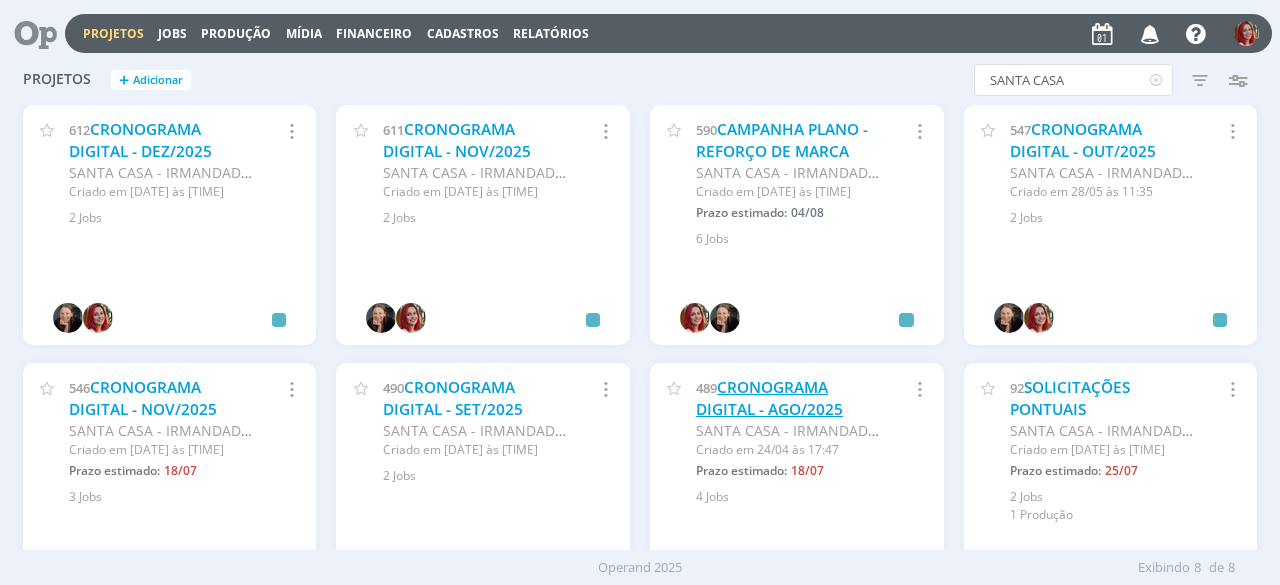 click on "CRONOGRAMA DIGITAL - AGO/2025" at bounding box center [769, 398] 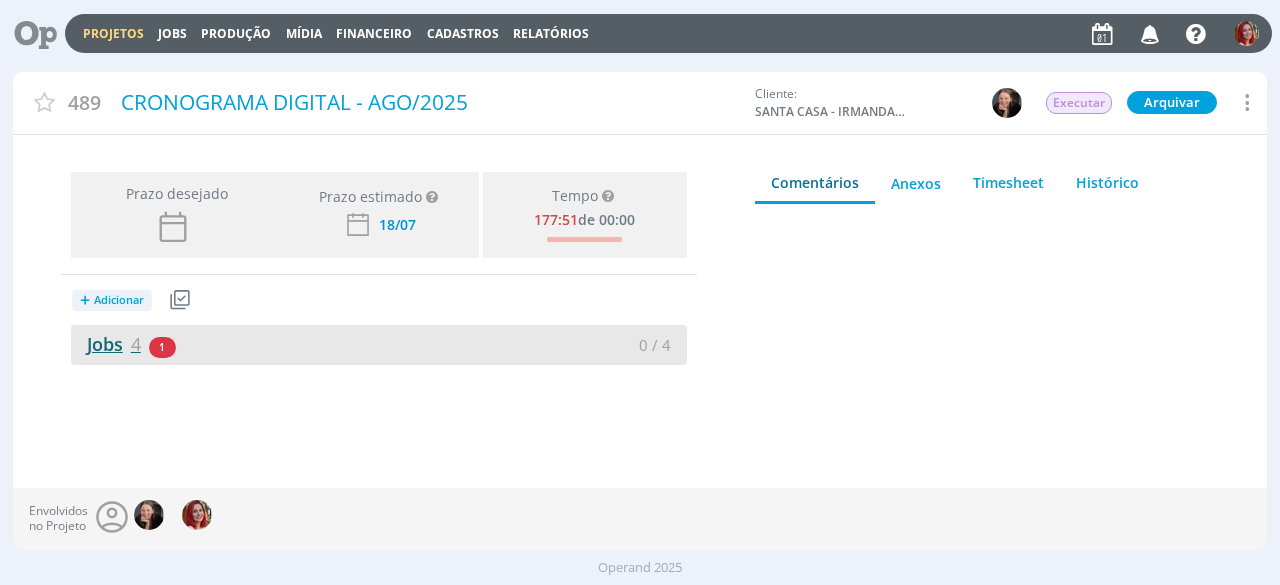 click on "Jobs 4" at bounding box center [106, 344] 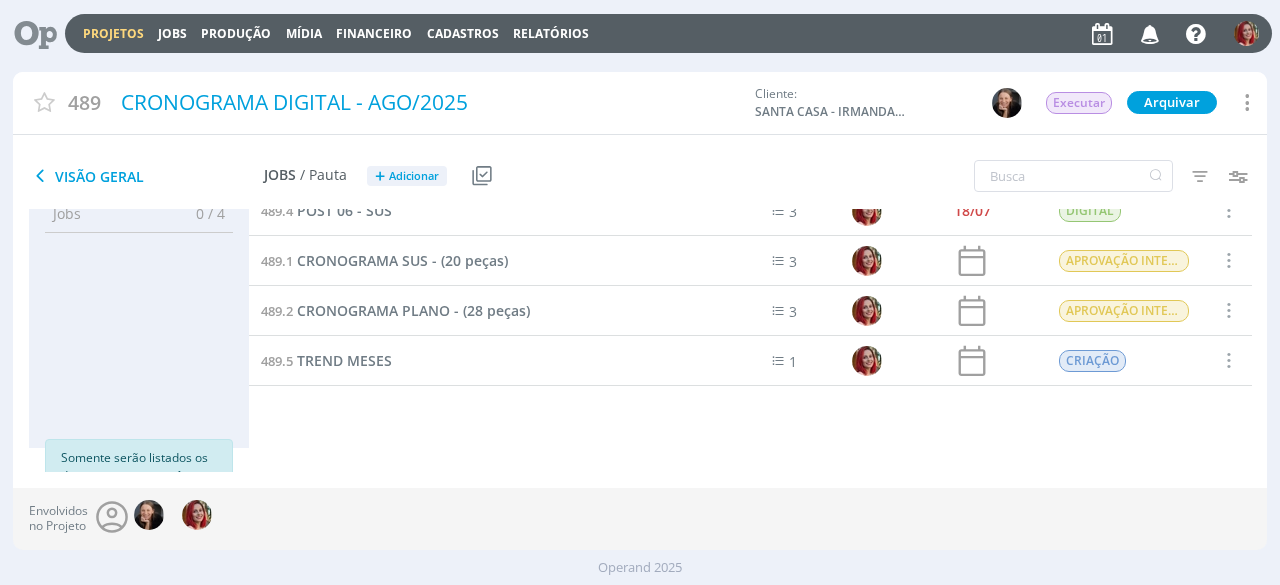 scroll, scrollTop: 0, scrollLeft: 0, axis: both 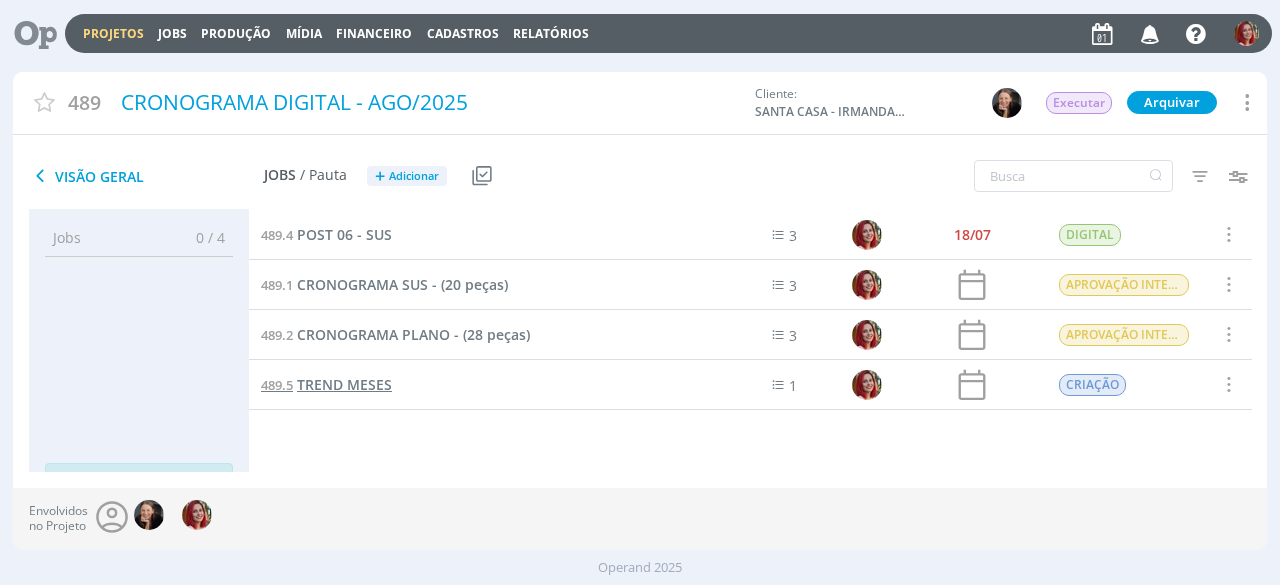 click on "TREND MESES" at bounding box center [344, 384] 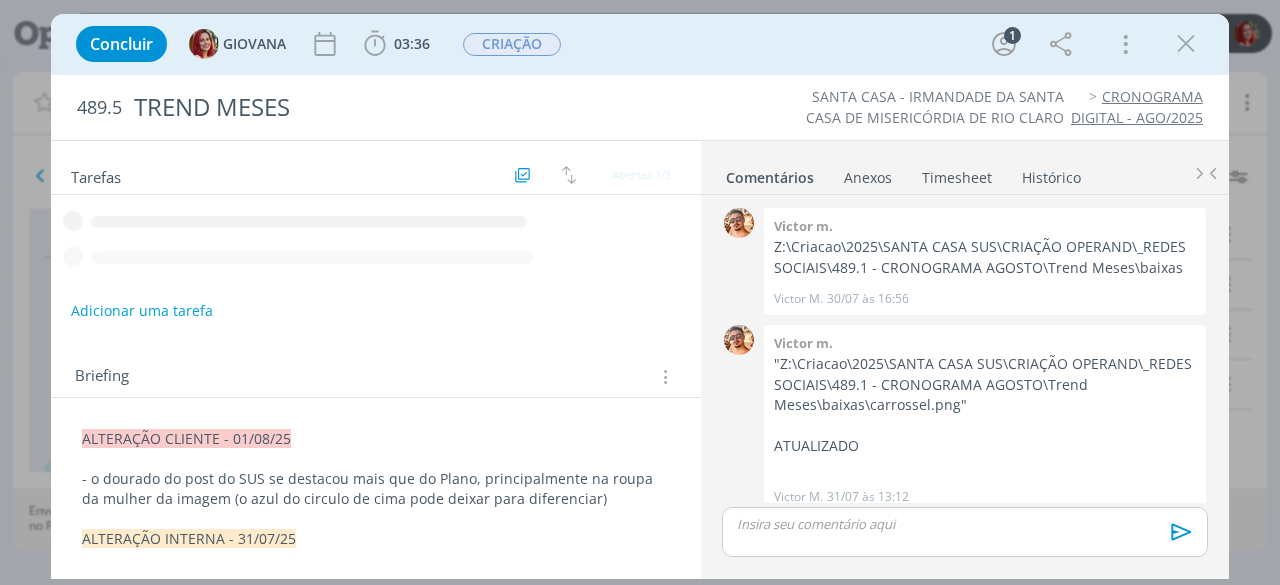scroll, scrollTop: 13, scrollLeft: 0, axis: vertical 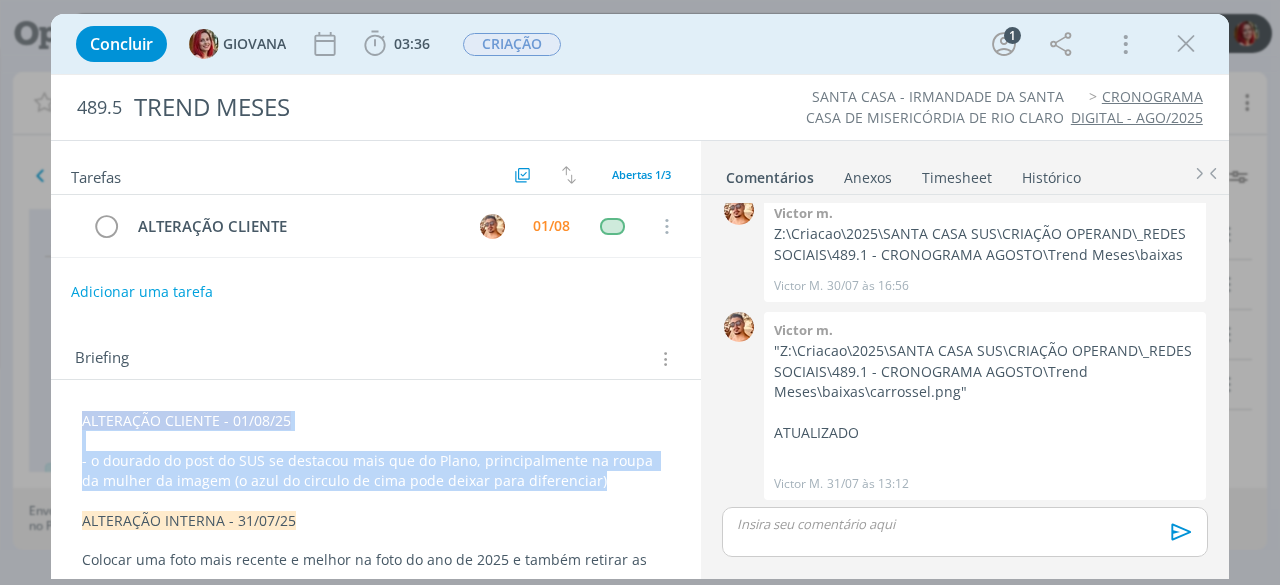 drag, startPoint x: 601, startPoint y: 479, endPoint x: 48, endPoint y: 393, distance: 559.6472 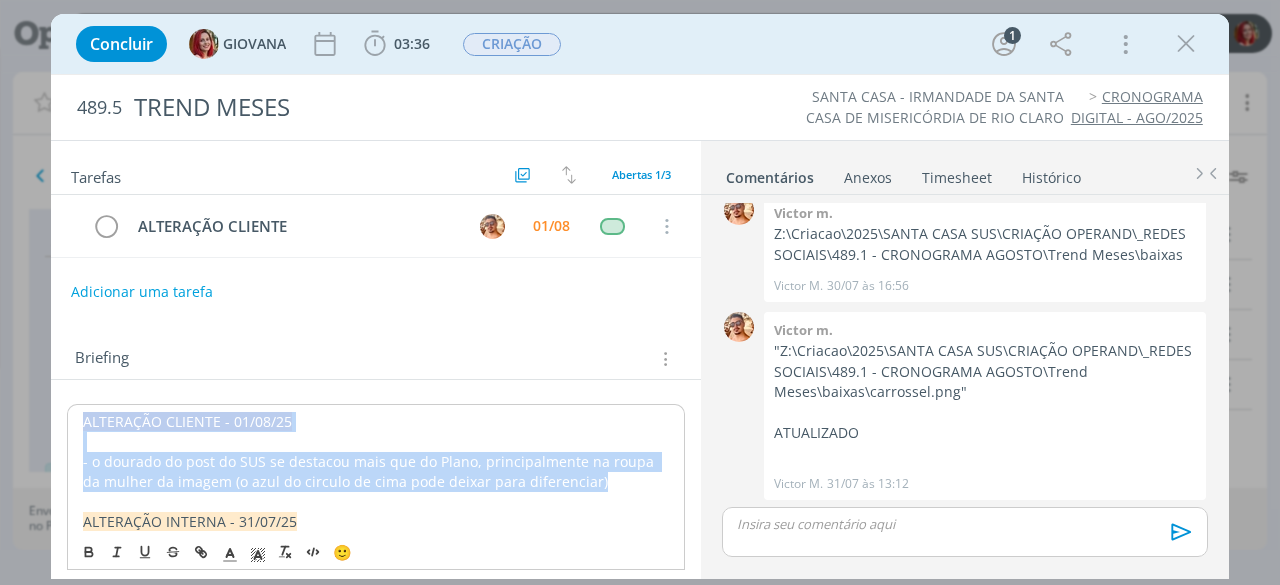 copy on "ALTERAÇÃO CLIENTE - 01/08/25 - o dourado do post do SUS se destacou mais que do Plano, principalmente na roupa da mulher da imagem (o azul do circulo de cima pode deixar para diferenciar)" 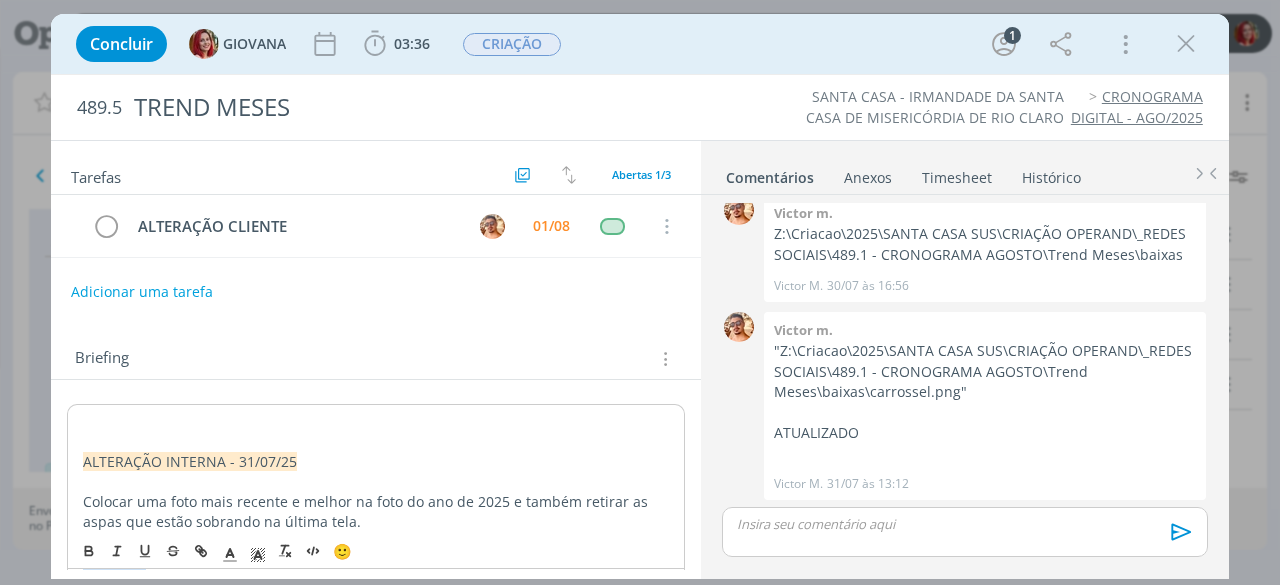 click on "ALTERAÇÃO INTERNA - 31/07/25 Colocar uma foto mais recente e melhor na foto do ano de 2025 e também retirar as aspas que estão sobrando na última tela. CRIAÇÃO                                                                                                  Data de solicitação:  30/07/25 1 - FORMATO:   Carrossel 2 - TIPO:   Digital 3 - CAMINHO SERVIDOR:  4 - CONTEÚDO DE TEXTO: CAPA:  Vocês atendem à comunidade de Rio Claro há quantos meses? IMAGEM 02:  Meses? IMAGEM 03:  2025 IMAGEM 04:  1996 IMAGEM 05:  1985 IMAGEM 06:  1920. IMAGEM 07:  1912 IMAGEM 08: (foto da fachada com blur com os dizeres):  "São 140 anos, de 1885 a 2025, histórias que começam aqui e constroem gerações." Caminho para seguir:  Z:\Criacao\2025\SANTA CASA SUS\ATEMPORAL\FOTO ANTIGAS\SELECIONADAS Data de solicitação:  Escreva aqui (alterações em tópicos numéricos)" at bounding box center (376, 719) 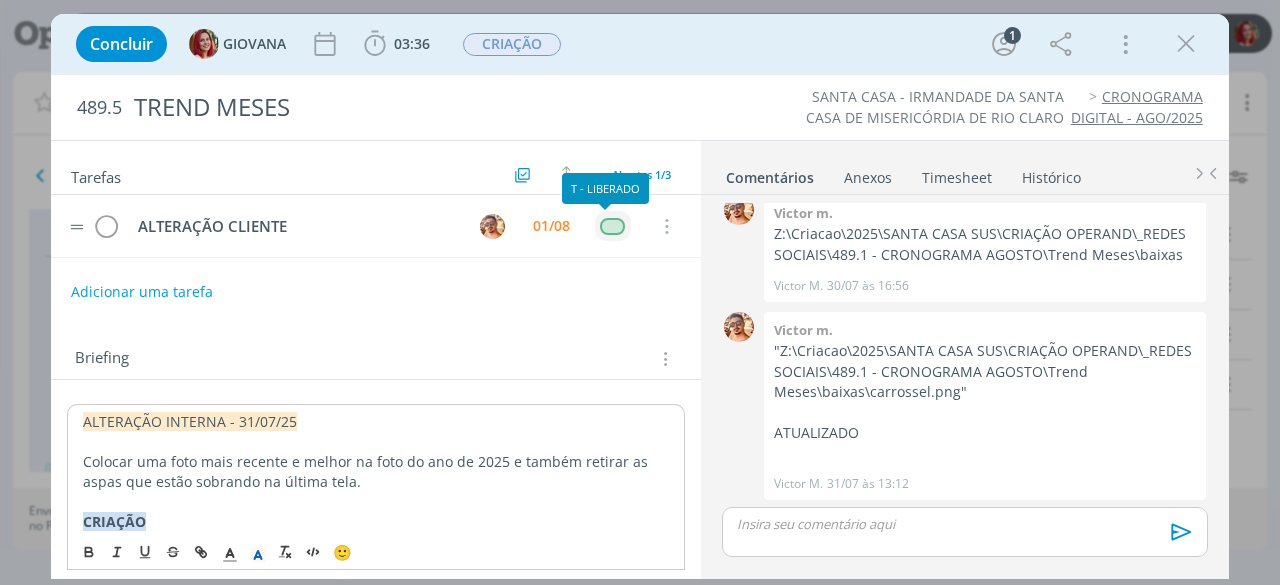 click at bounding box center (612, 226) 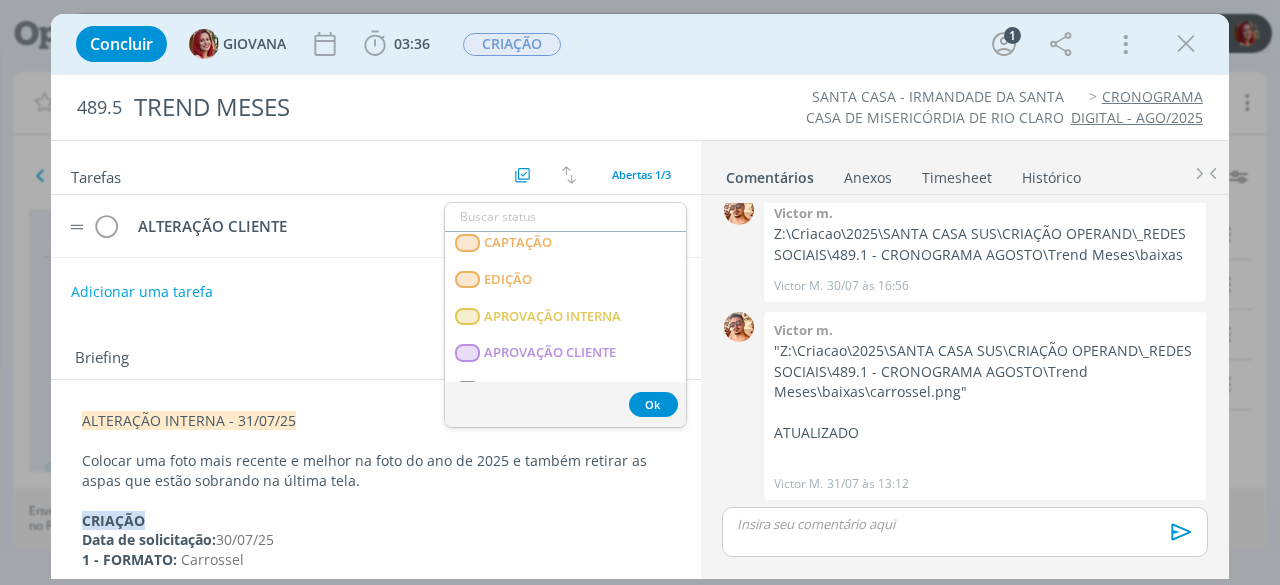 scroll, scrollTop: 400, scrollLeft: 0, axis: vertical 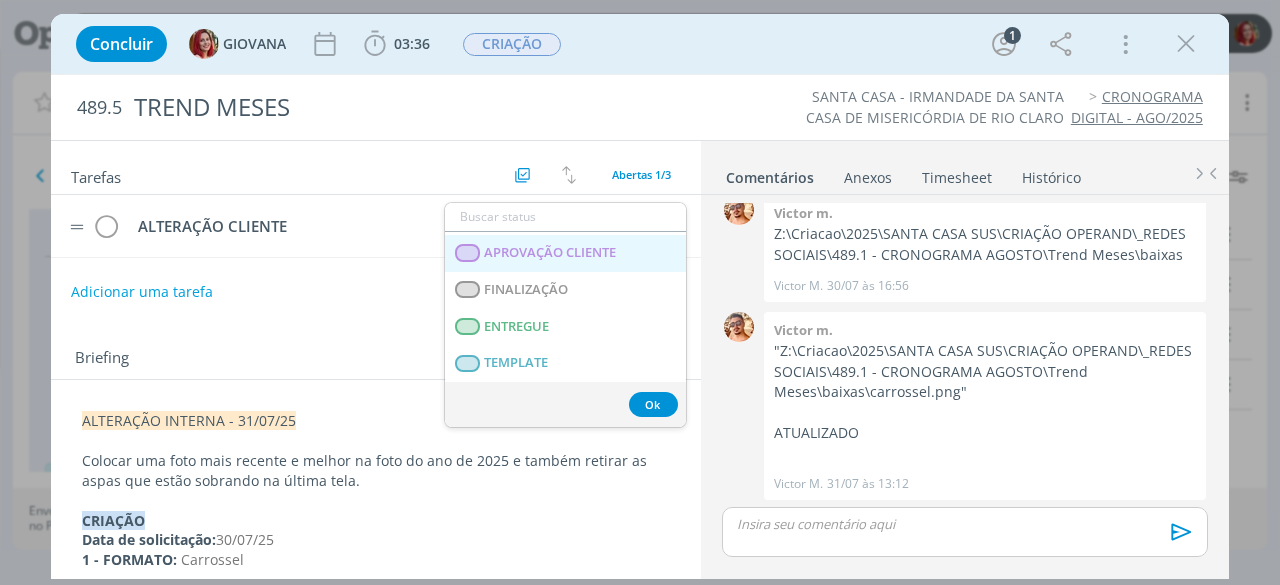 click on "APROVAÇÃO CLIENTE" at bounding box center (551, 253) 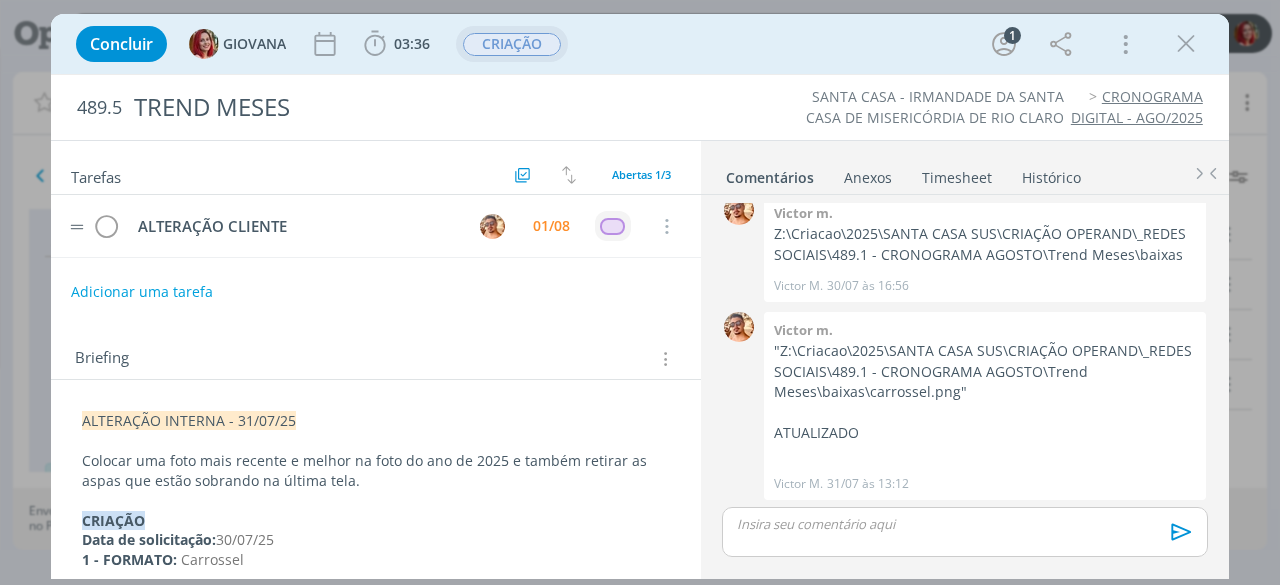 click on "CRIAÇÃO" at bounding box center [512, 44] 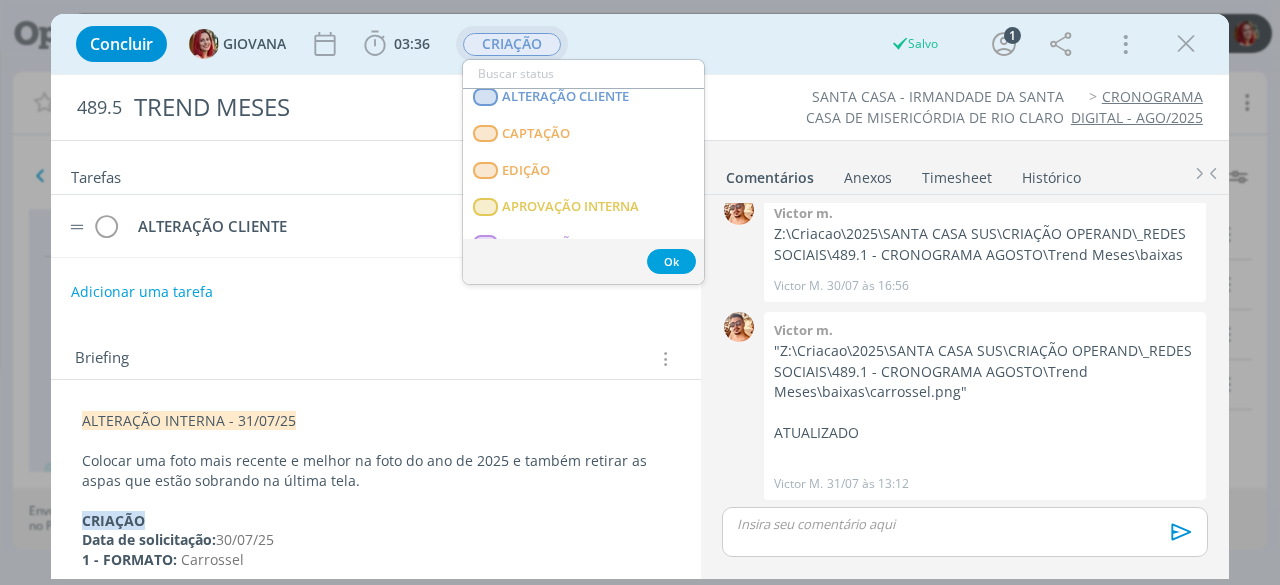 scroll, scrollTop: 200, scrollLeft: 0, axis: vertical 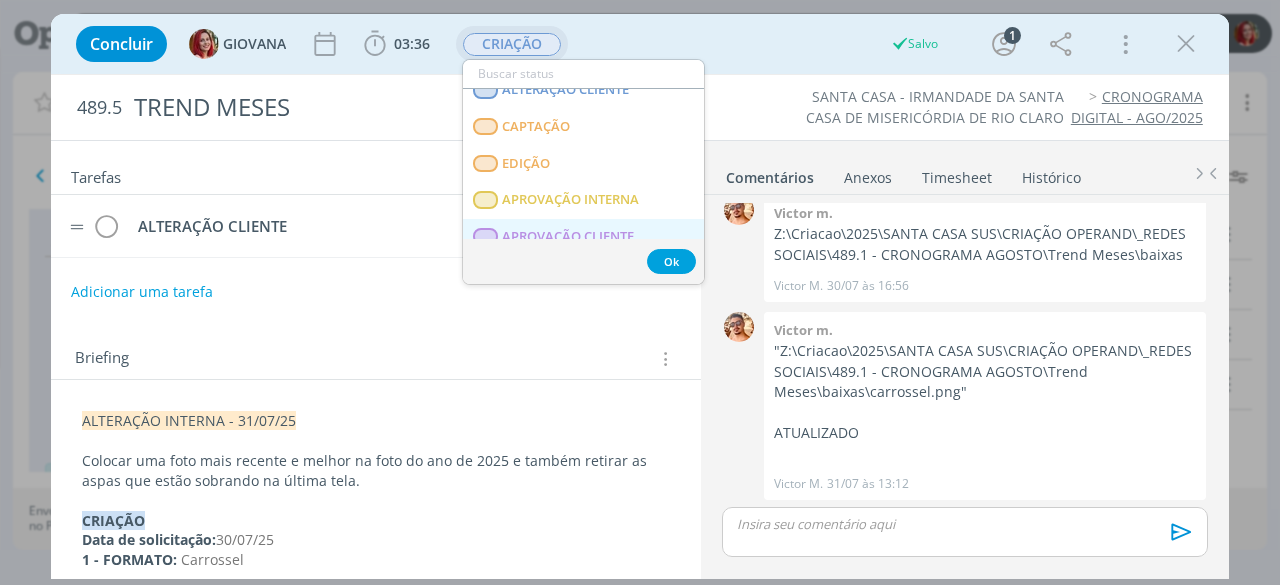 click on "APROVAÇÃO CLIENTE" at bounding box center (569, 237) 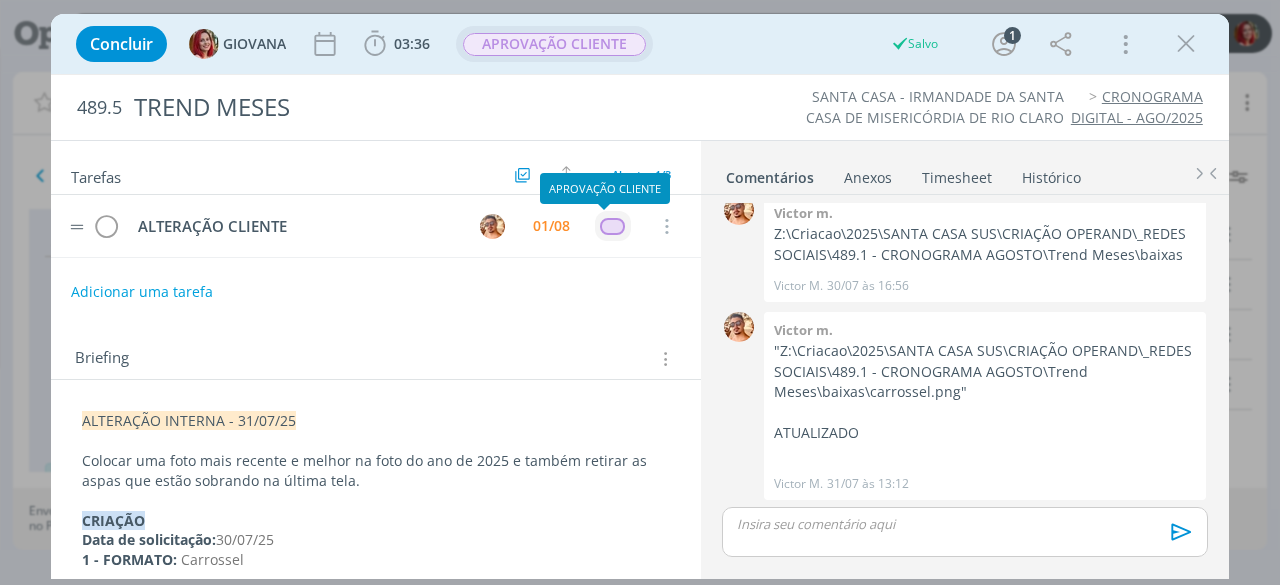 click at bounding box center [612, 226] 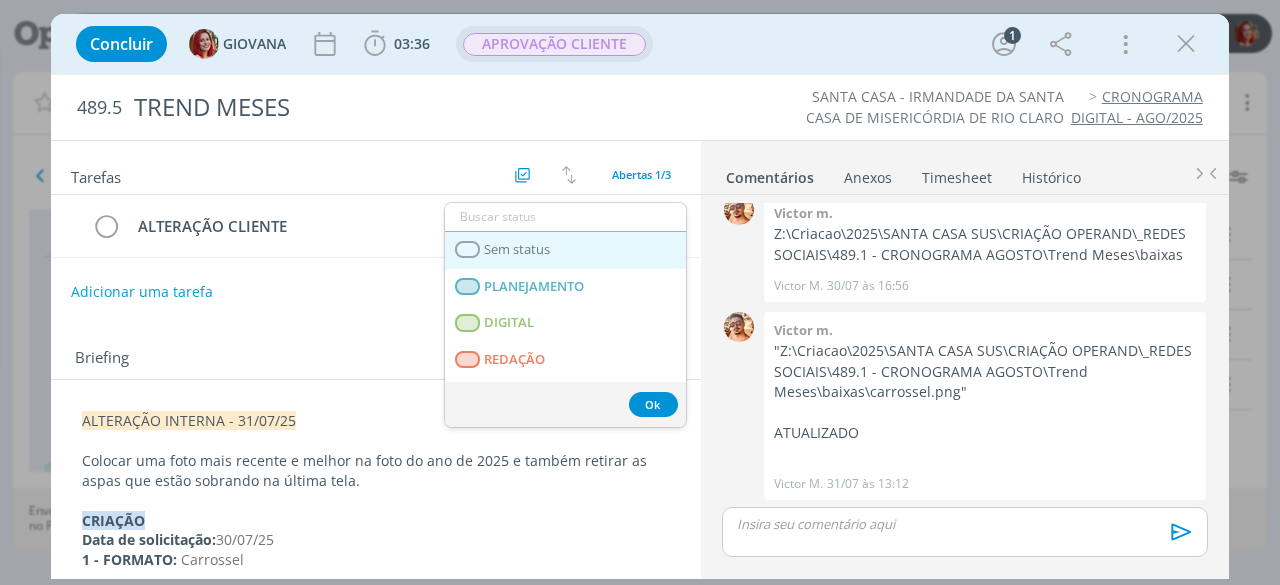 click on "Sem status" at bounding box center [565, 250] 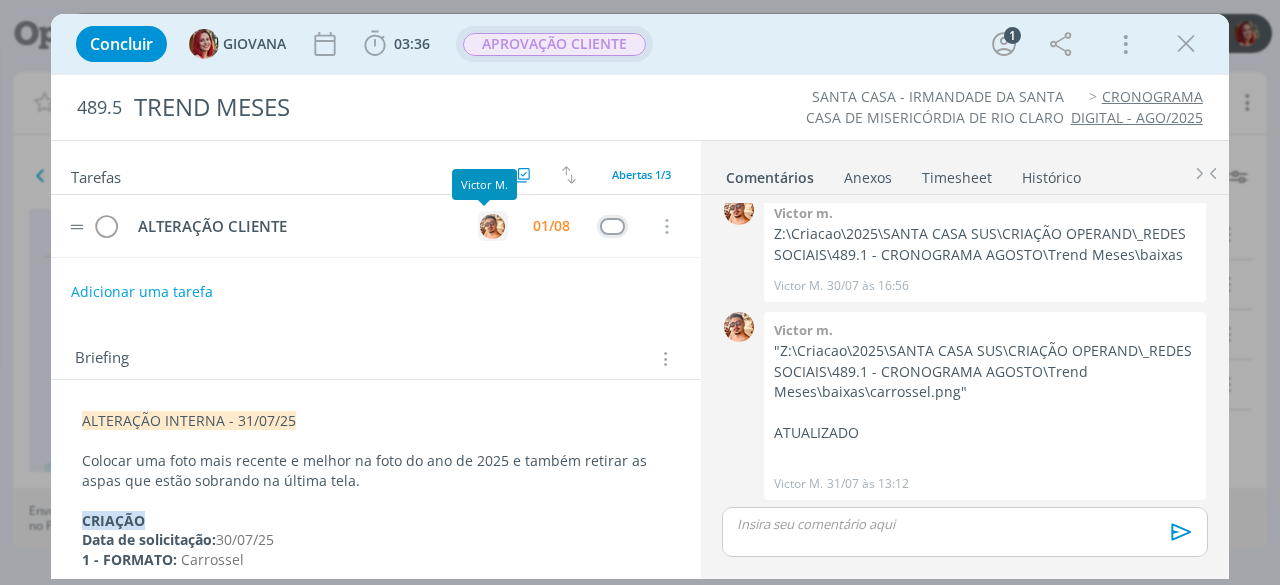 click at bounding box center [492, 226] 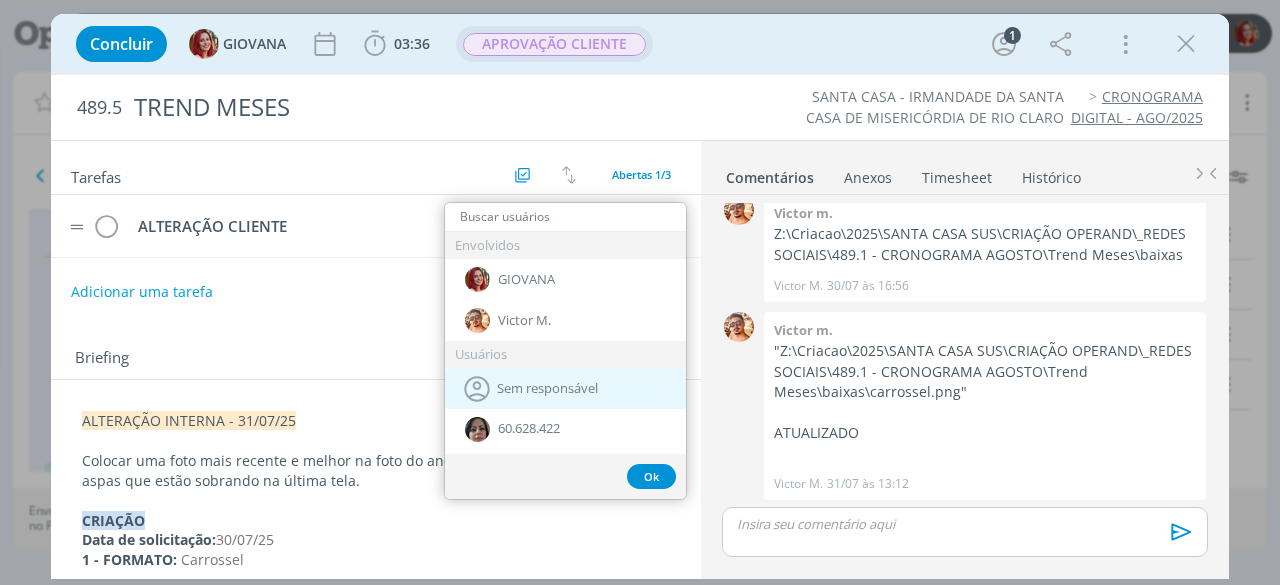 click on "Sem responsável" at bounding box center (547, 389) 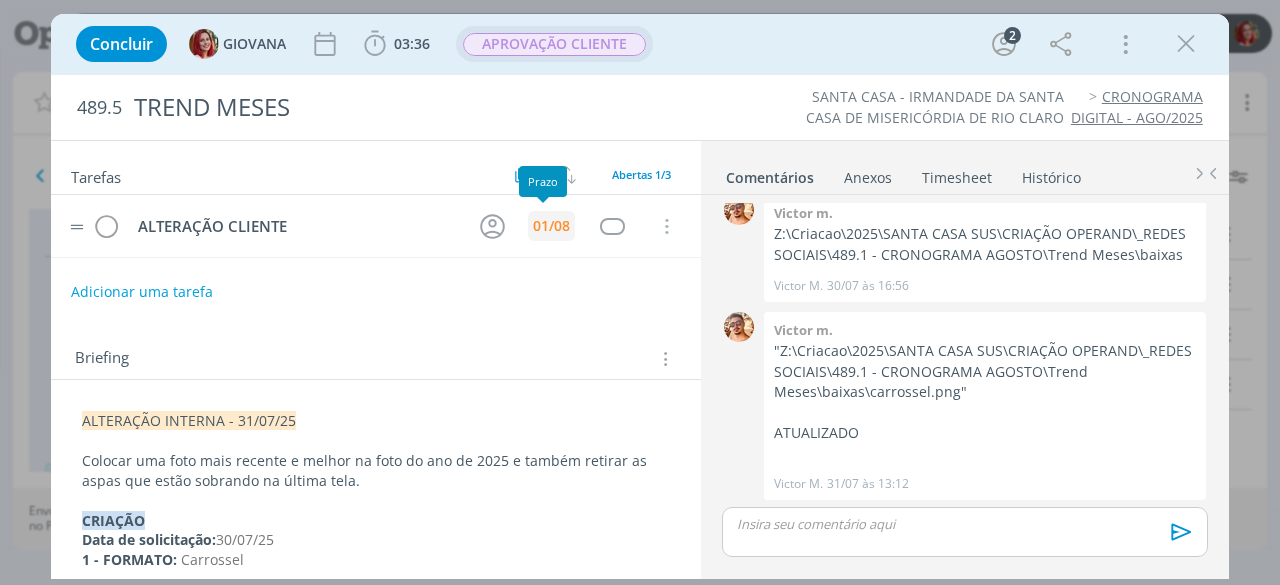 click on "01/08" at bounding box center (551, 226) 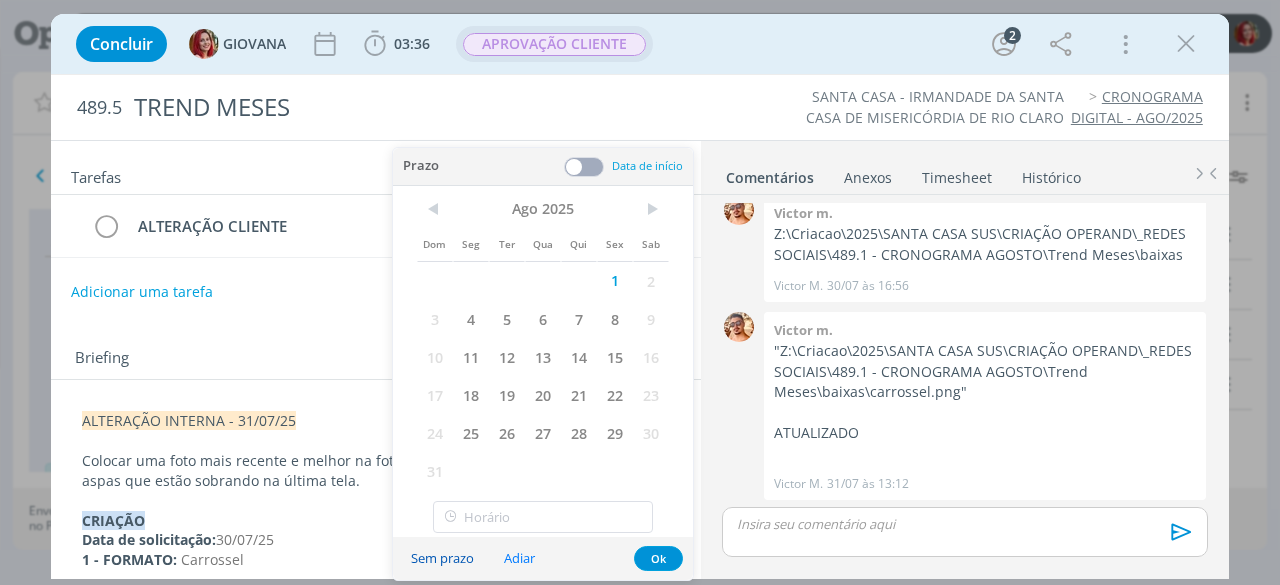 click on "Sem prazo" at bounding box center (442, 558) 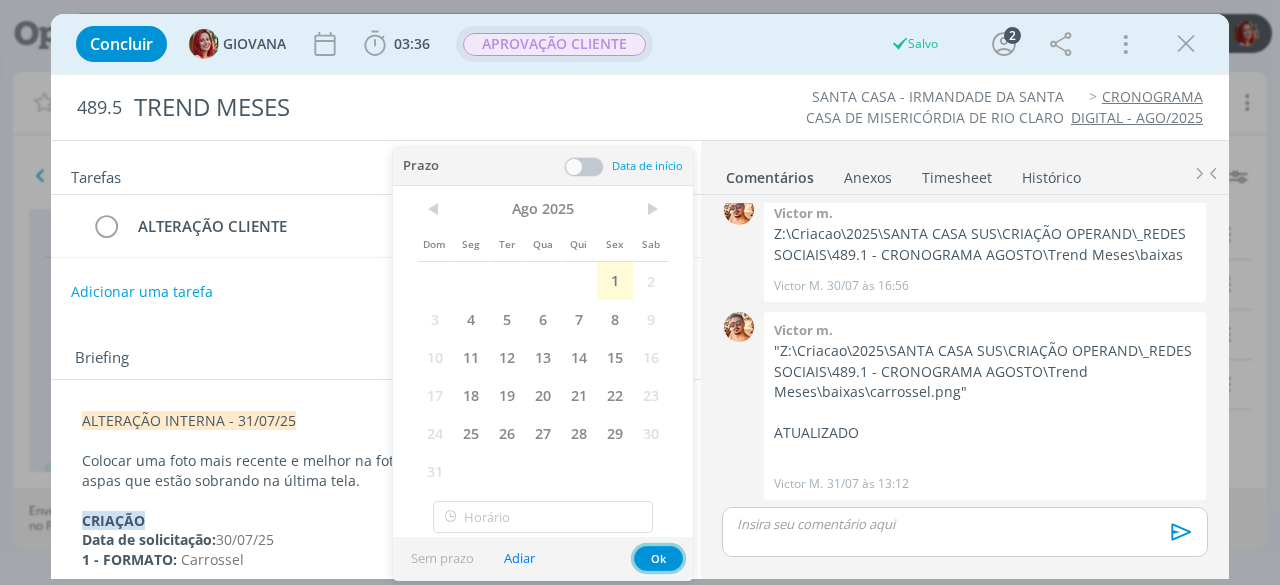 click on "Ok" at bounding box center (658, 558) 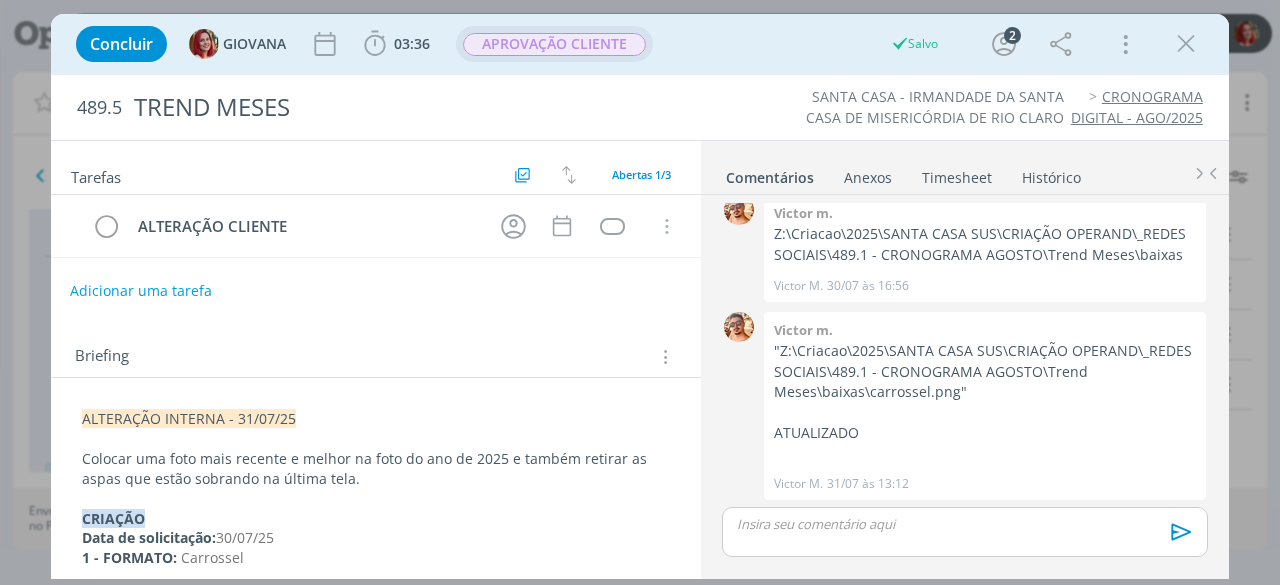click on "Adicionar uma tarefa" at bounding box center (141, 291) 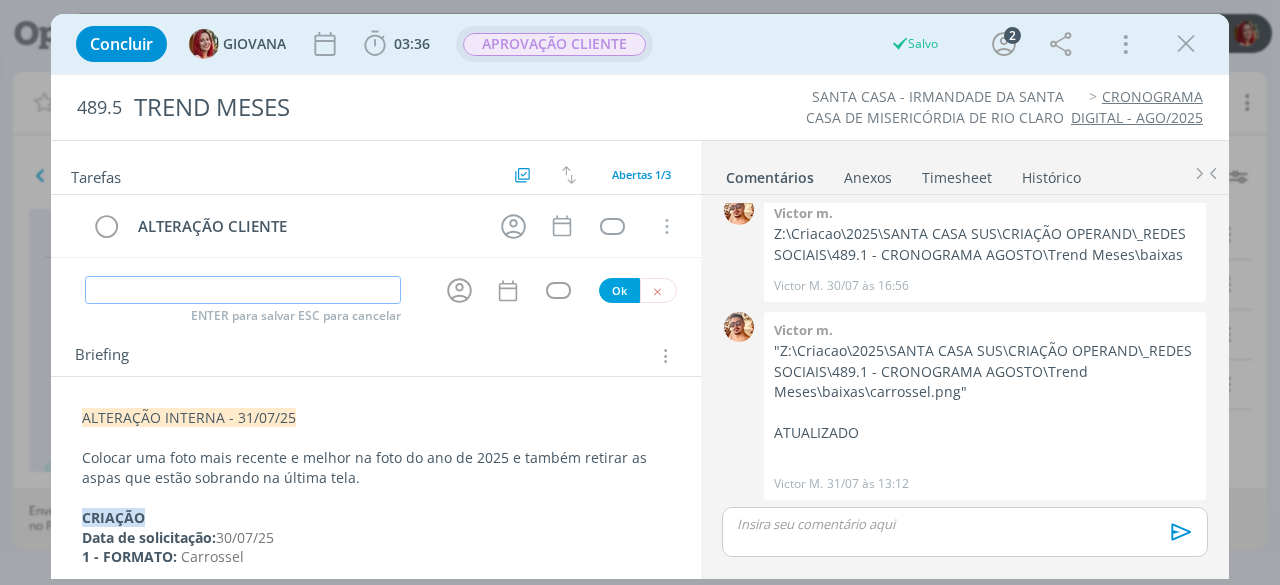 click at bounding box center [242, 290] 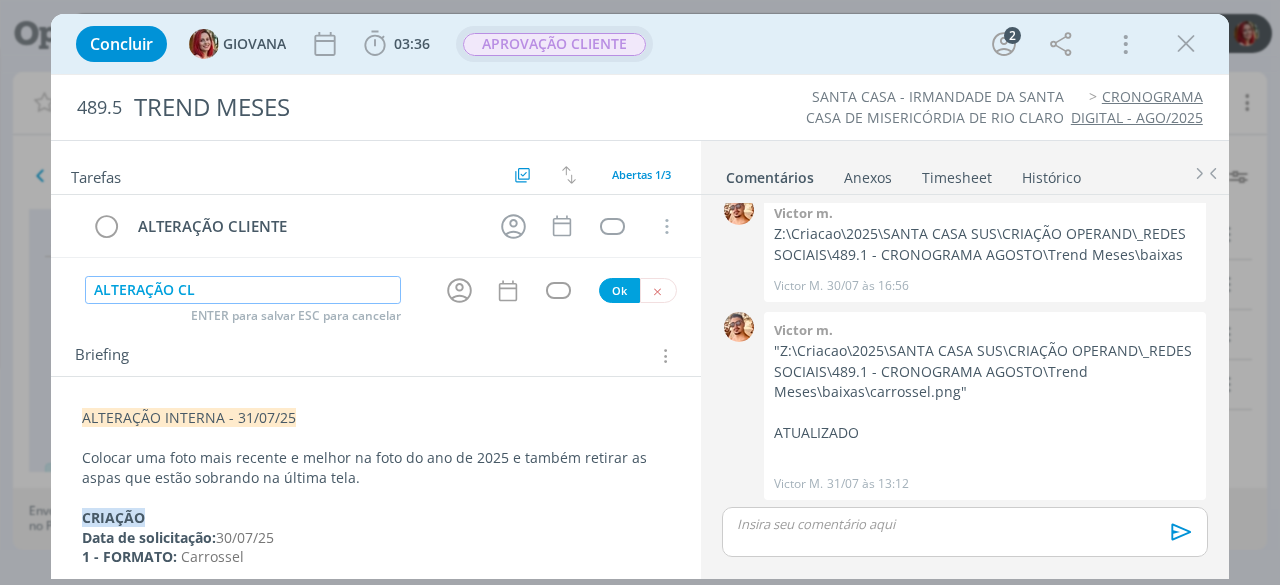 type on "ALTERAÇÃO CL" 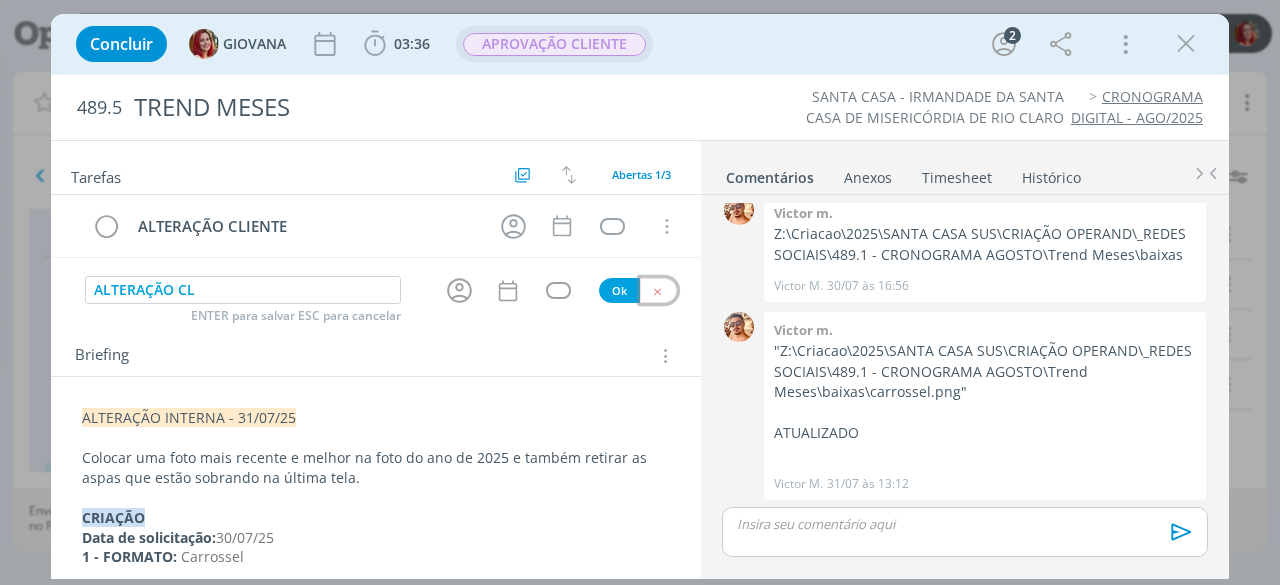 click at bounding box center [657, 291] 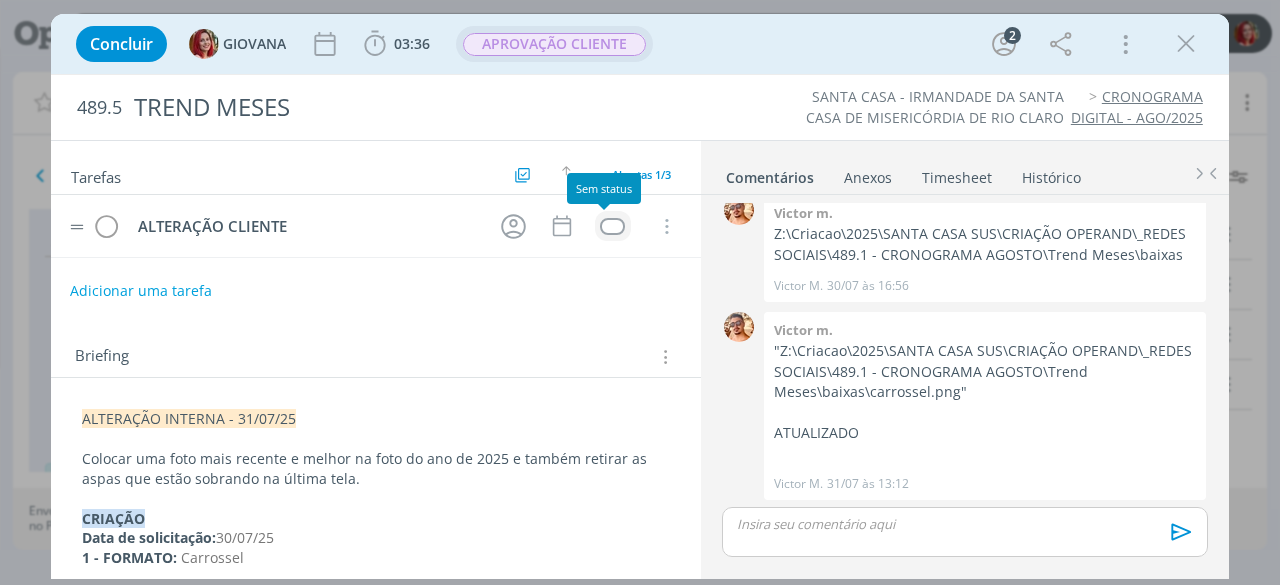 click at bounding box center (612, 226) 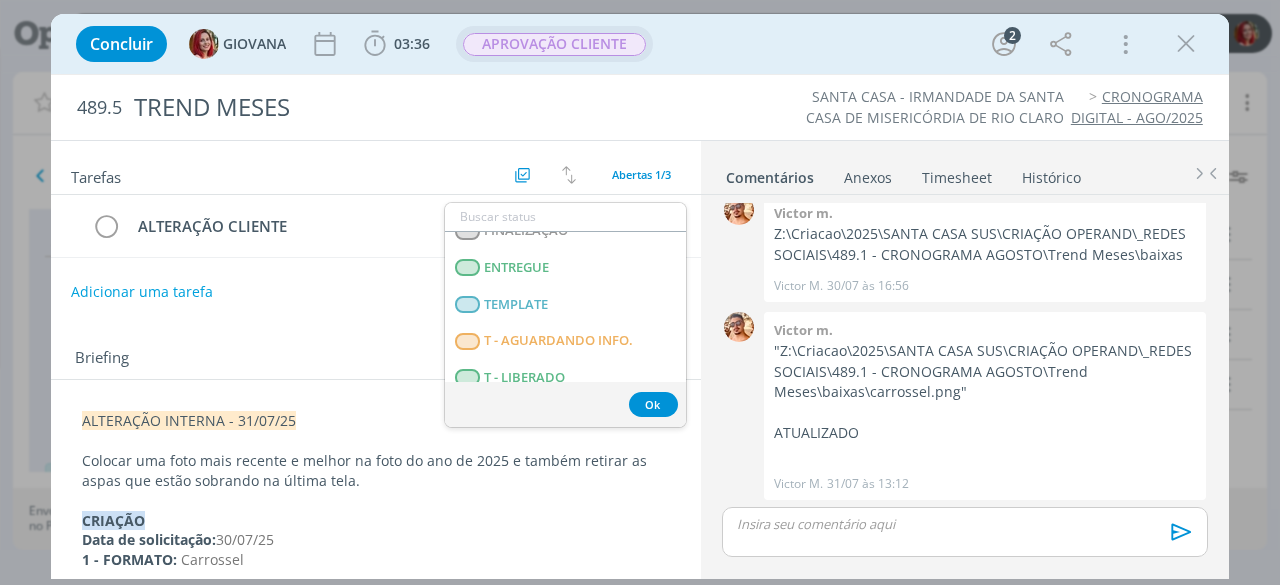 scroll, scrollTop: 310, scrollLeft: 0, axis: vertical 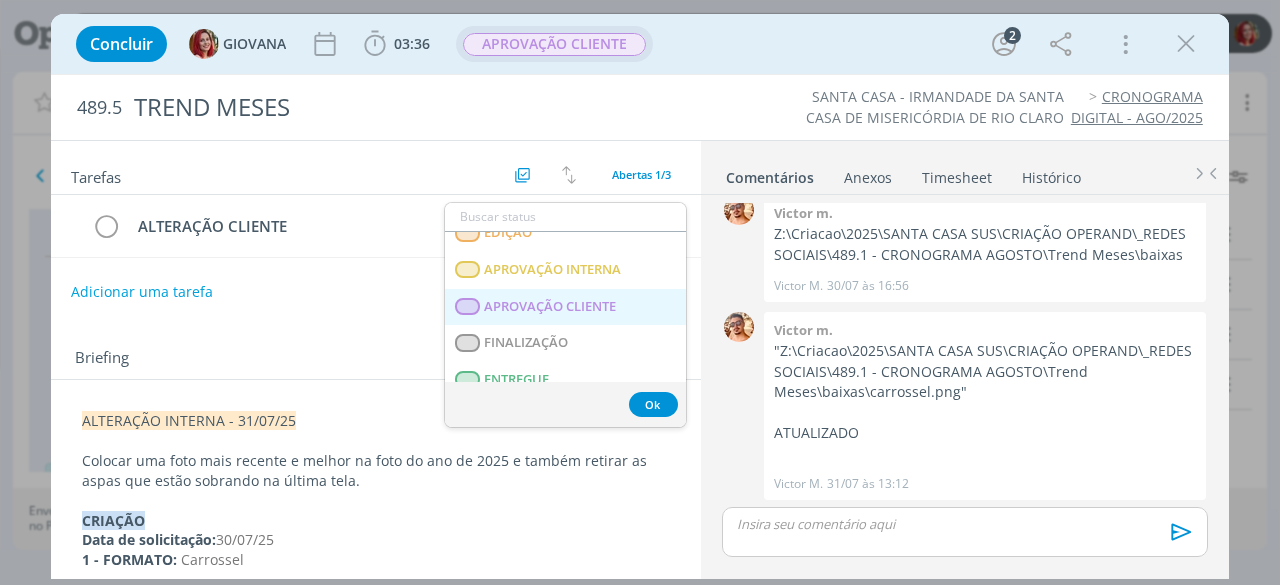 click on "APROVAÇÃO CLIENTE" at bounding box center (551, 307) 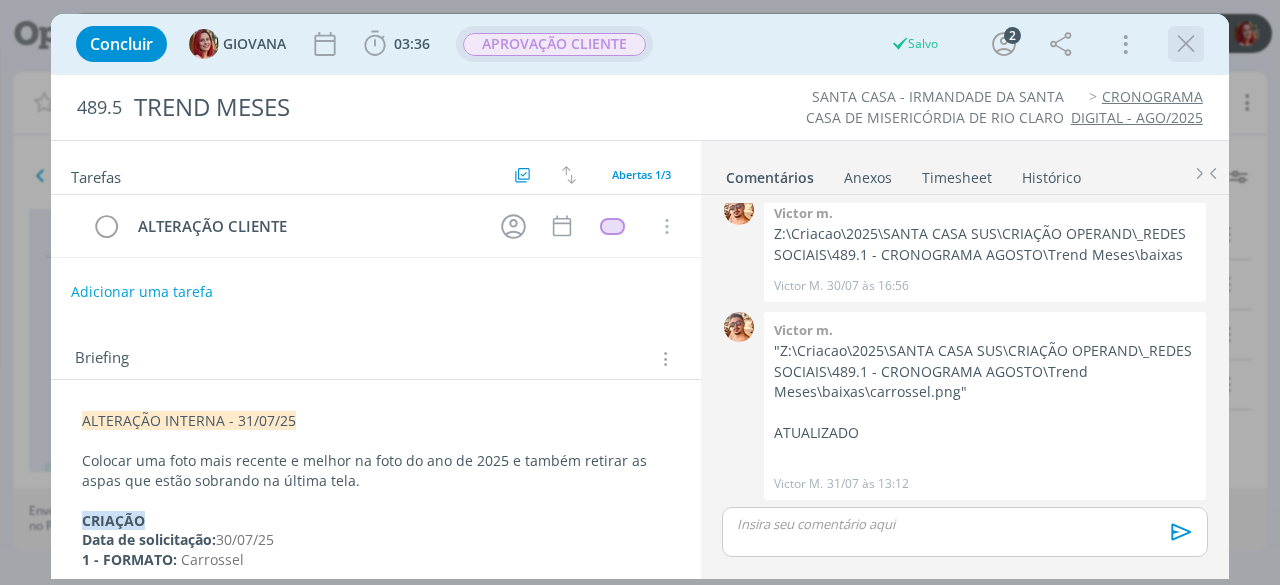 click at bounding box center (1186, 44) 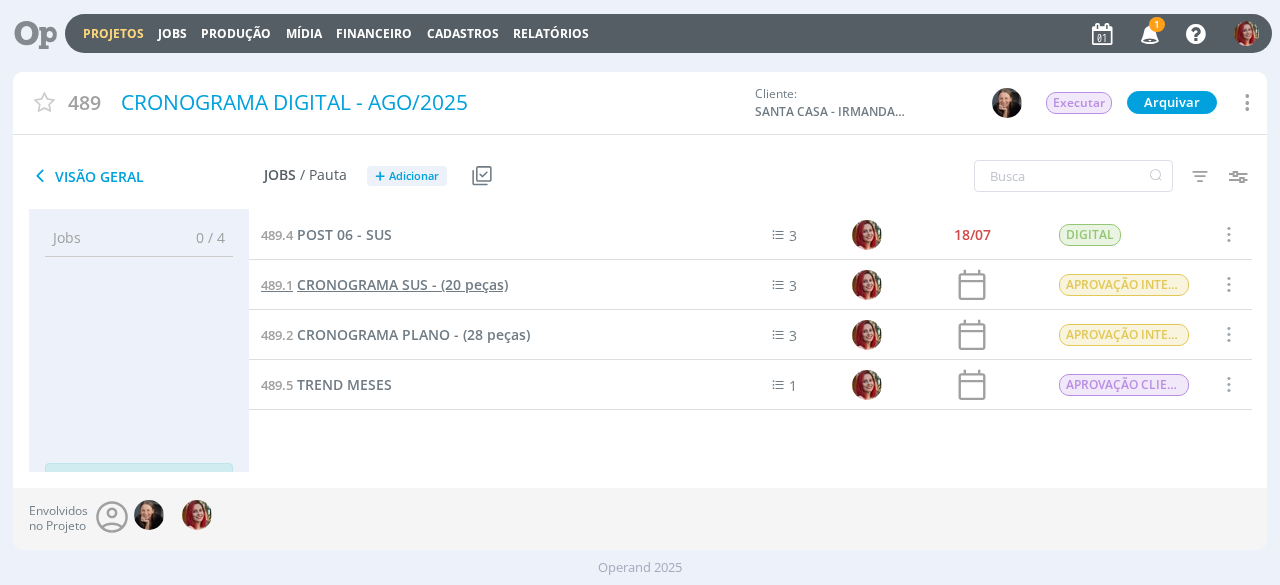 click on "CRONOGRAMA SUS - (20 peças)" at bounding box center [402, 284] 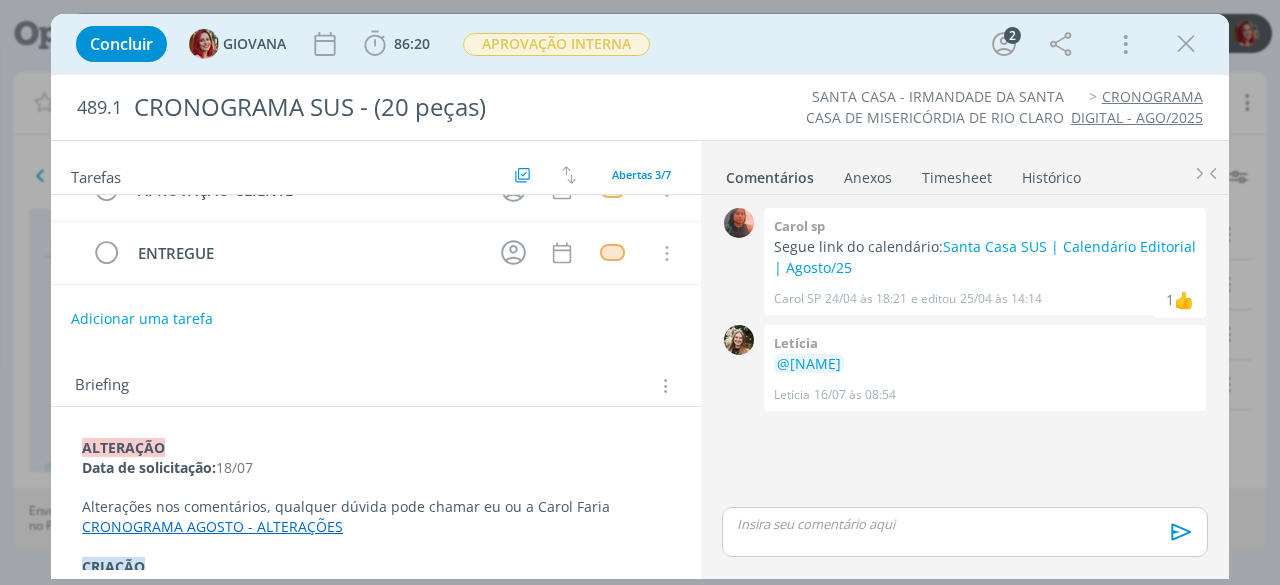 scroll, scrollTop: 0, scrollLeft: 0, axis: both 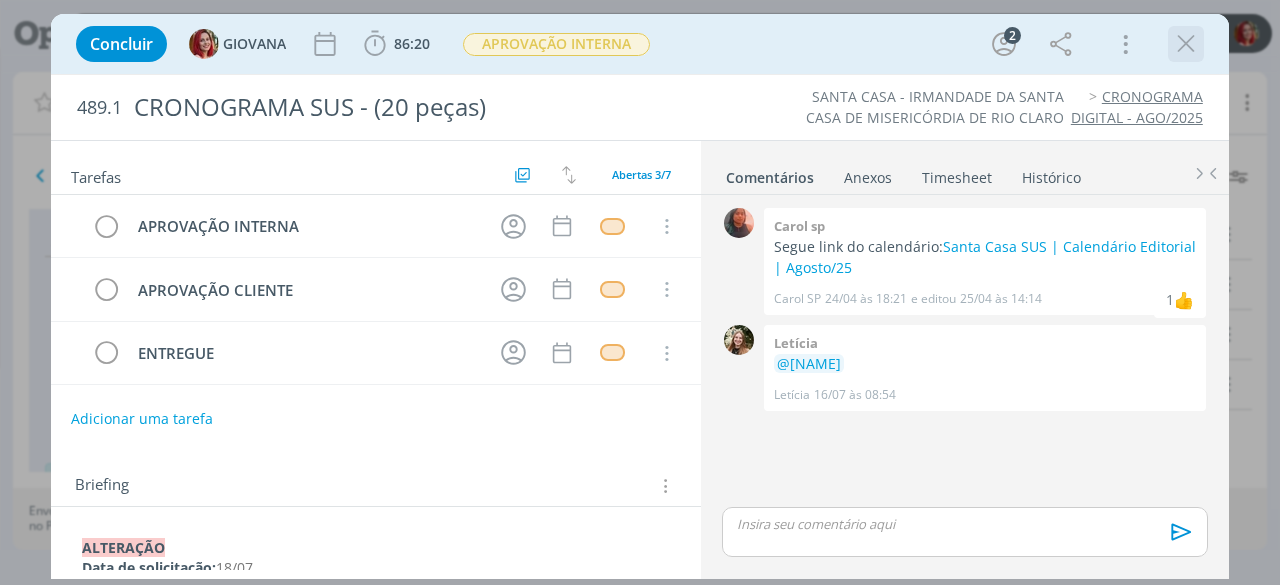 click at bounding box center (1186, 44) 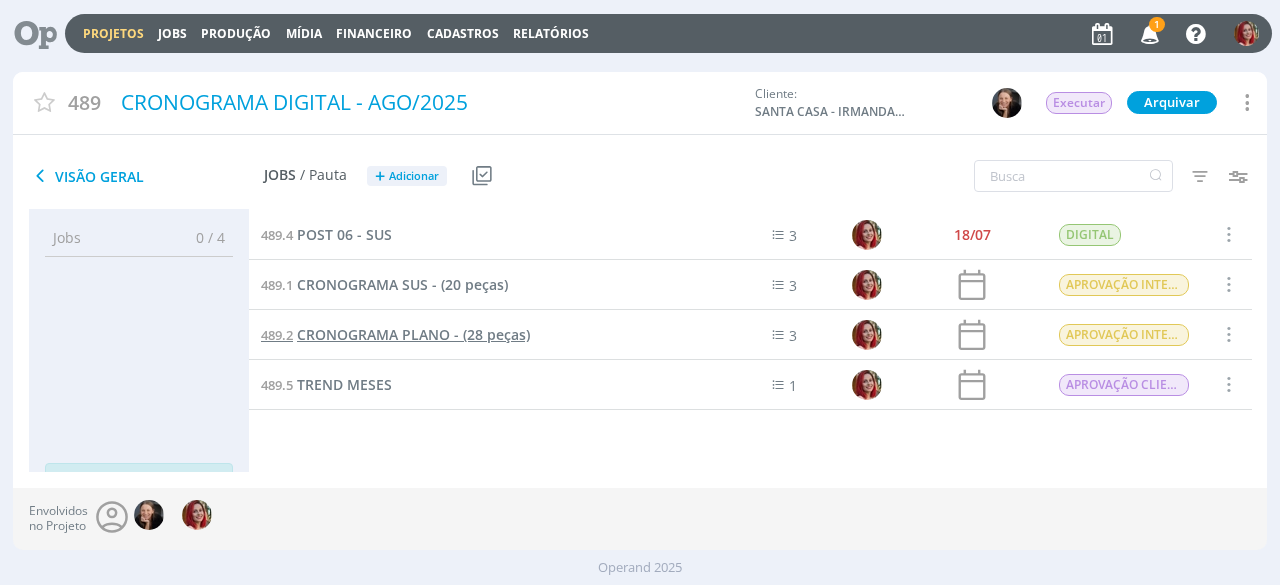 click on "CRONOGRAMA PLANO - (28 peças)" at bounding box center (413, 334) 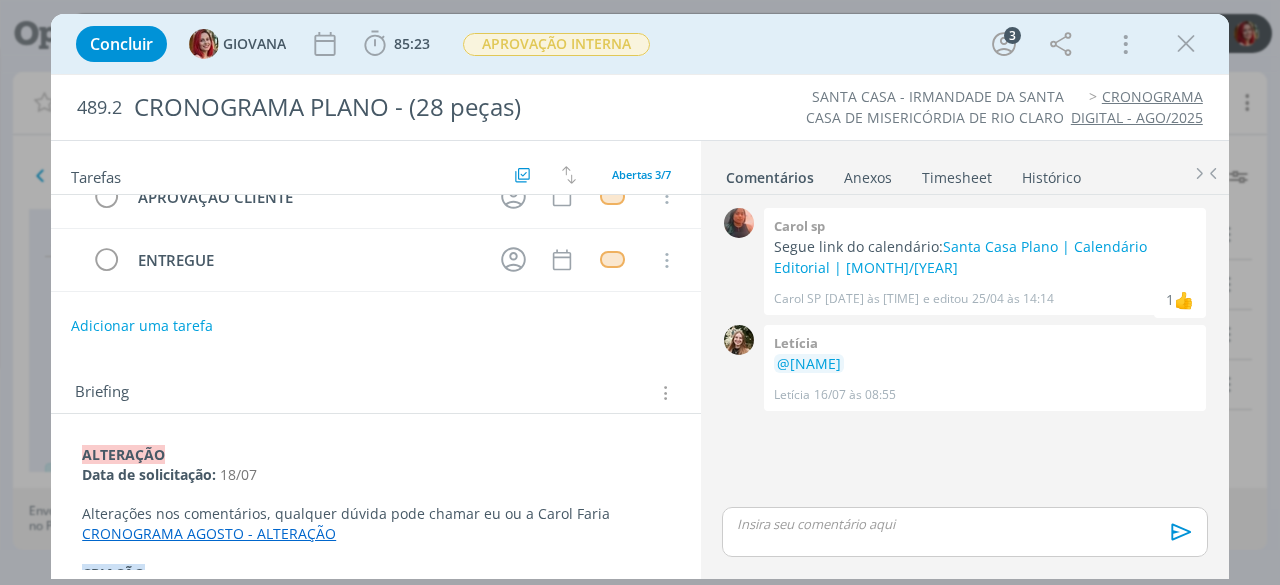 scroll, scrollTop: 0, scrollLeft: 0, axis: both 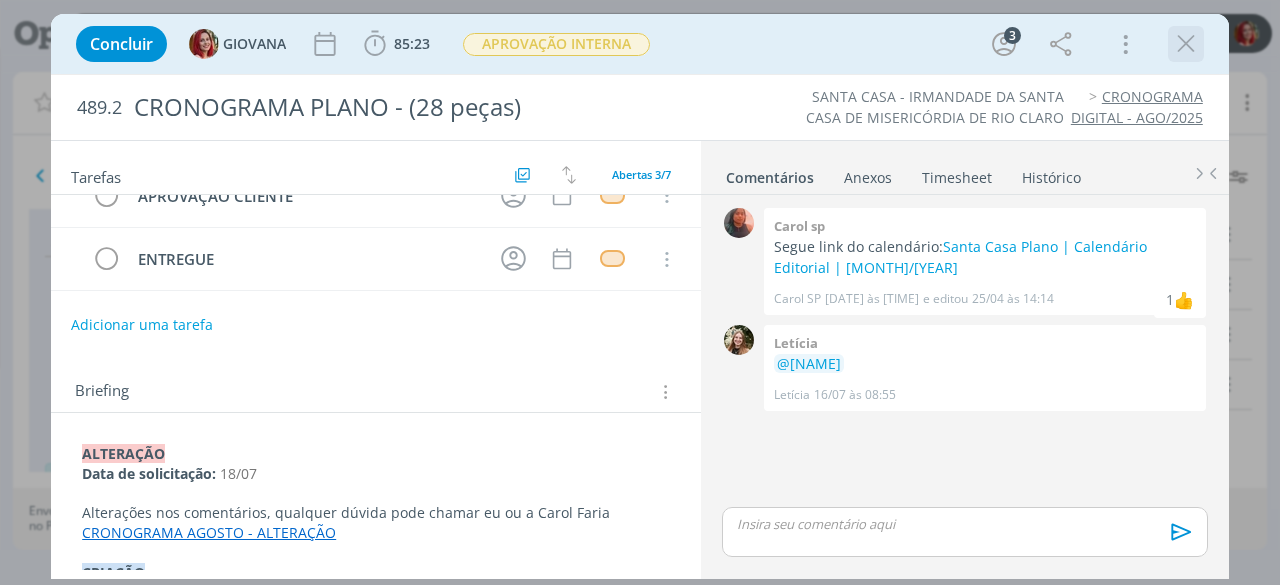 click at bounding box center (1186, 44) 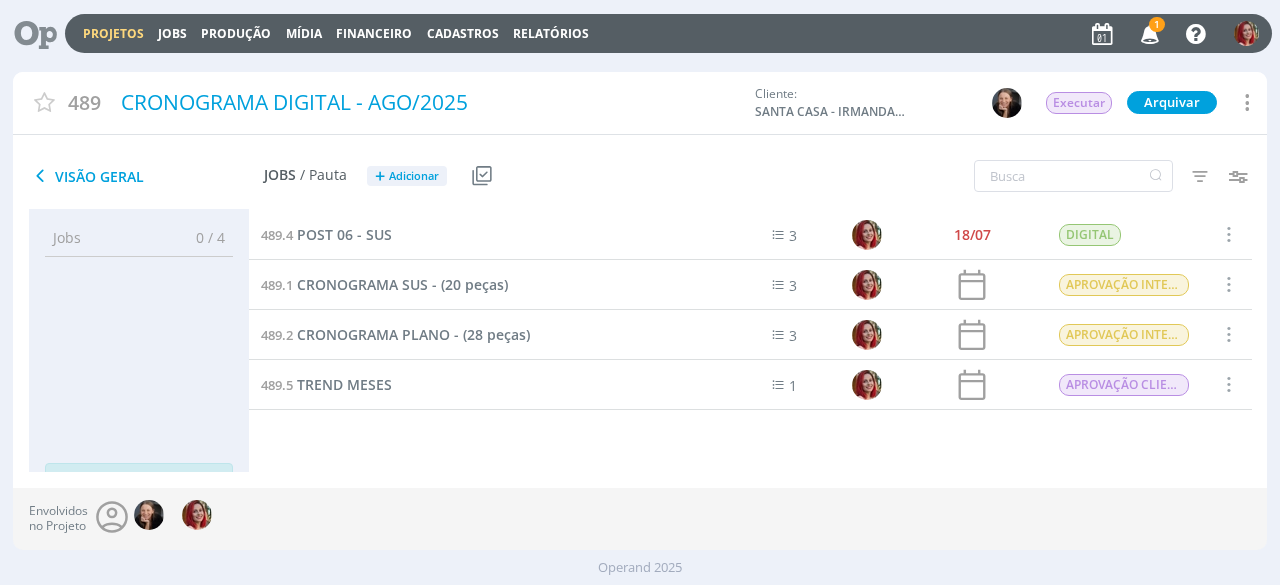 click on "1" at bounding box center [1157, 24] 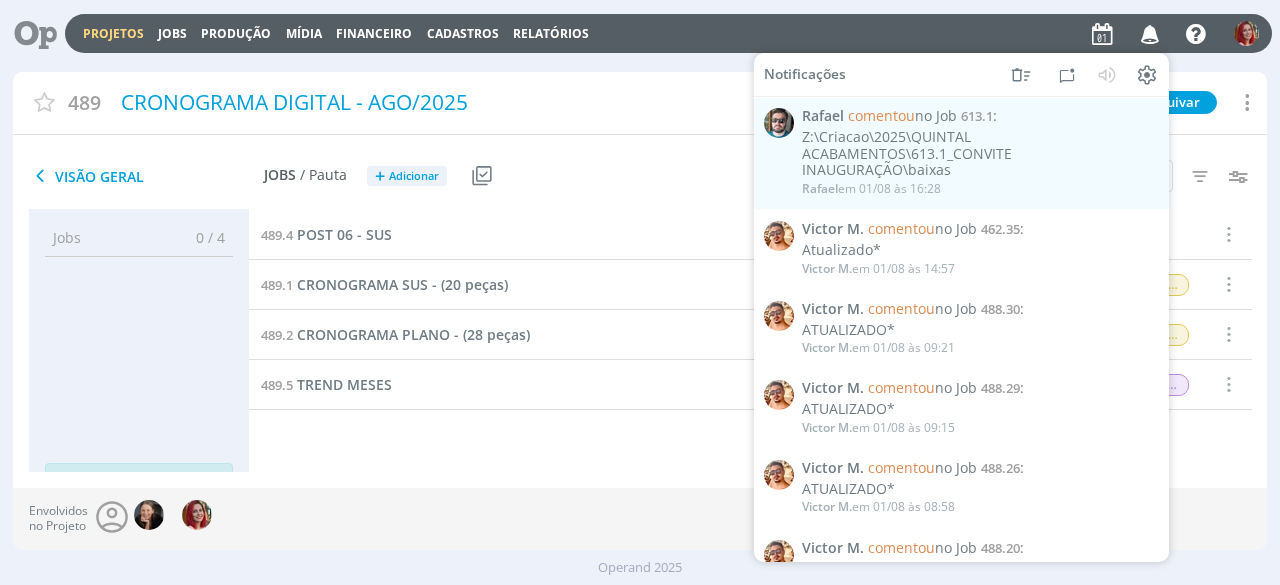 click on "Visão Geral
Jobs / Pauta + Adicionar
Usar Job de template
Criar template a partir deste projeto
Visualizar Templates" at bounding box center [431, 177] 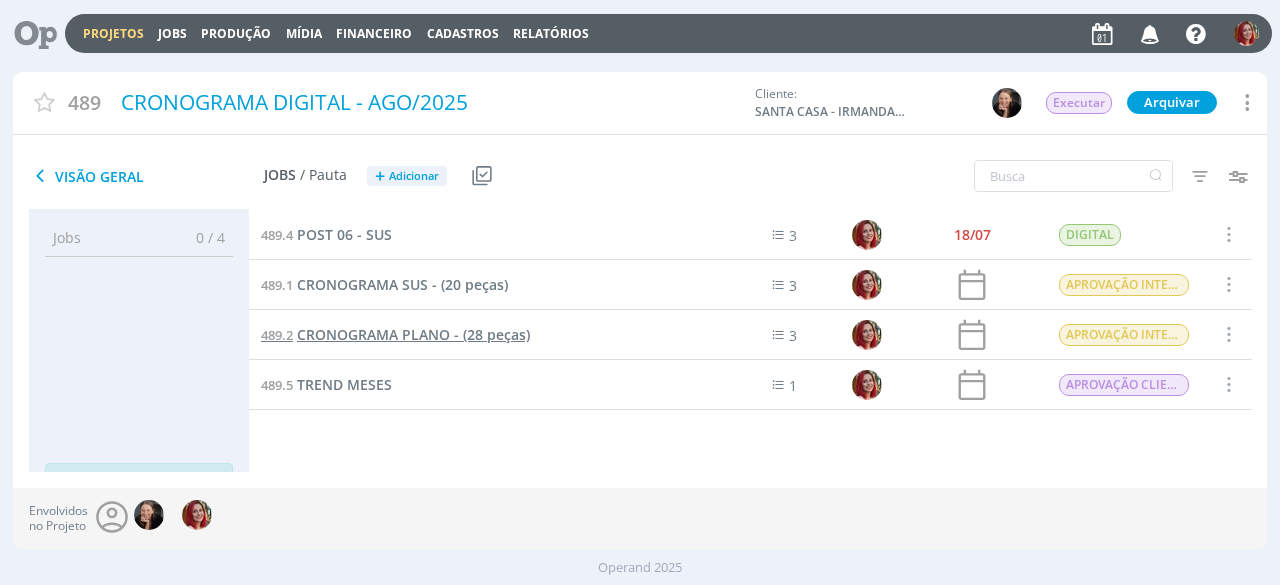 click on "CRONOGRAMA PLANO - (28 peças)" at bounding box center (413, 334) 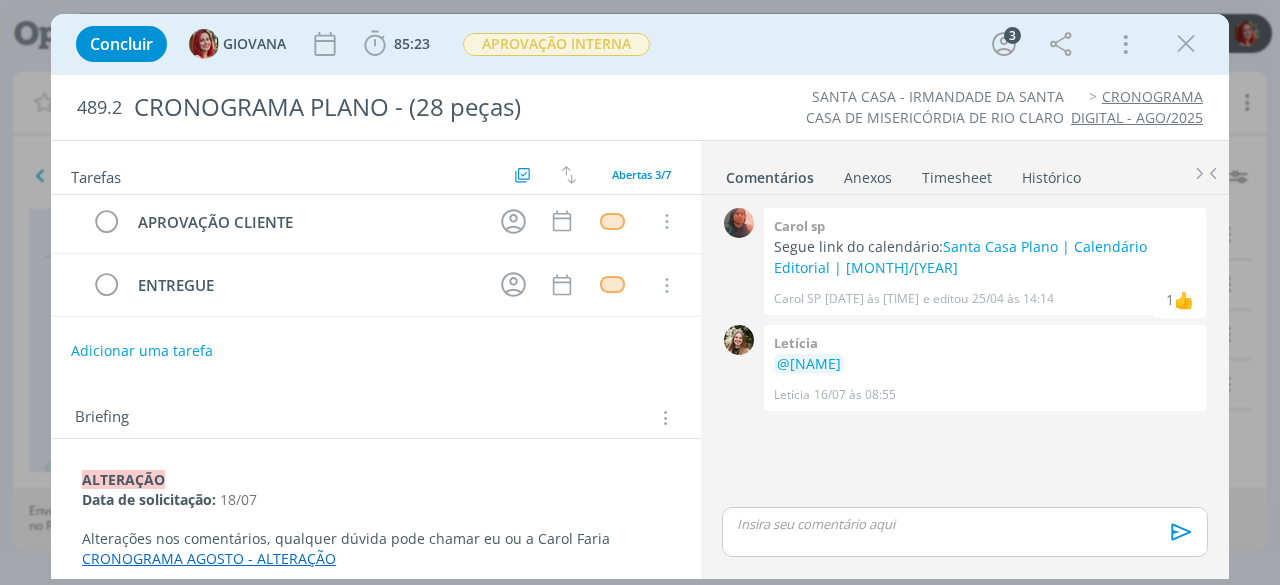 scroll, scrollTop: 100, scrollLeft: 0, axis: vertical 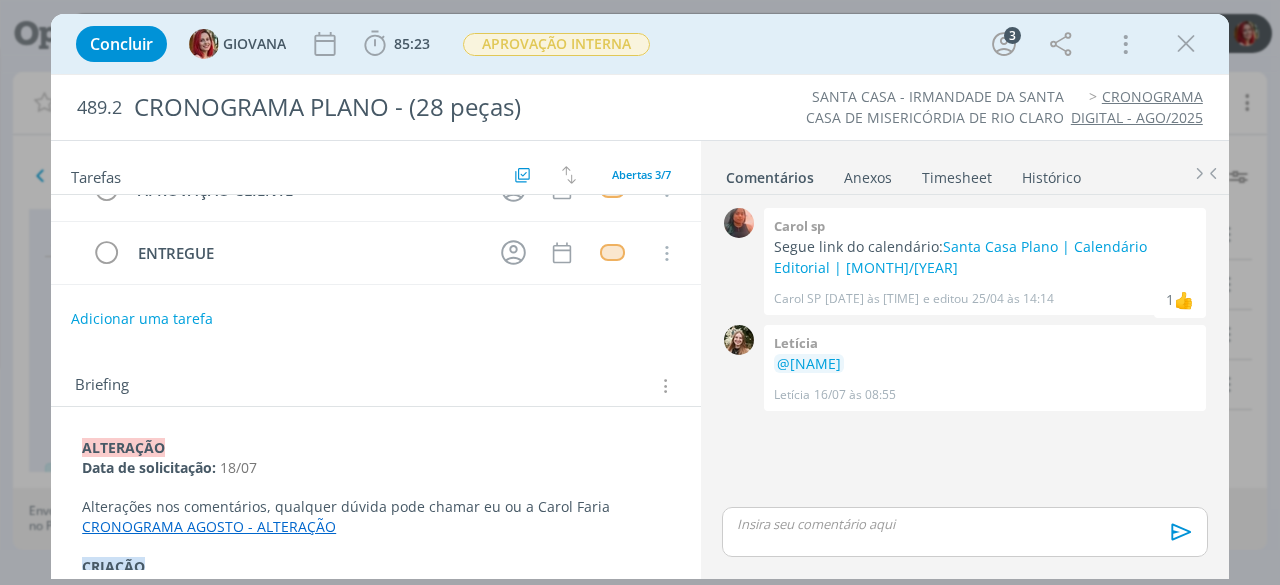 click on "1 - SEGUIR DIRETRIZES NO PPT. CAMINHO: https://docs.google.com/presentation/d/1VC94FfsQUbk7OF0vn4ttp9zfG6VZM_Z-KsAgzzKj7HQ/edit?slide=id.p#slide=id.p" at bounding box center (376, 537) 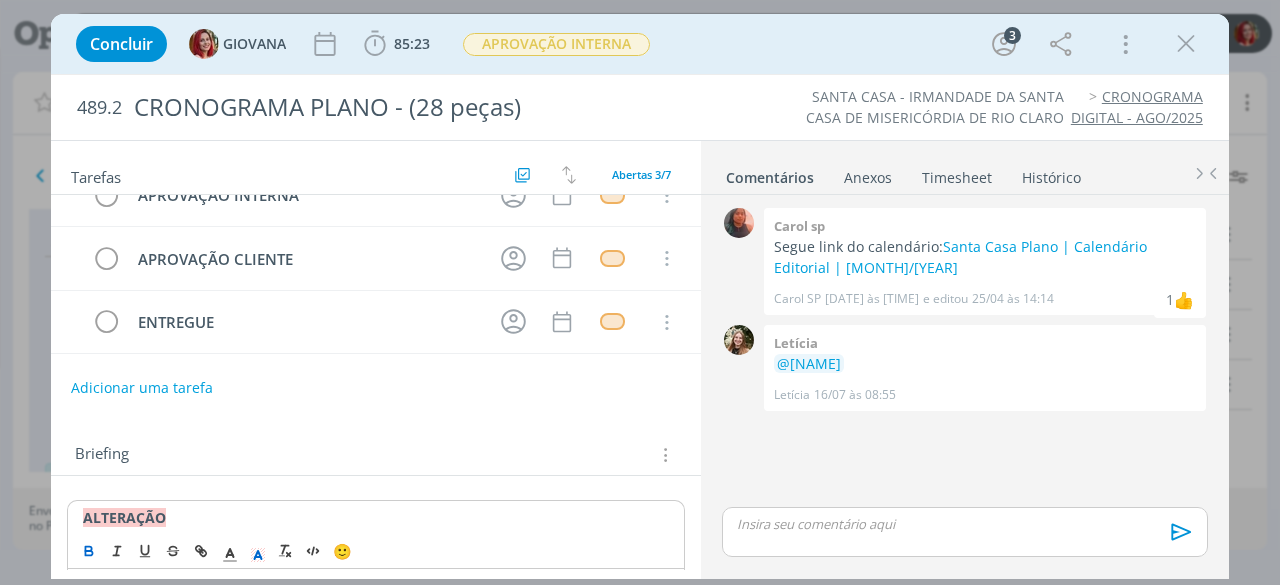 scroll, scrollTop: 0, scrollLeft: 0, axis: both 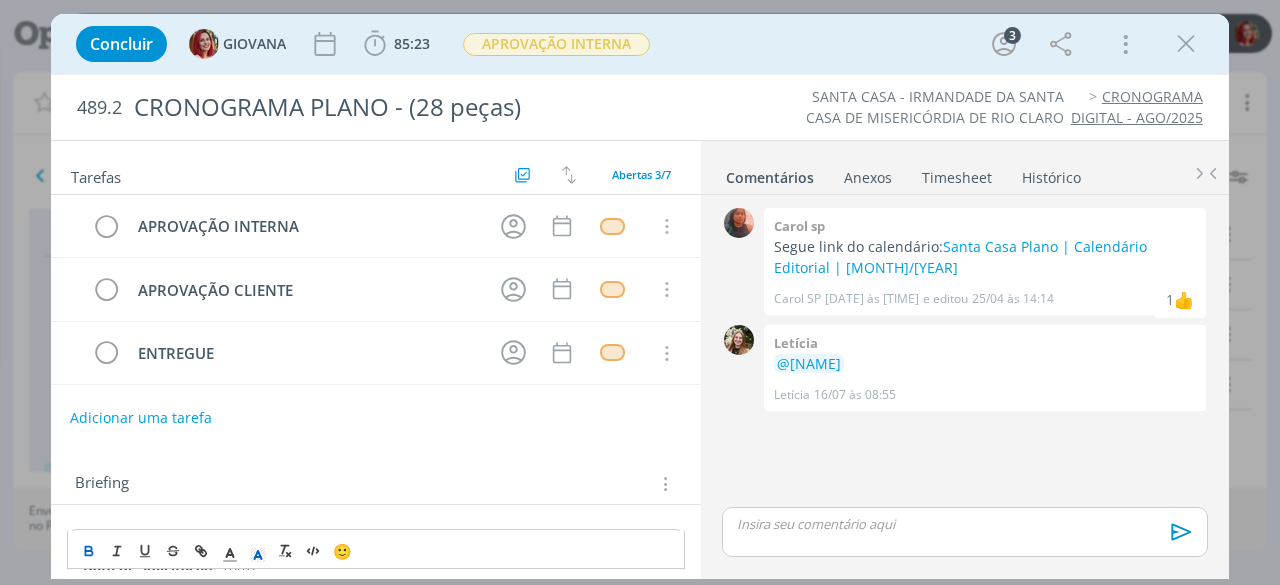 click on "Adicionar uma tarefa" at bounding box center [141, 418] 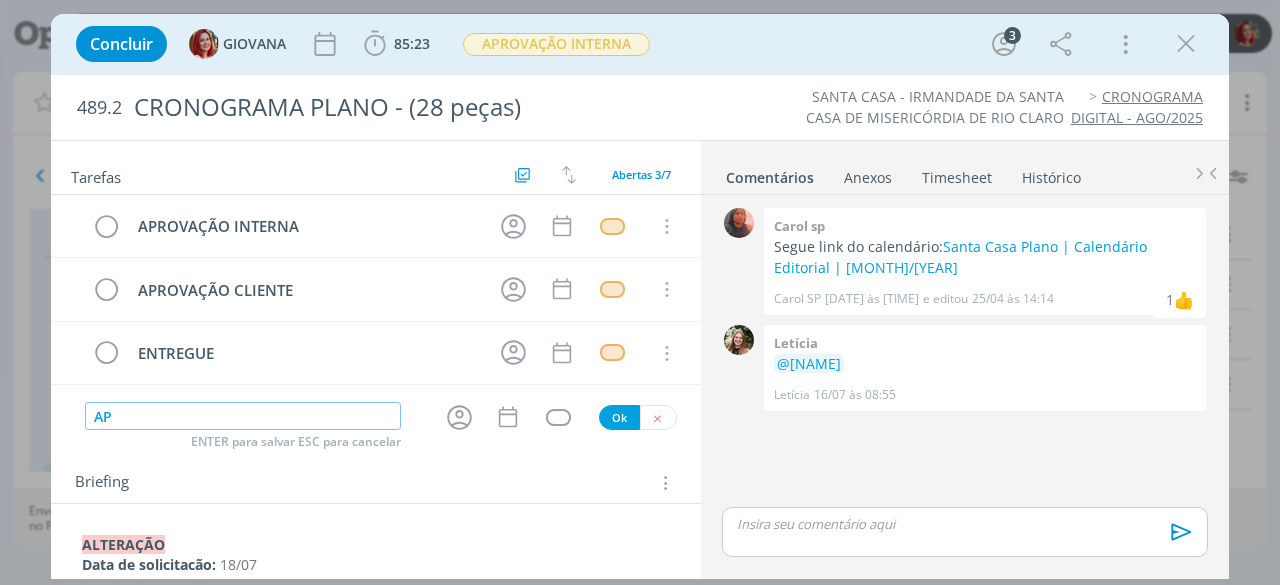 type on "A" 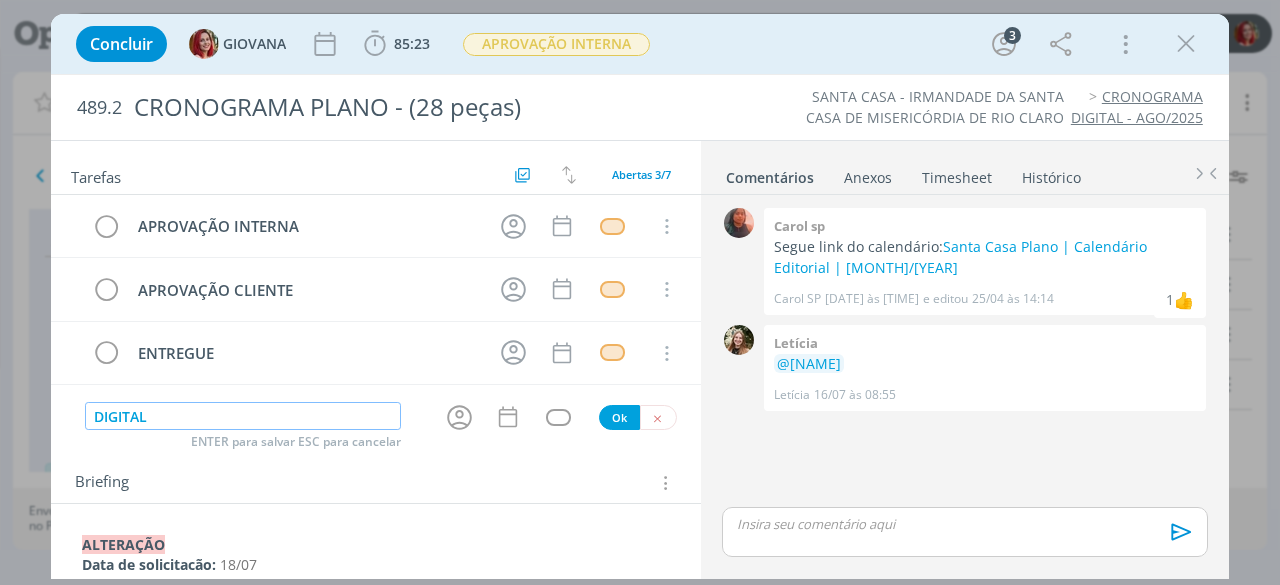 type on "DIGITAL" 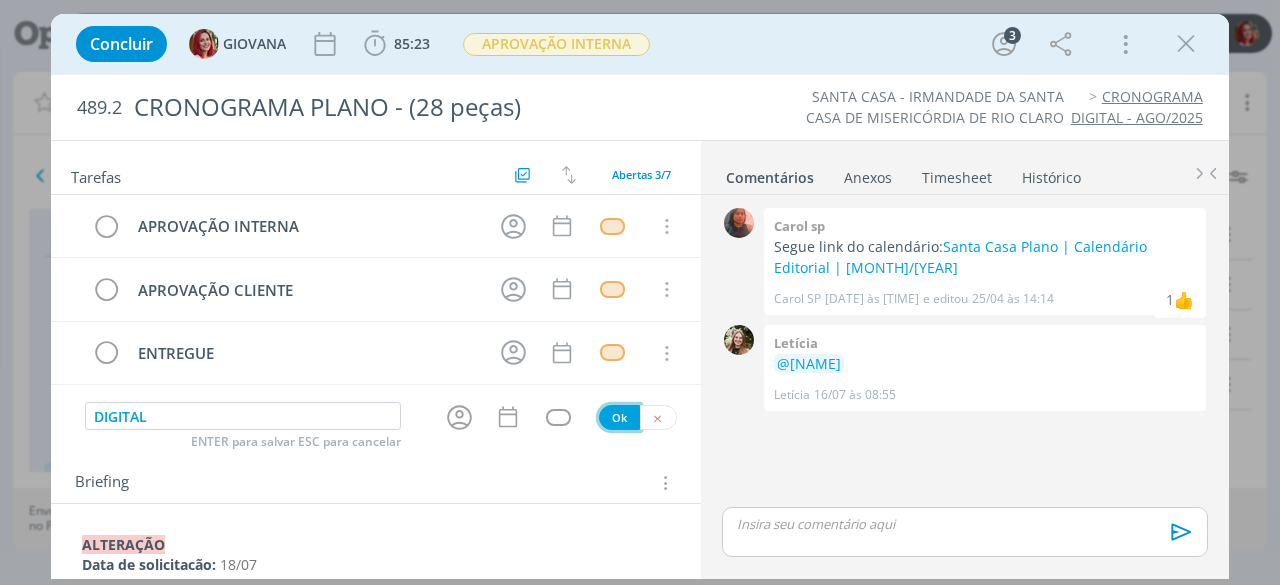 click on "Ok" at bounding box center (619, 417) 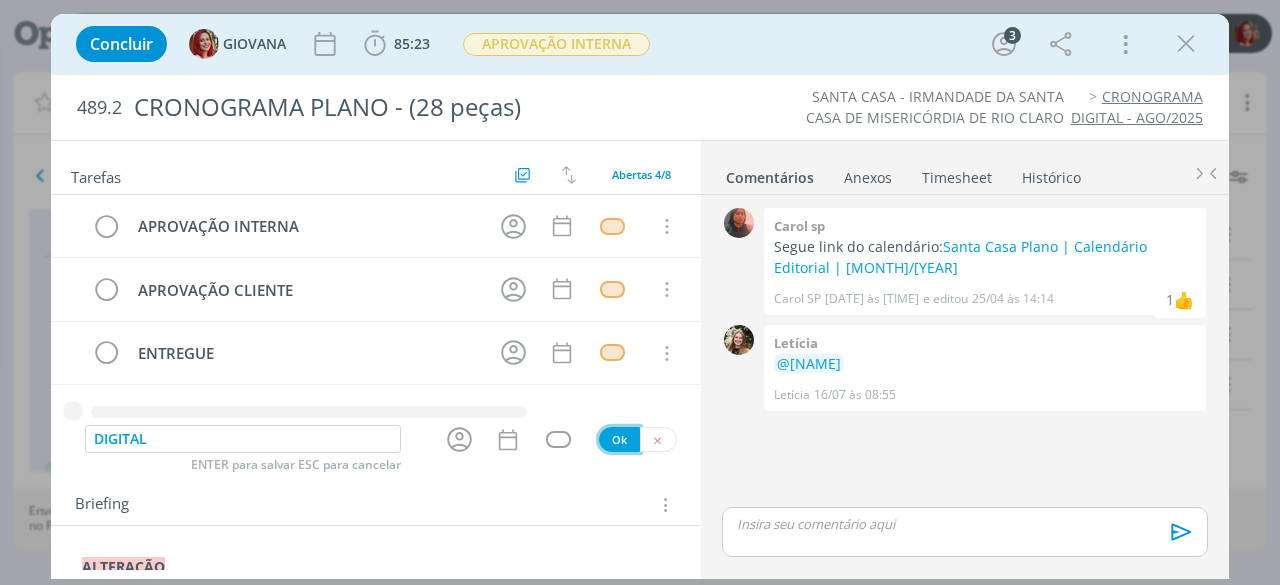 type 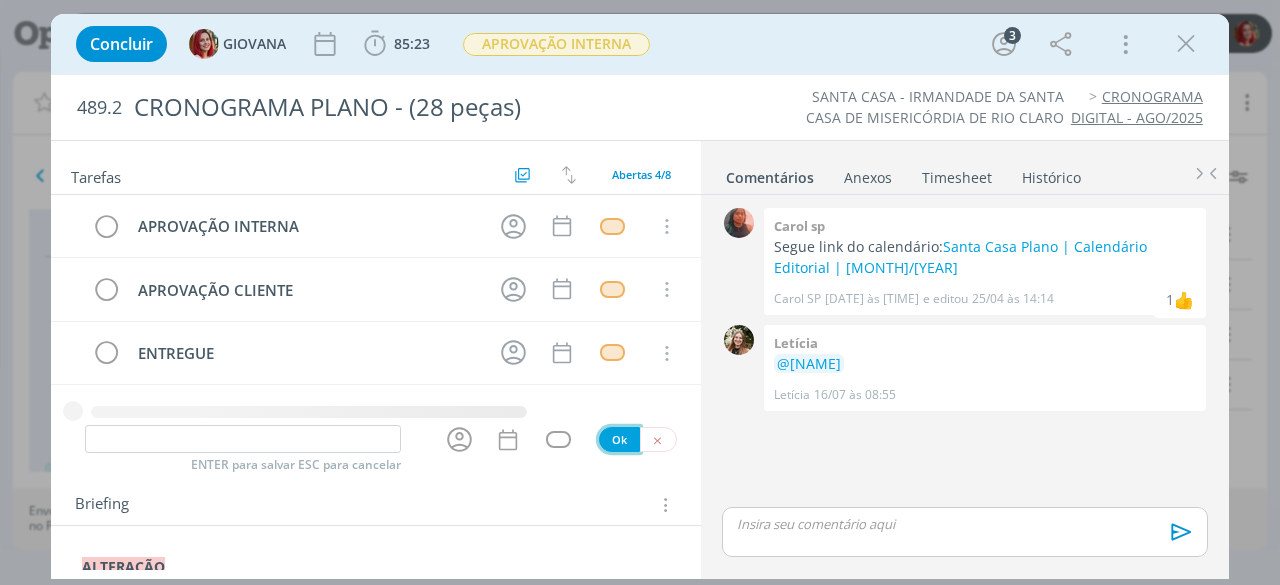 scroll, scrollTop: 18, scrollLeft: 0, axis: vertical 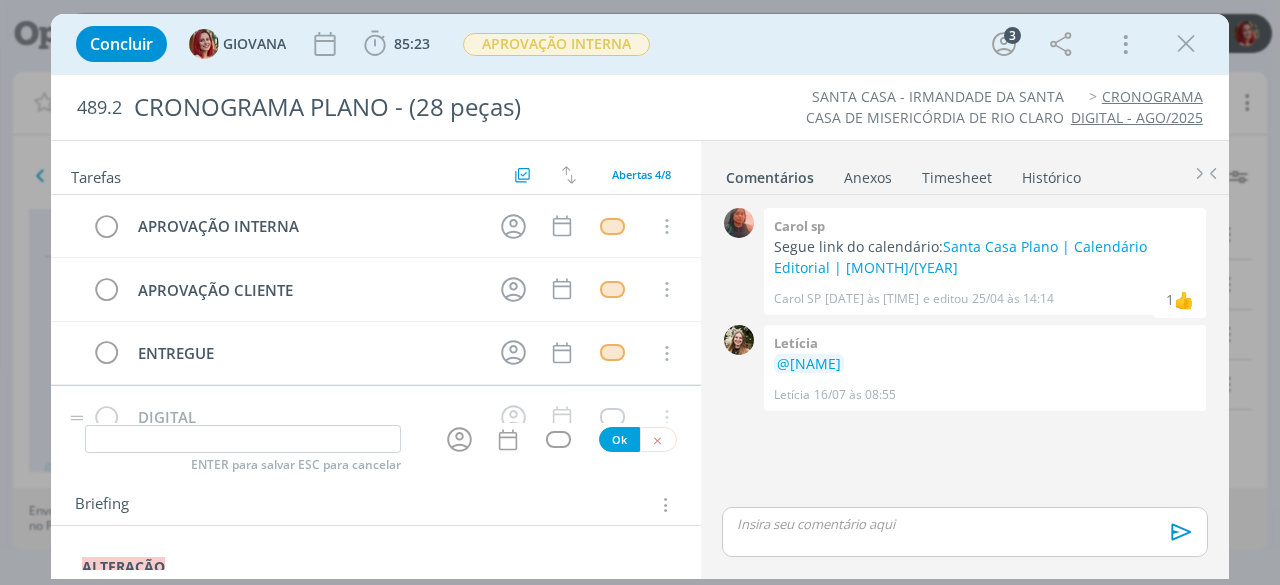 type 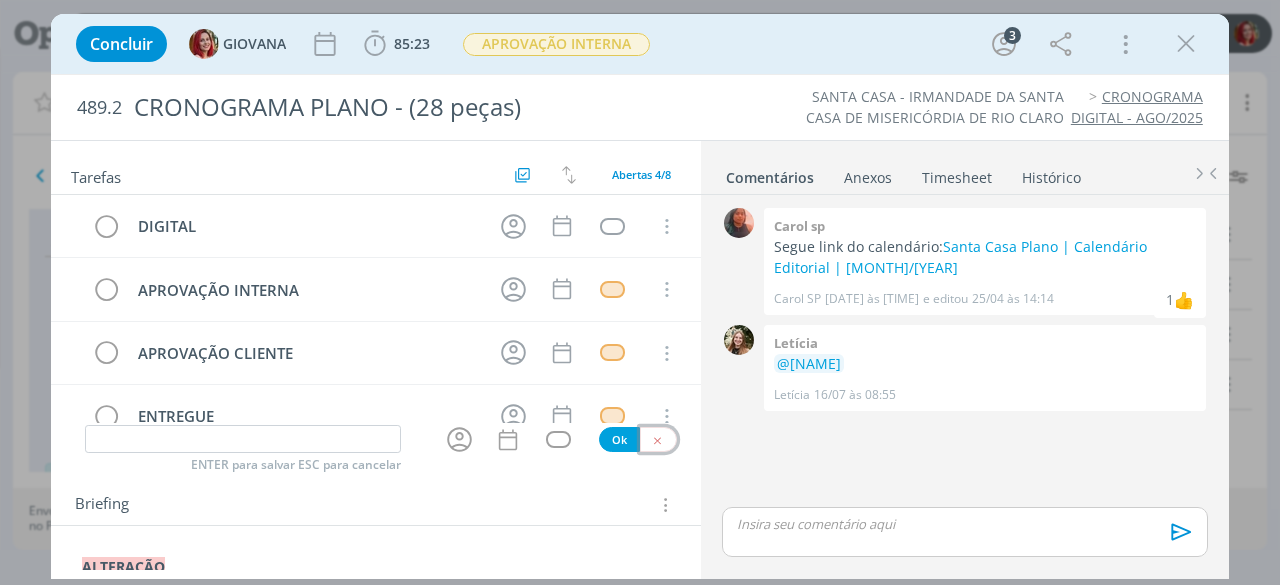 click at bounding box center [657, 440] 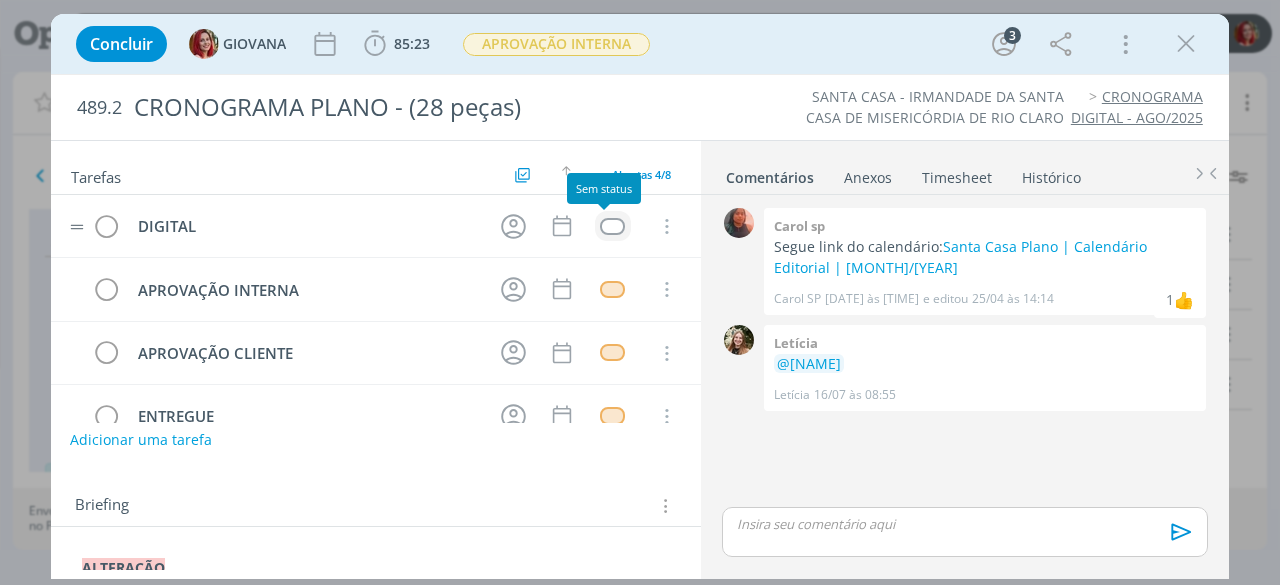 click at bounding box center [612, 226] 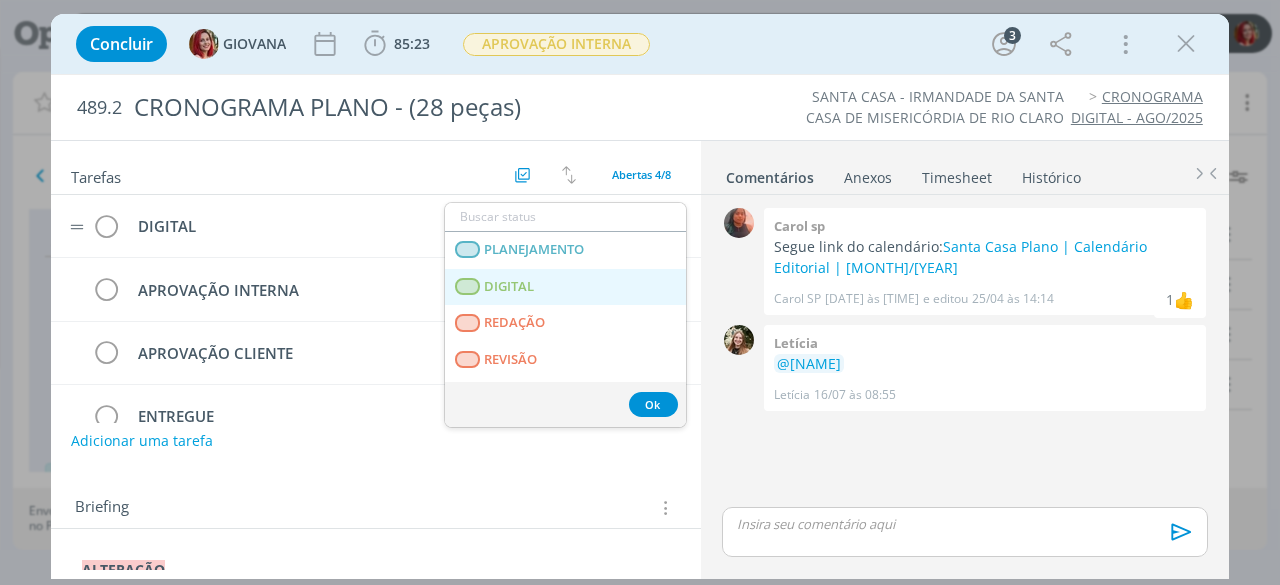 click on "DIGITAL" at bounding box center (510, 287) 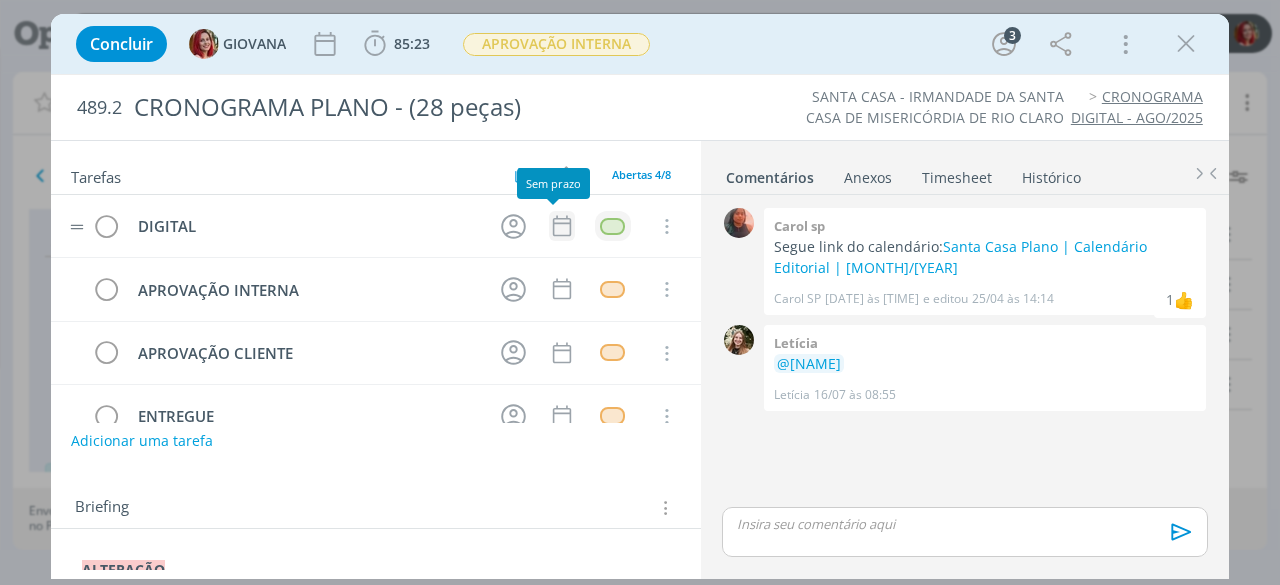 click 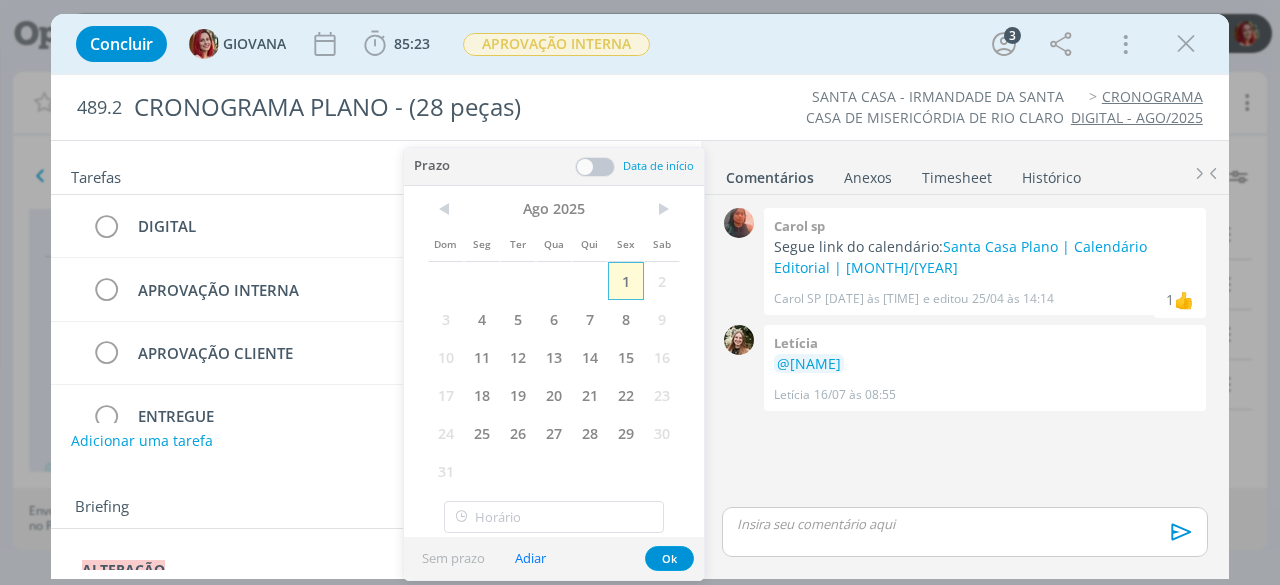 click on "1" at bounding box center (626, 281) 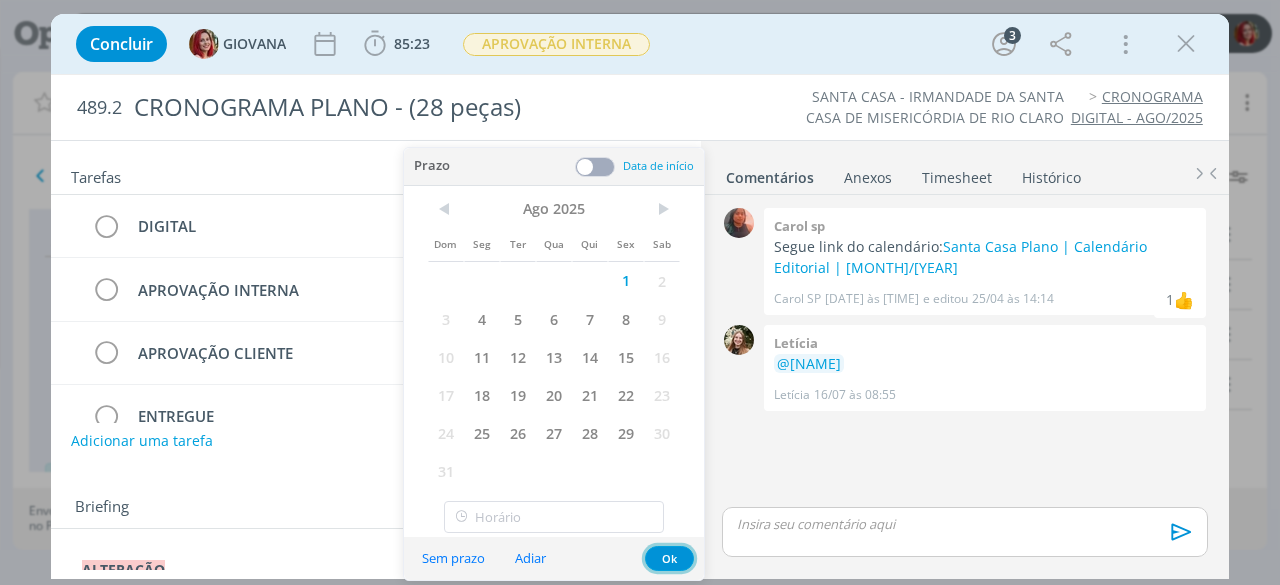 click on "Ok" at bounding box center [669, 558] 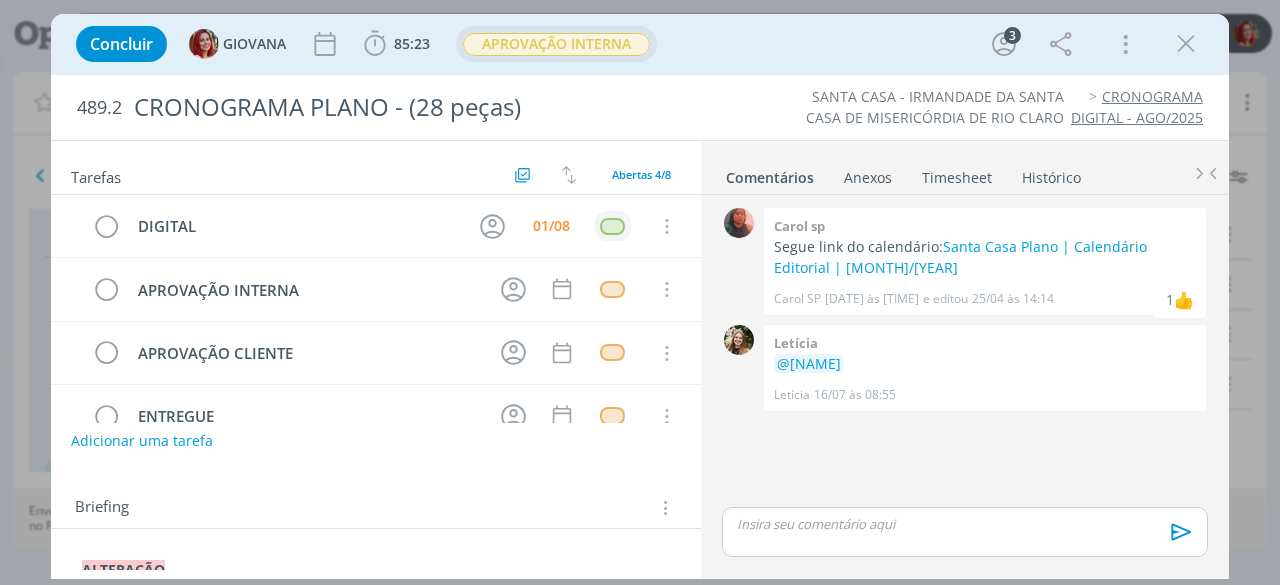 click on "APROVAÇÃO INTERNA" at bounding box center [556, 44] 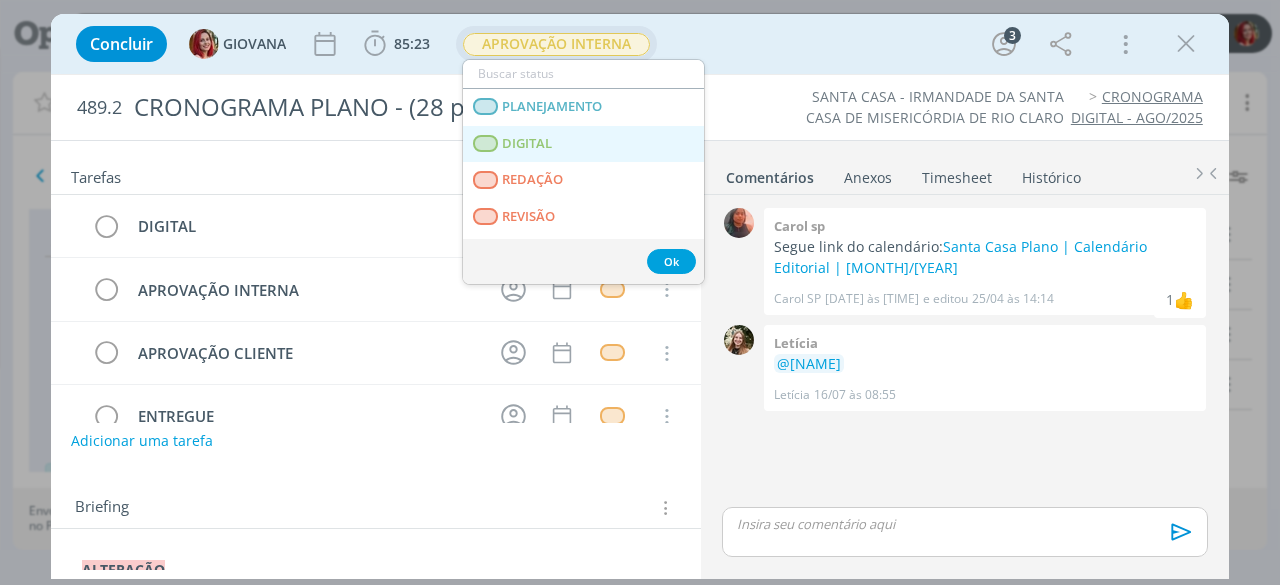 click on "DIGITAL" at bounding box center [583, 144] 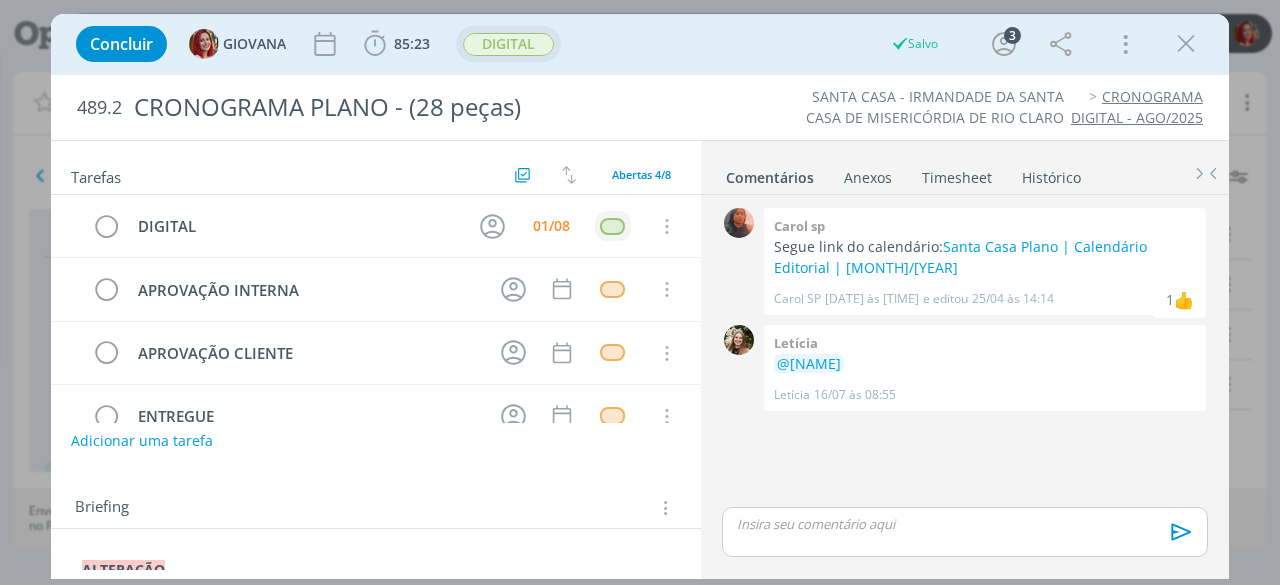 click at bounding box center (612, 226) 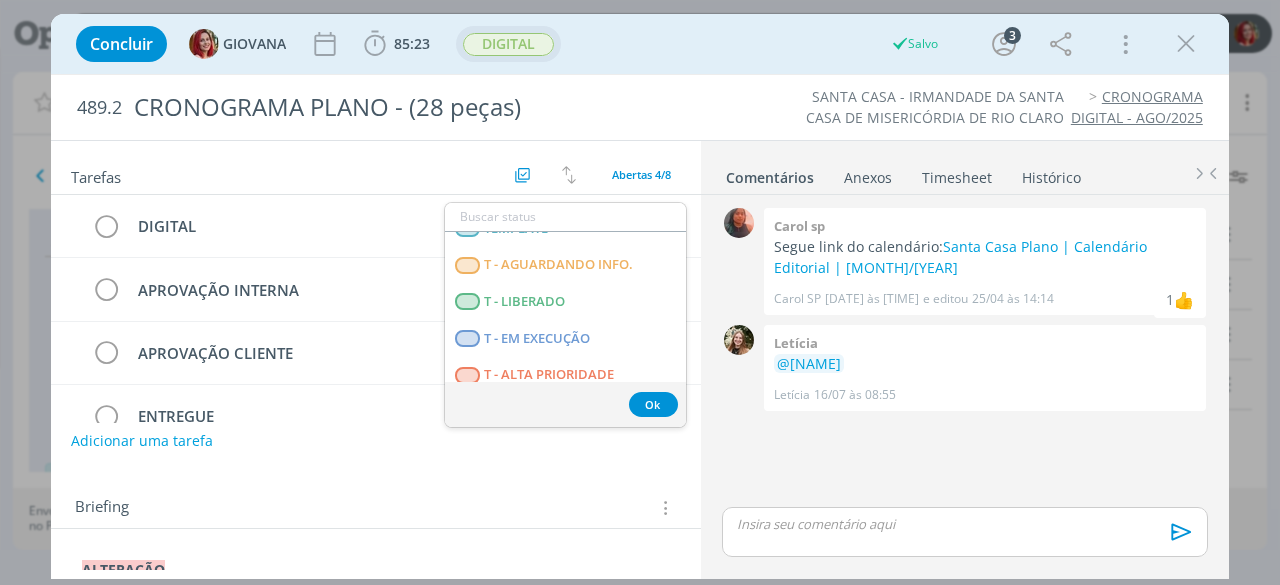 scroll, scrollTop: 500, scrollLeft: 0, axis: vertical 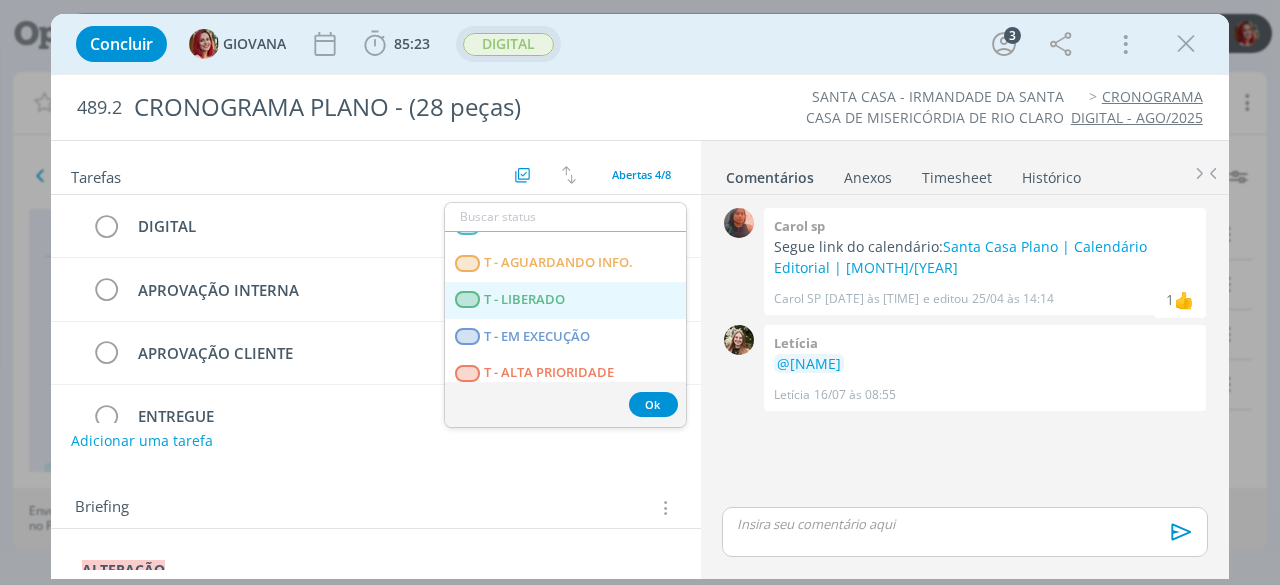 click on "T - LIBERADO" at bounding box center (565, 300) 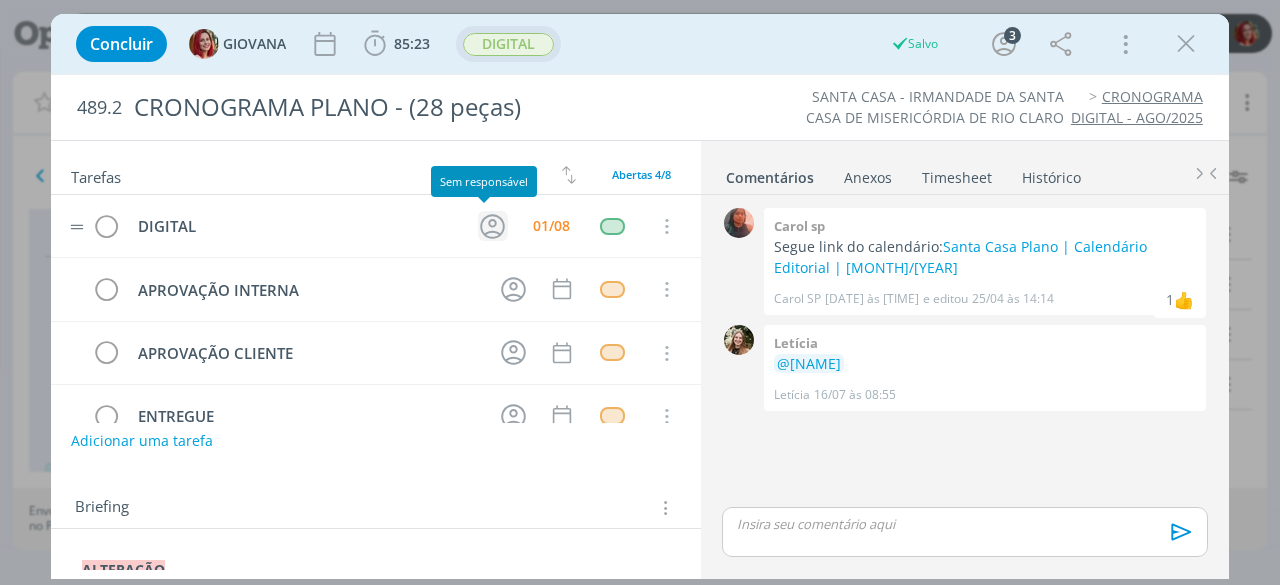 click 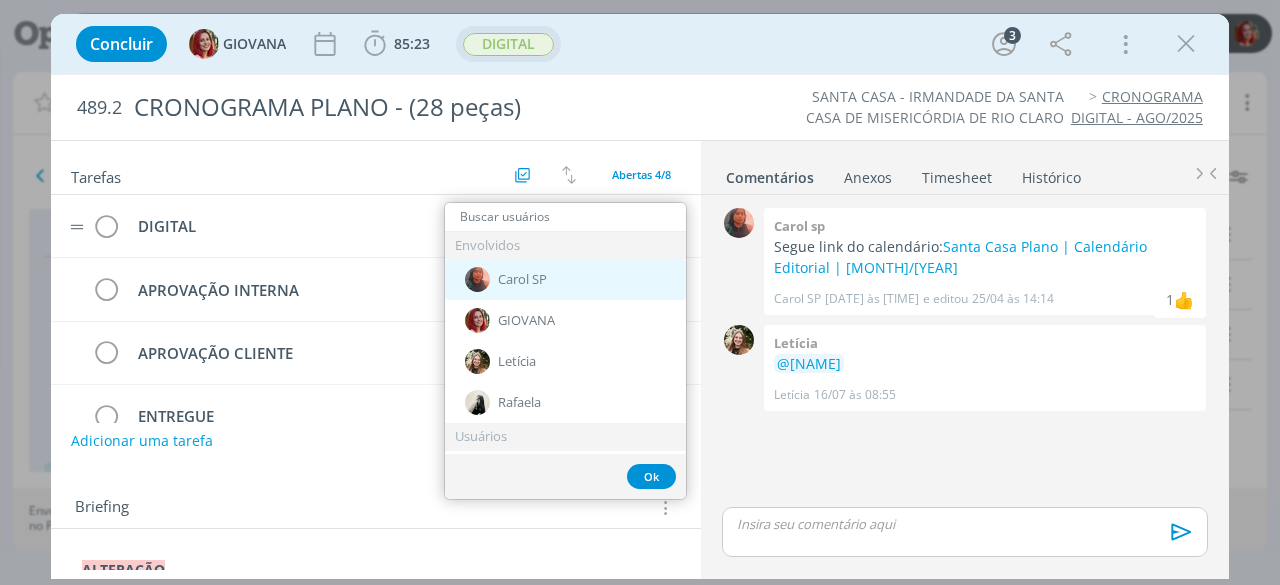 click on "Carol SP" at bounding box center (565, 279) 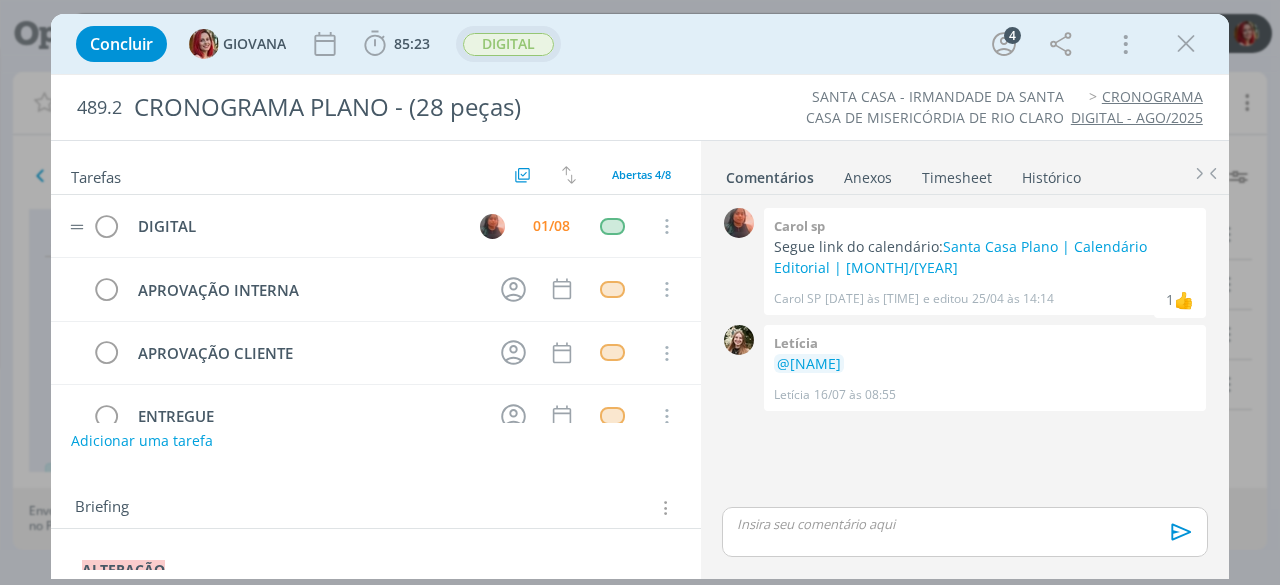 click at bounding box center (965, 524) 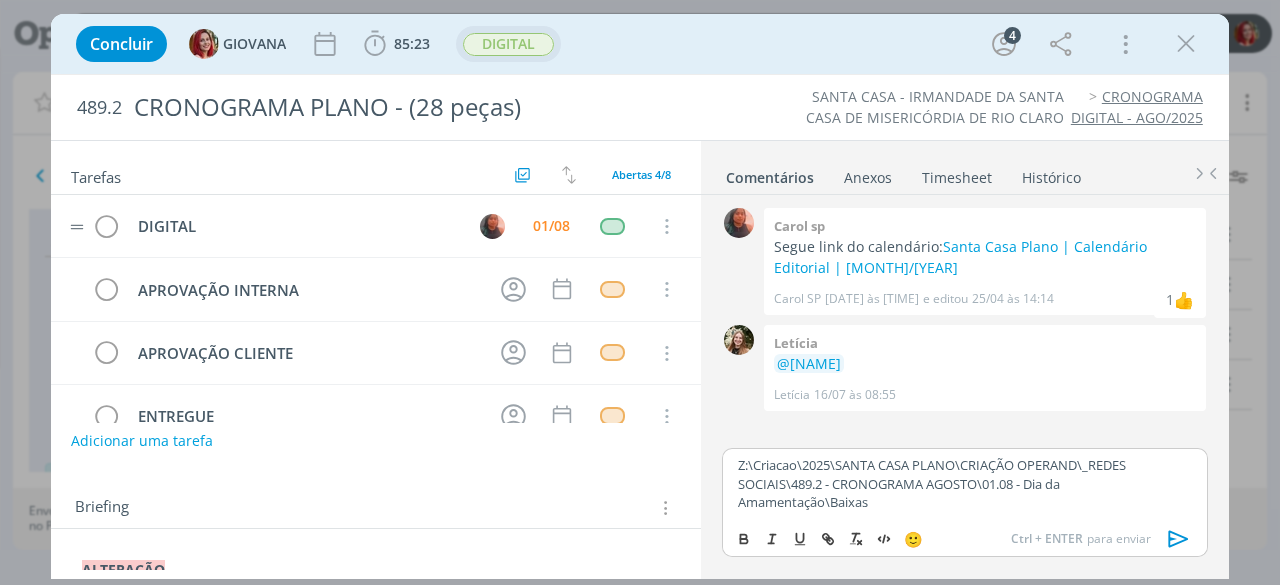 click on "Z:\Criacao\2025\SANTA CASA PLANO\CRIAÇÃO OPERAND\_REDES SOCIAIS\489.2 - CRONOGRAMA AGOSTO\01.08 - Dia da Amamentação\Baixas" at bounding box center [965, 483] 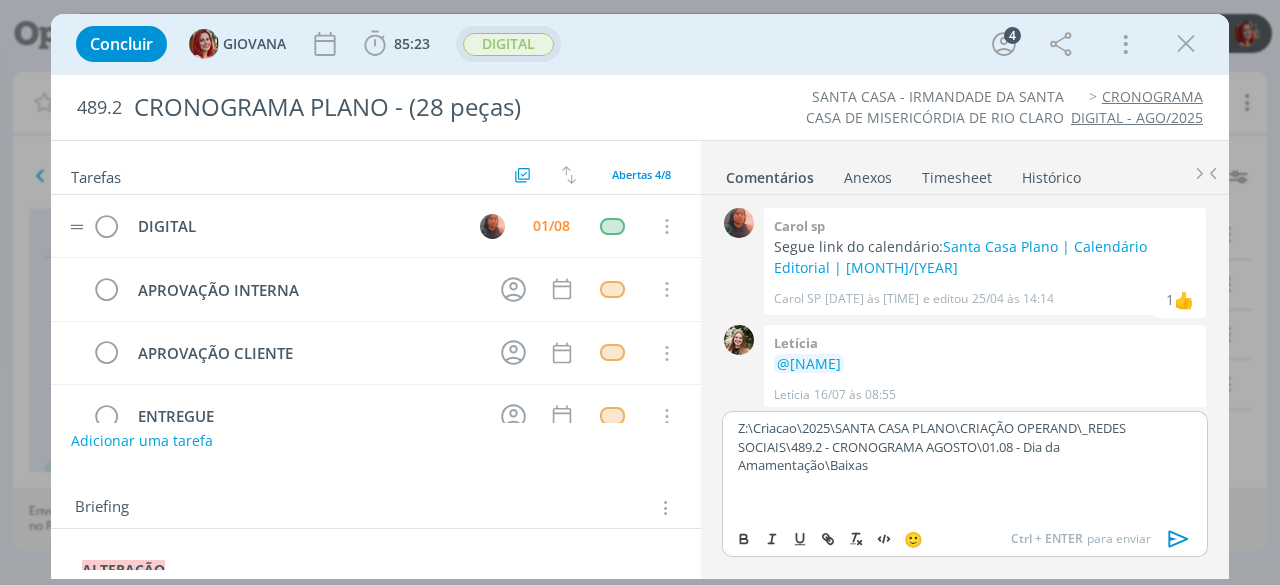 type 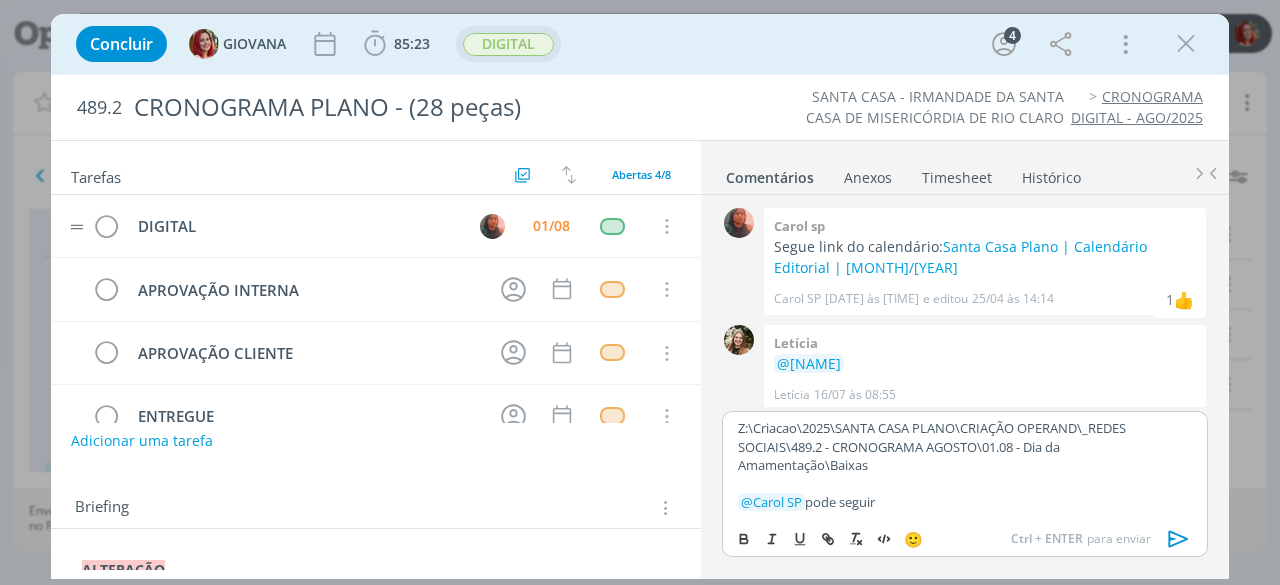 click 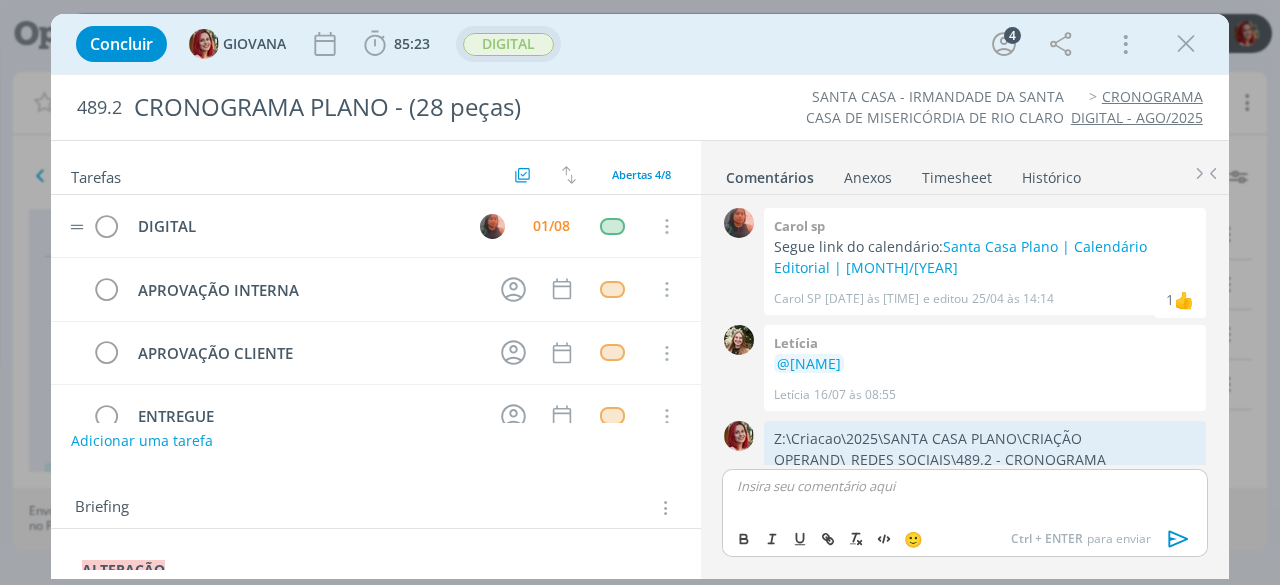 scroll, scrollTop: 106, scrollLeft: 0, axis: vertical 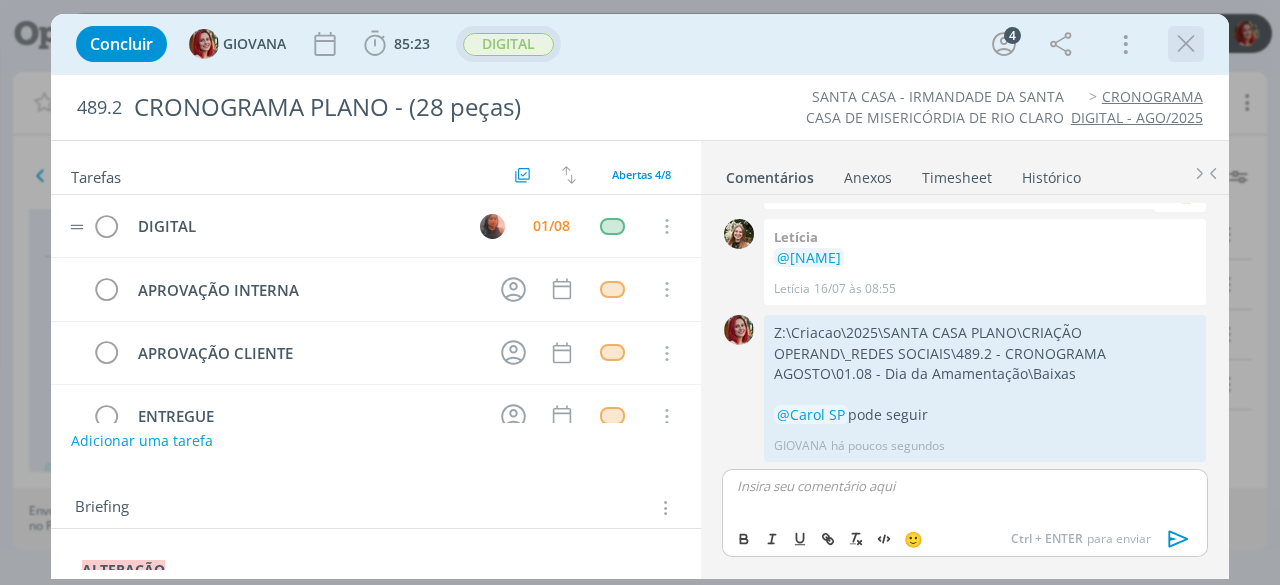 click at bounding box center (1186, 44) 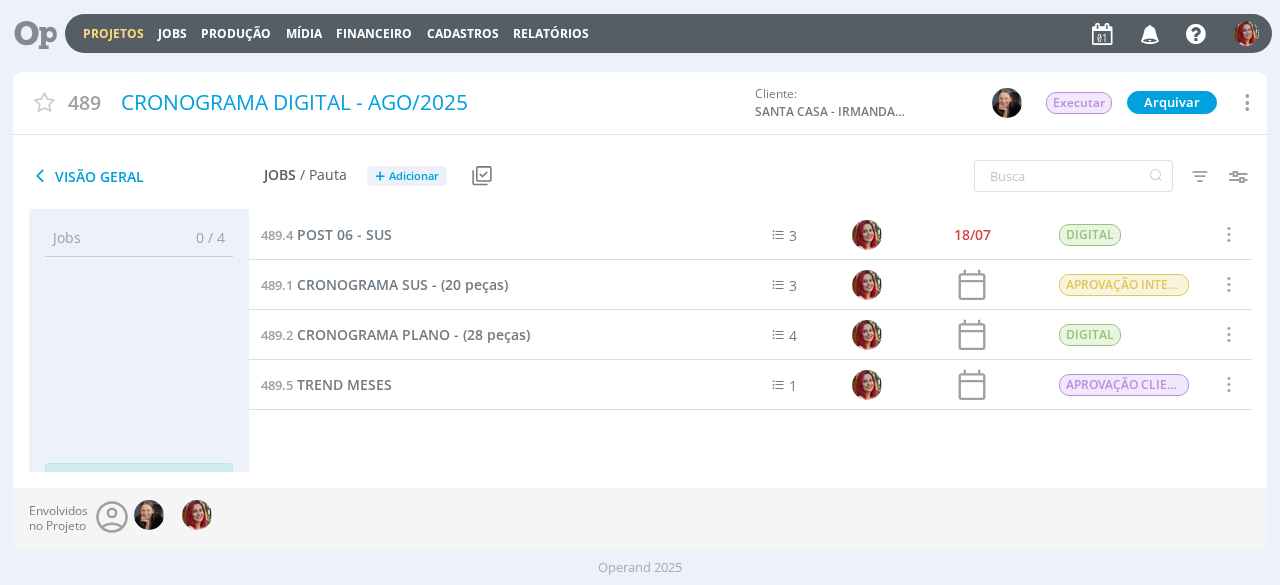 click at bounding box center [40, 176] 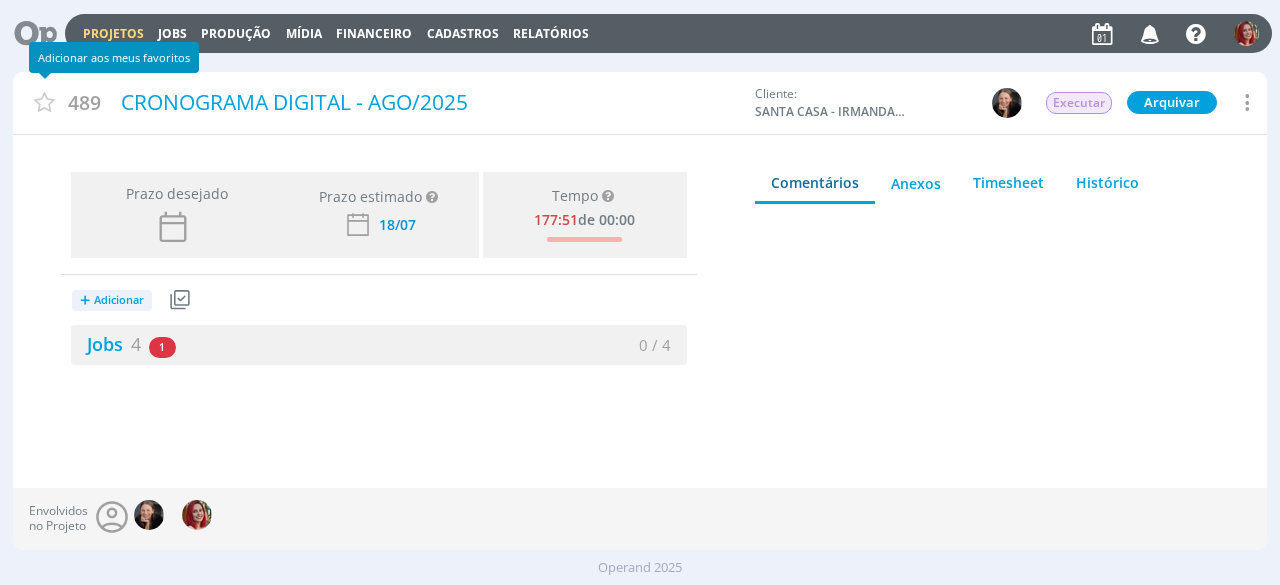 click on "Adicionar aos meus favoritos" at bounding box center [114, 57] 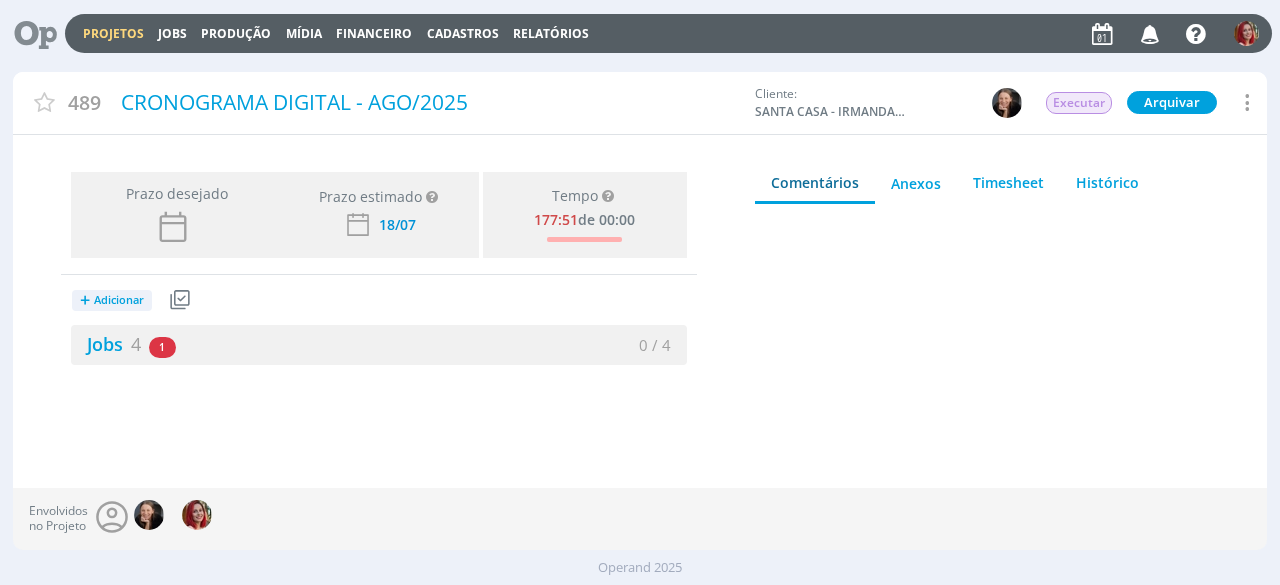 click at bounding box center [1148, 38] 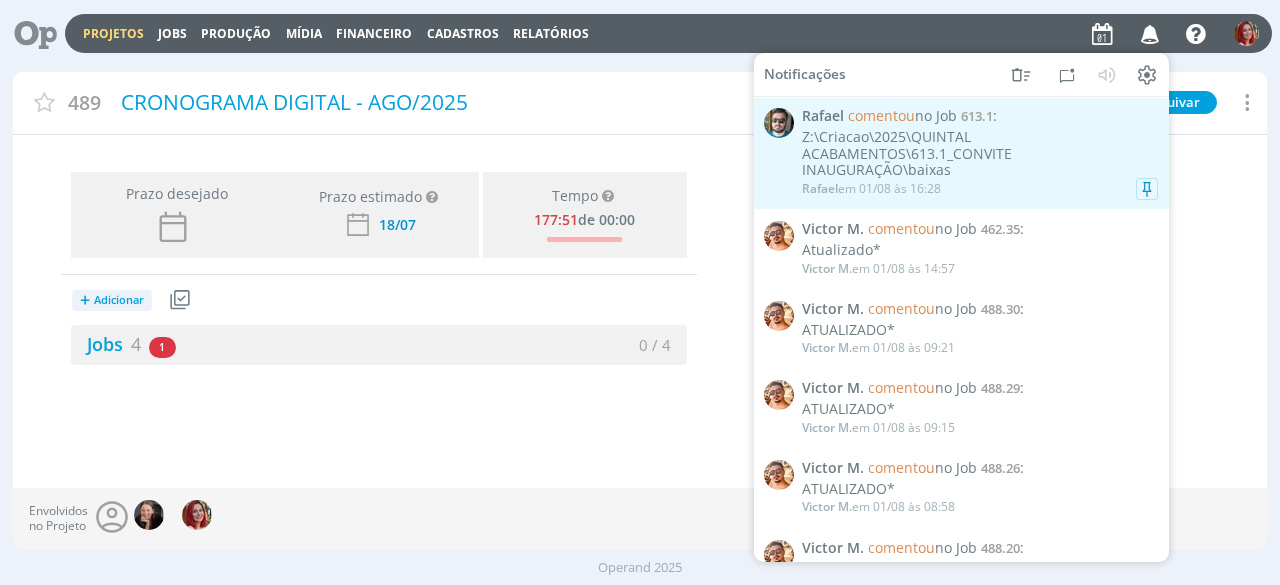 click on "Z:\Criacao\2025\QUINTAL ACABAMENTOS\613.1_CONVITE INAUGURAÇÃO\baixas" at bounding box center [980, 154] 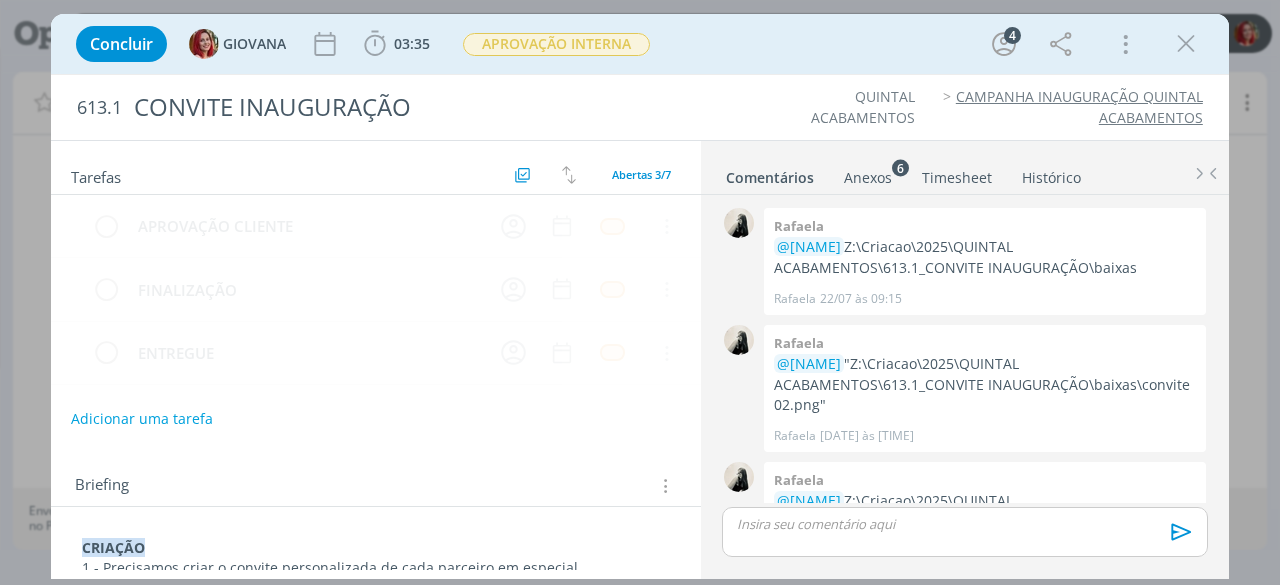 scroll, scrollTop: 185, scrollLeft: 0, axis: vertical 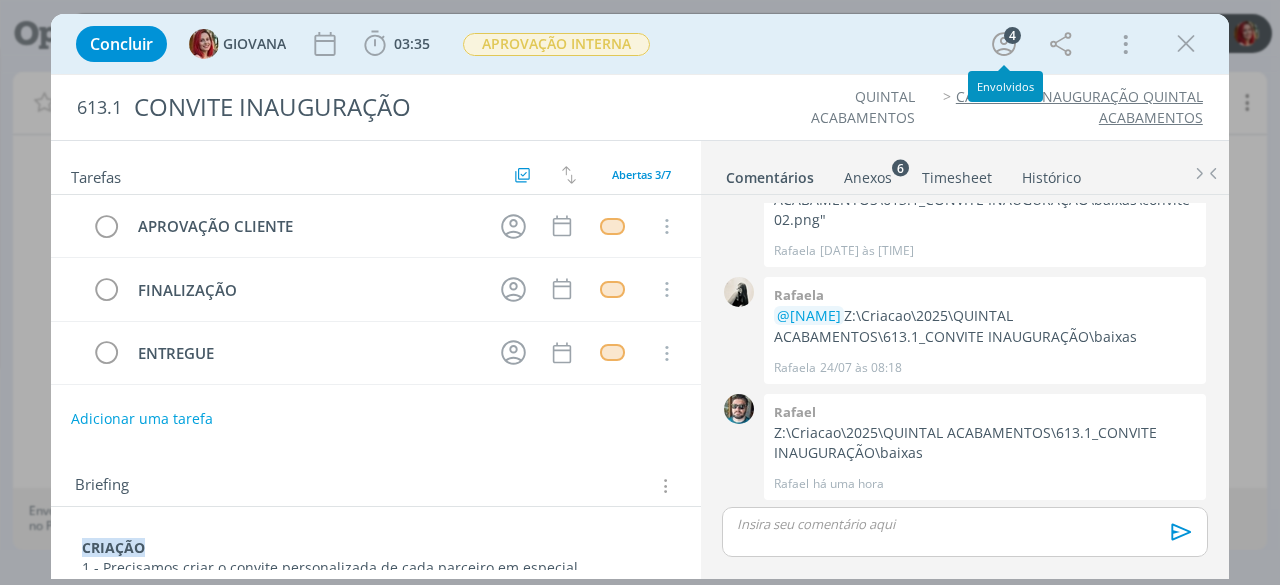 click on "Concluir
GIOVANA
03:35
Iniciar
Apontar
Data * 01/08/2025 Horas * 00:00 Tarefa Selecione a tarefa Descrição *  Retrabalho  Apontar Realizado Estimado 03:35 / 00:00 APROVAÇÃO INTERNA 4 Mais Informações
Copiar Link
Duplicar Job Mover Job de Projeto Exportar/Imprimir Job
Cancelar" at bounding box center [640, 44] 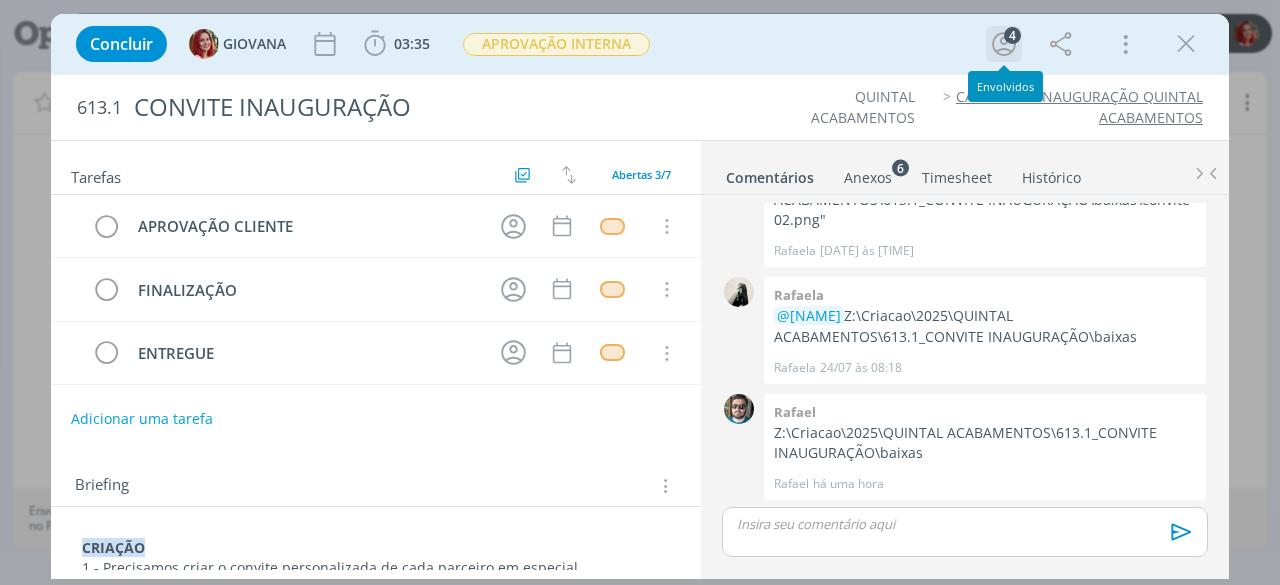 click 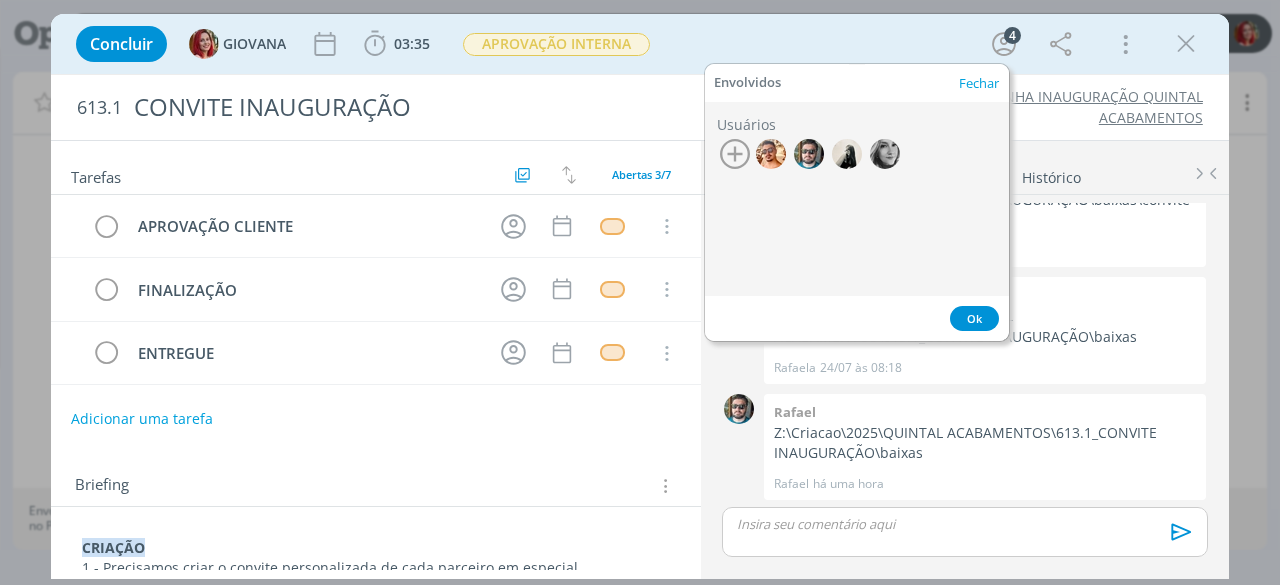 click on "Ok" at bounding box center [974, 318] 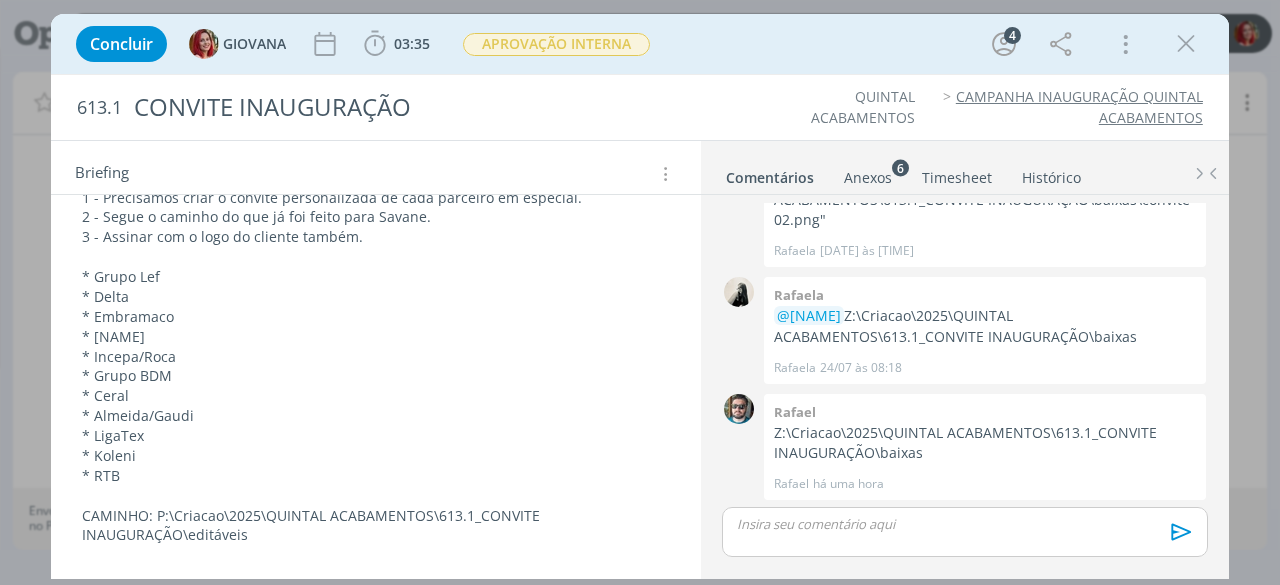 scroll, scrollTop: 400, scrollLeft: 0, axis: vertical 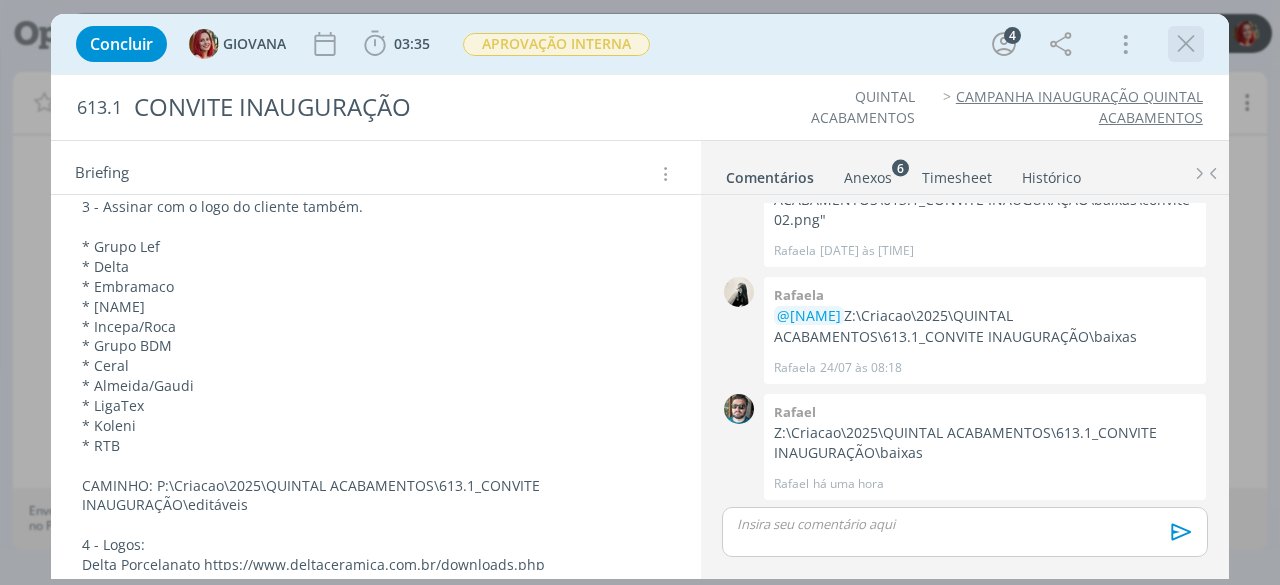 click at bounding box center (1186, 44) 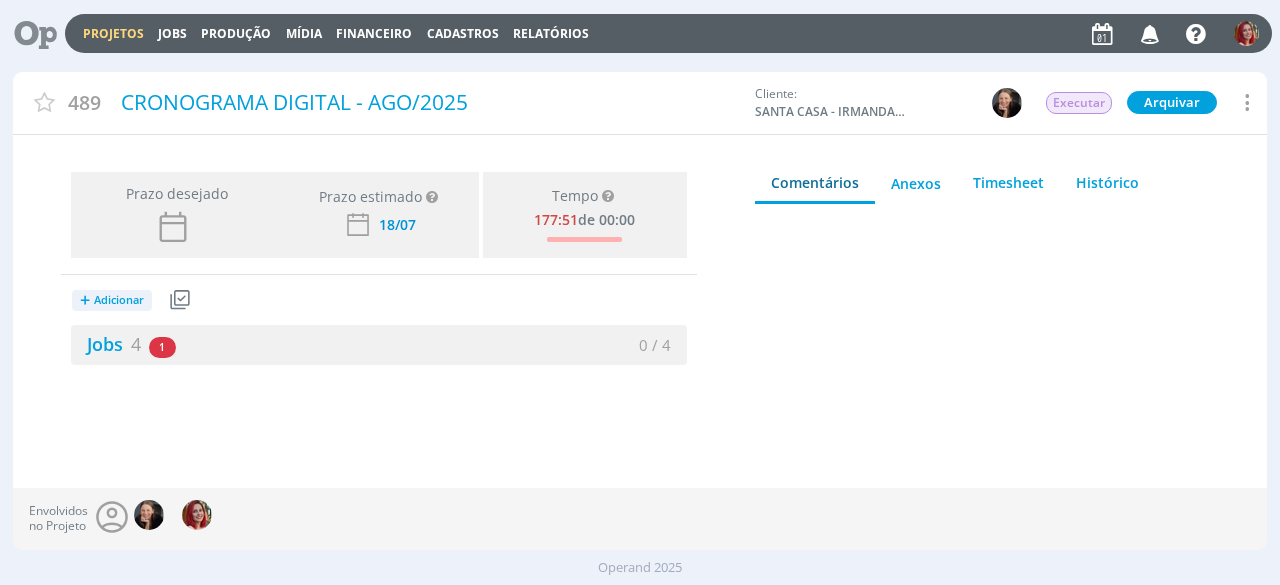 click at bounding box center [28, 33] 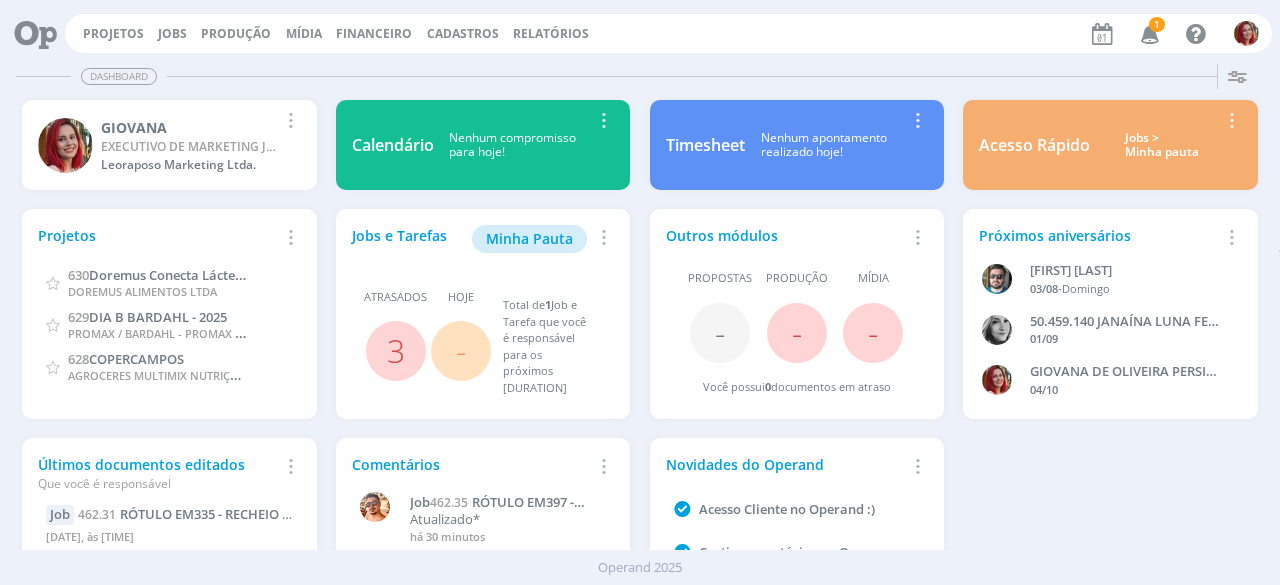 scroll, scrollTop: 0, scrollLeft: 0, axis: both 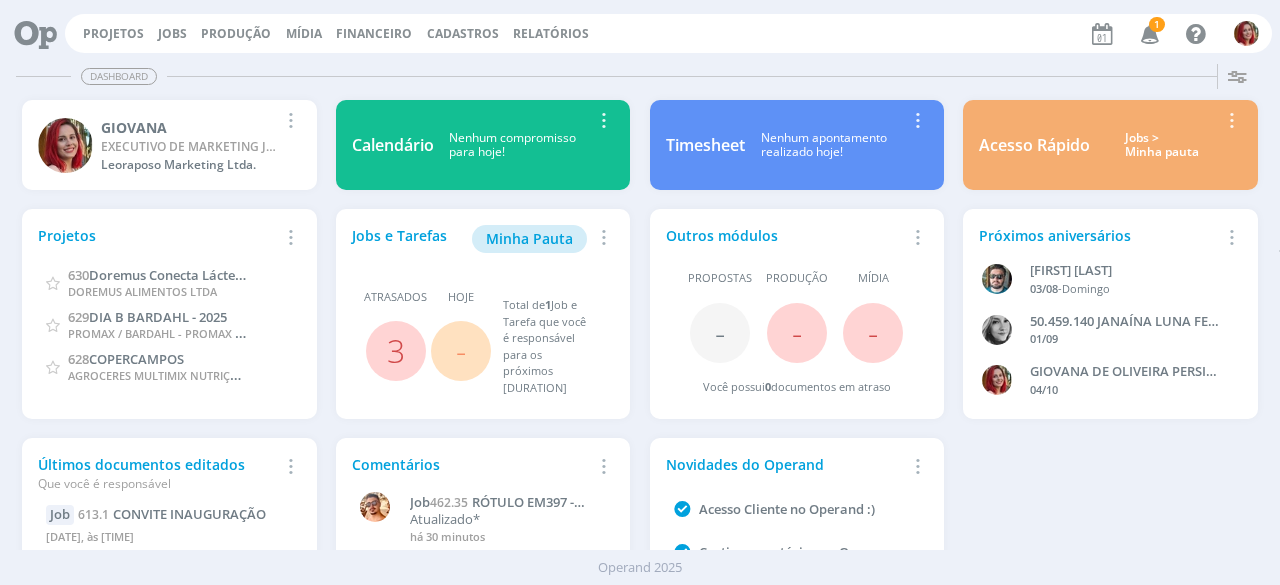 click at bounding box center (1150, 33) 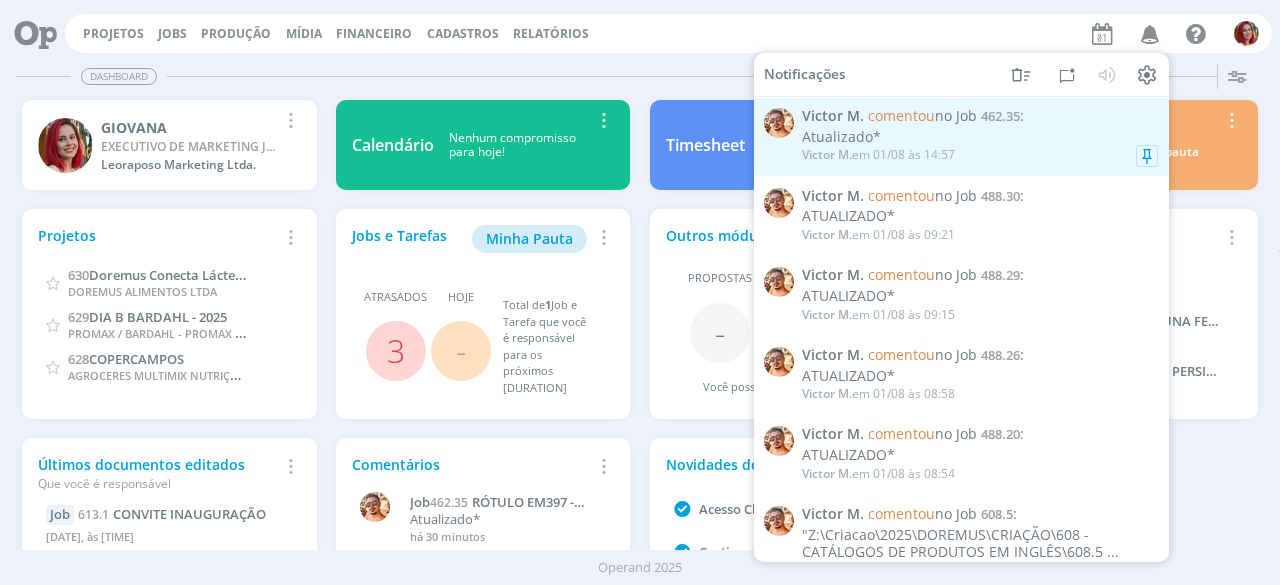 click on "Atualizado*" at bounding box center [980, 137] 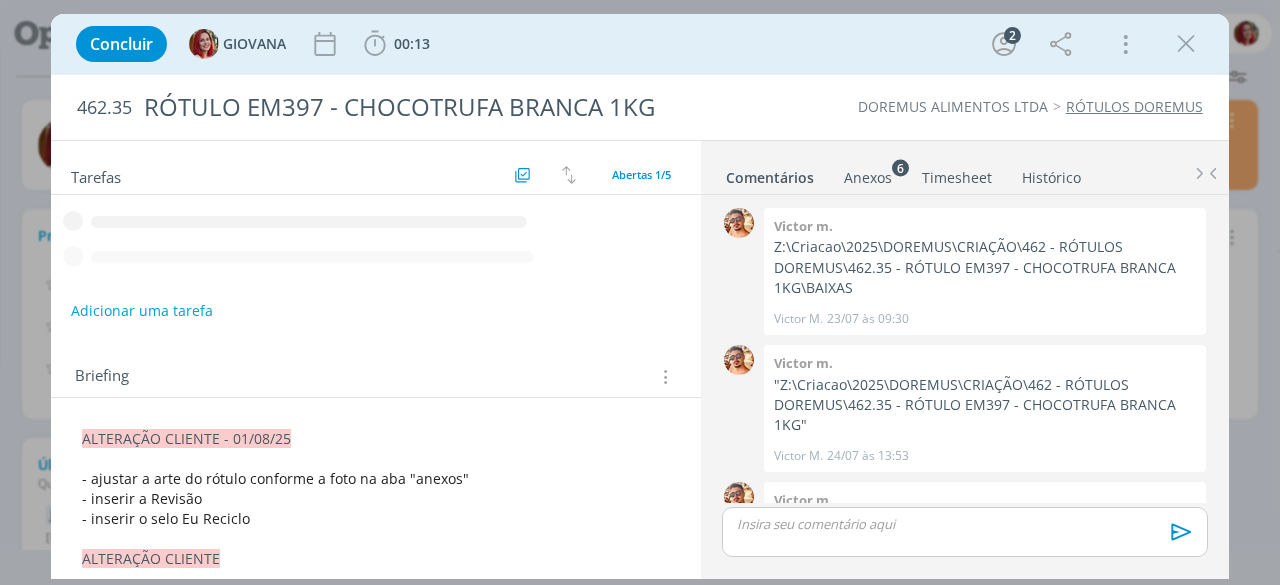 scroll, scrollTop: 68, scrollLeft: 0, axis: vertical 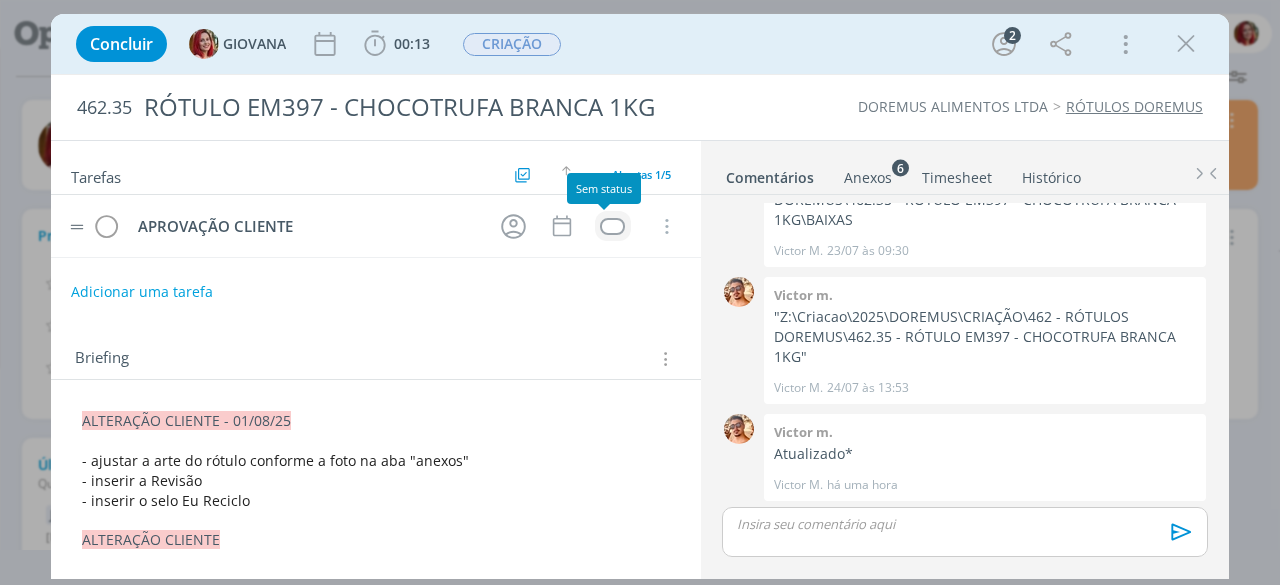 click at bounding box center (612, 226) 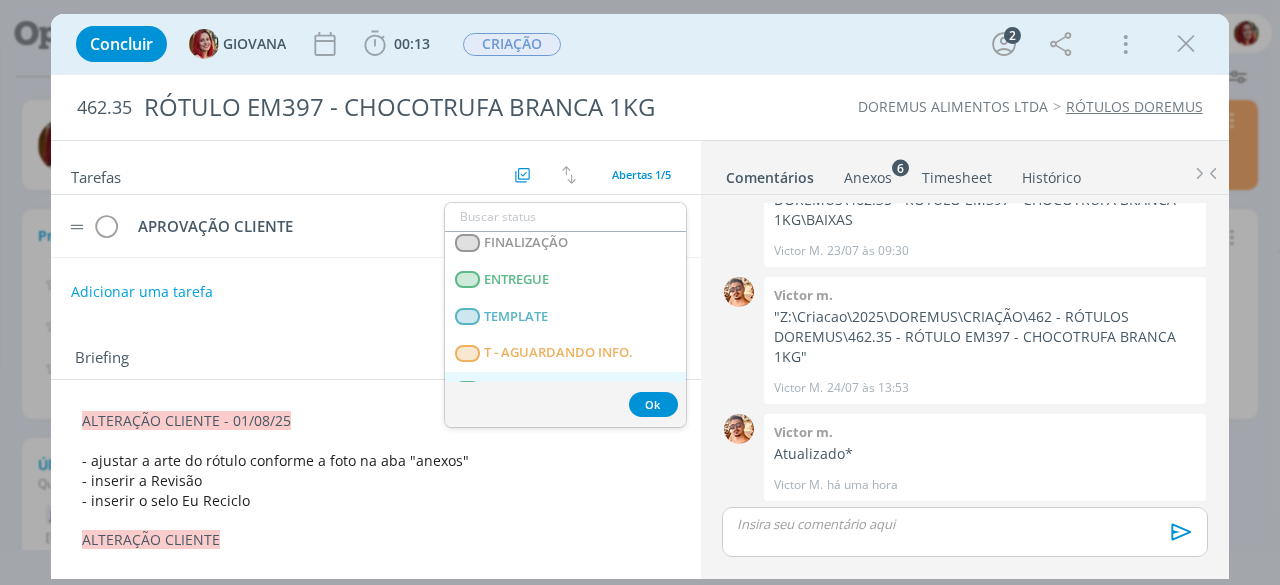 scroll, scrollTop: 310, scrollLeft: 0, axis: vertical 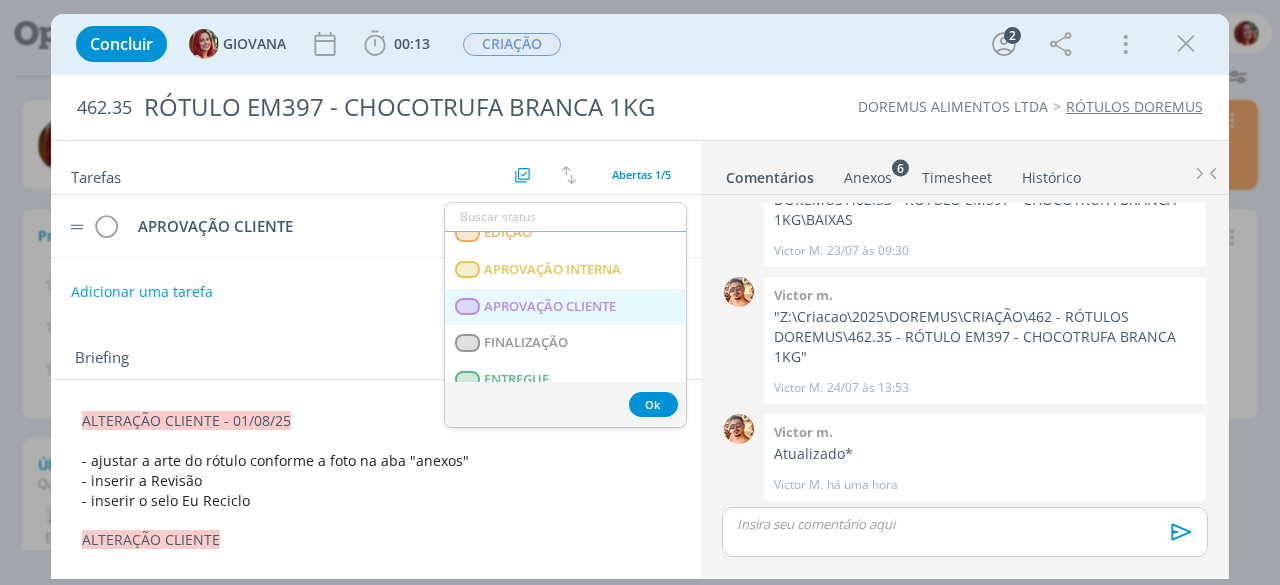 click on "APROVAÇÃO CLIENTE" at bounding box center (565, 307) 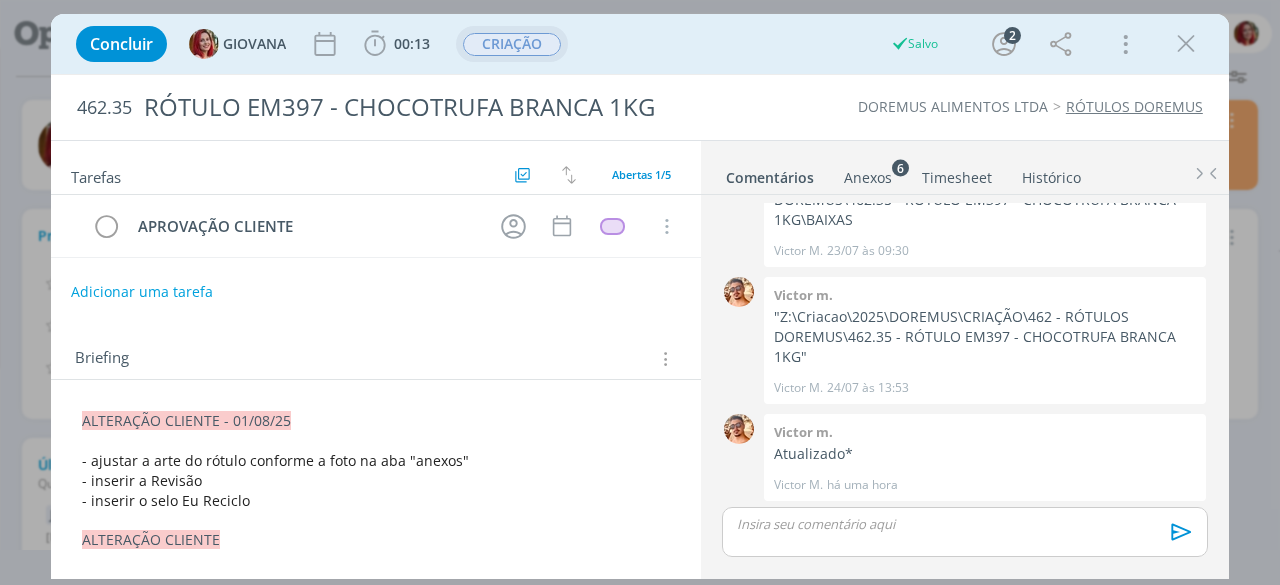 click on "CRIAÇÃO" at bounding box center [512, 44] 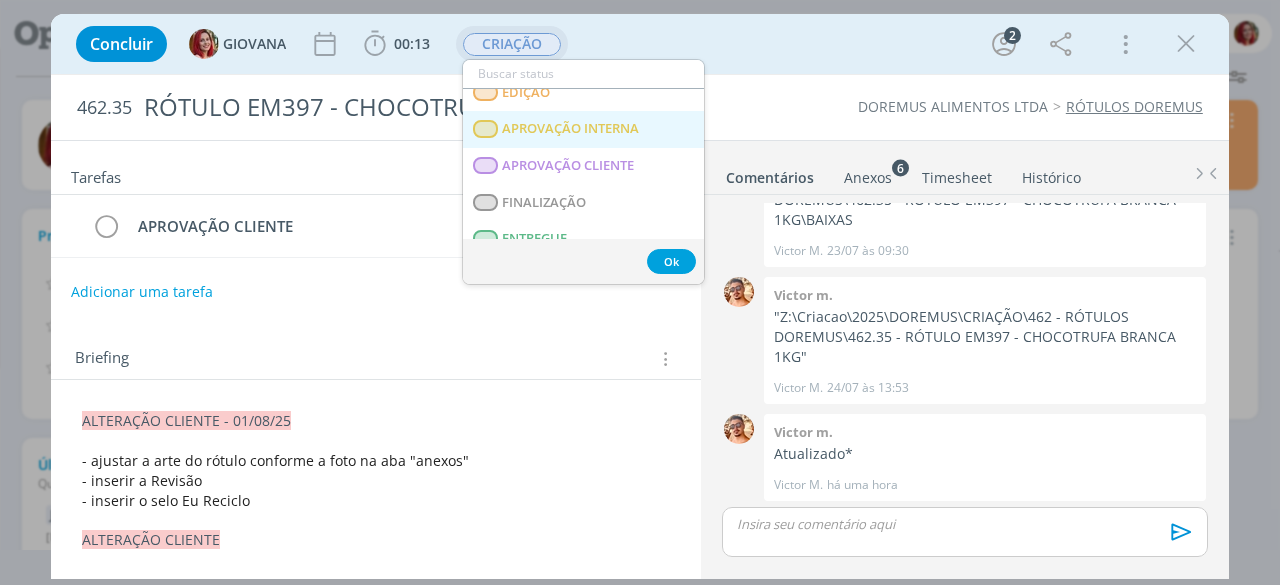 scroll, scrollTop: 274, scrollLeft: 0, axis: vertical 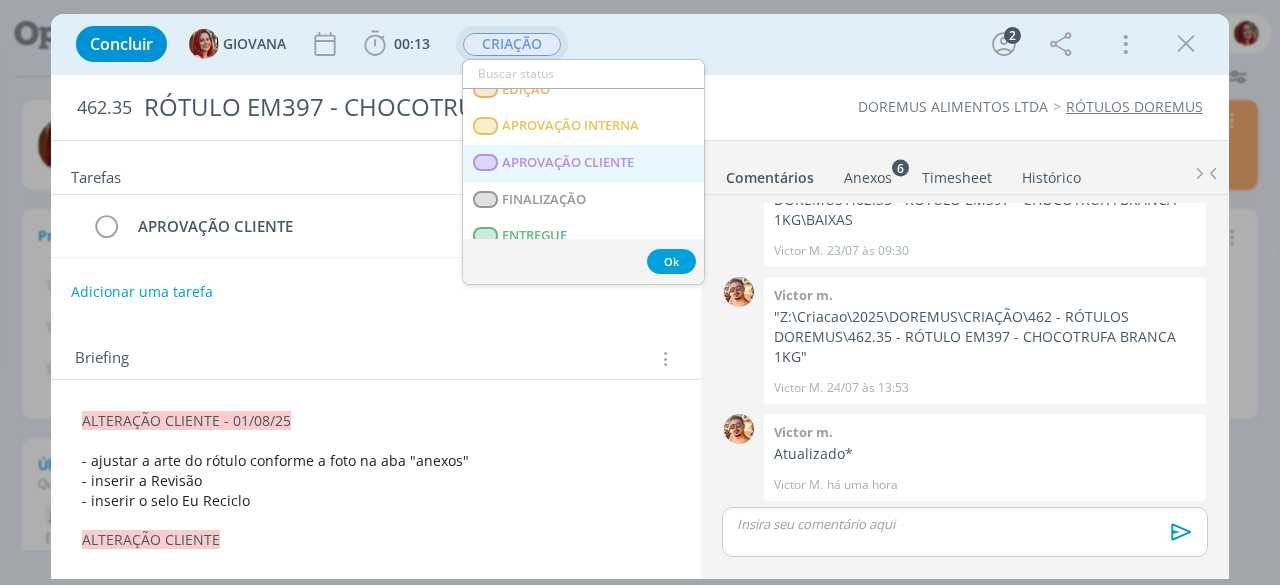 click on "APROVAÇÃO CLIENTE" at bounding box center (569, 163) 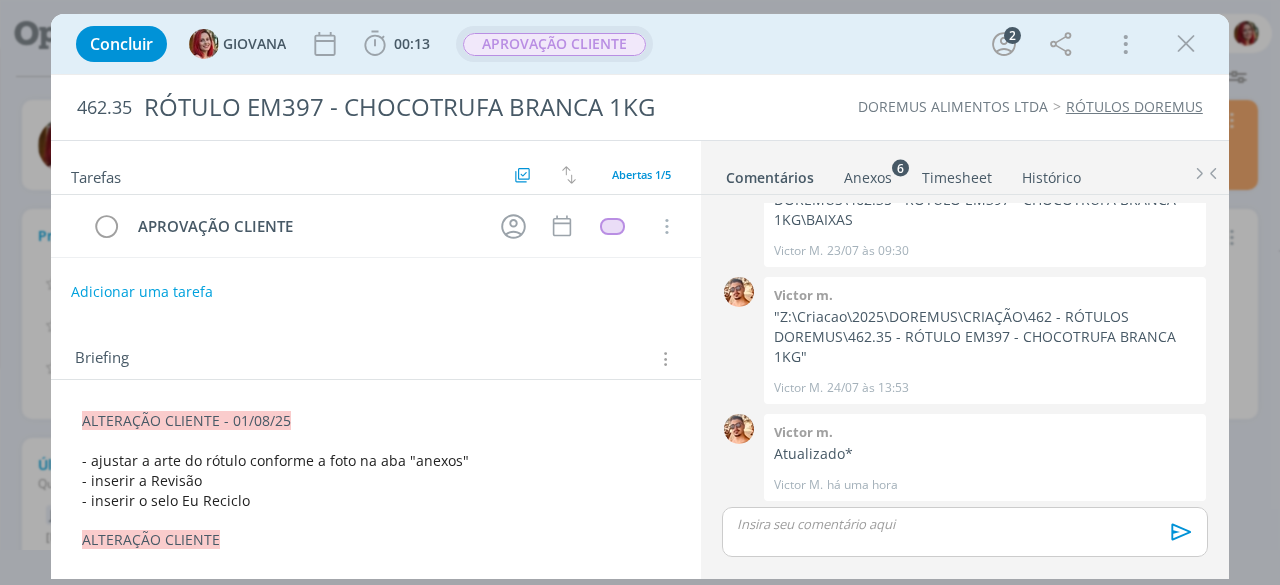 click at bounding box center [1186, 44] 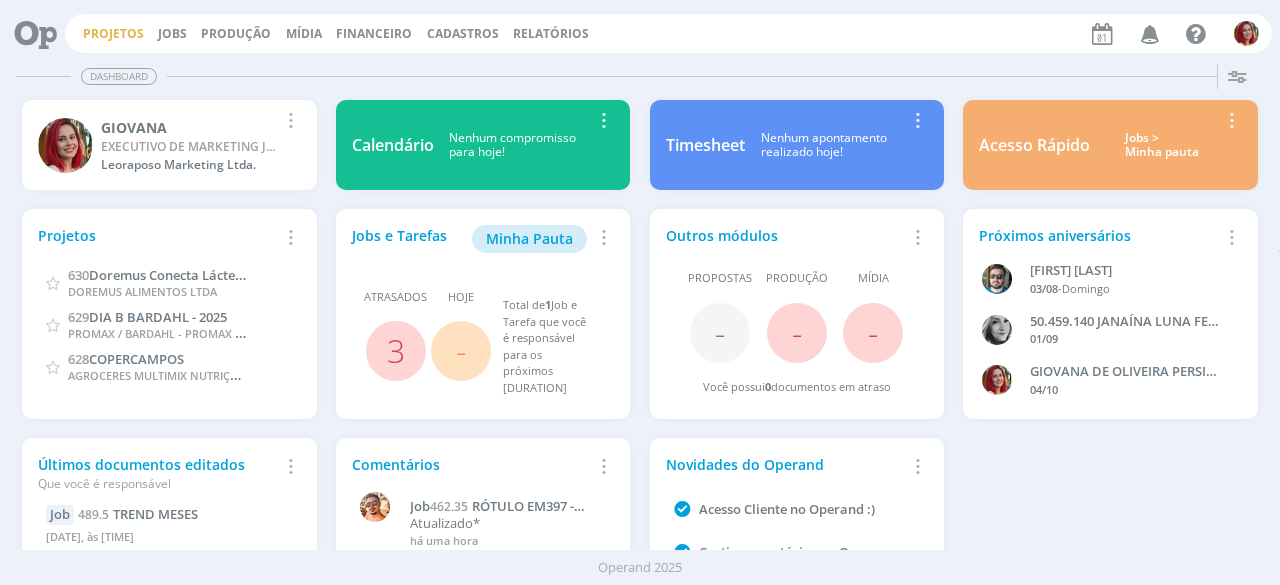 click on "Projetos" at bounding box center (113, 33) 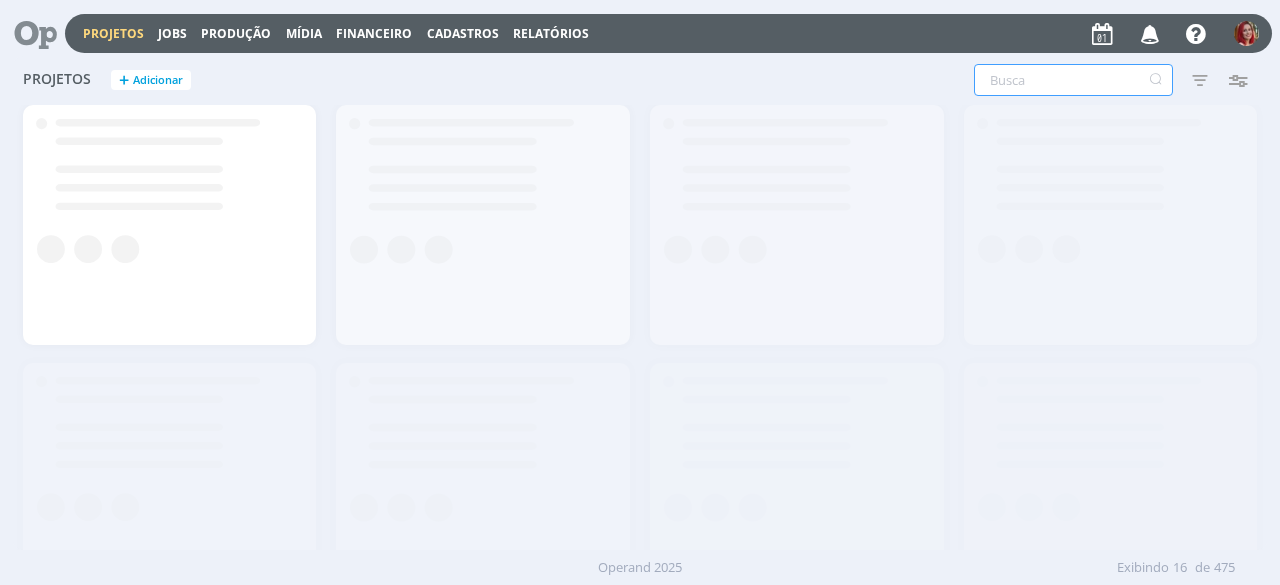click at bounding box center [1073, 80] 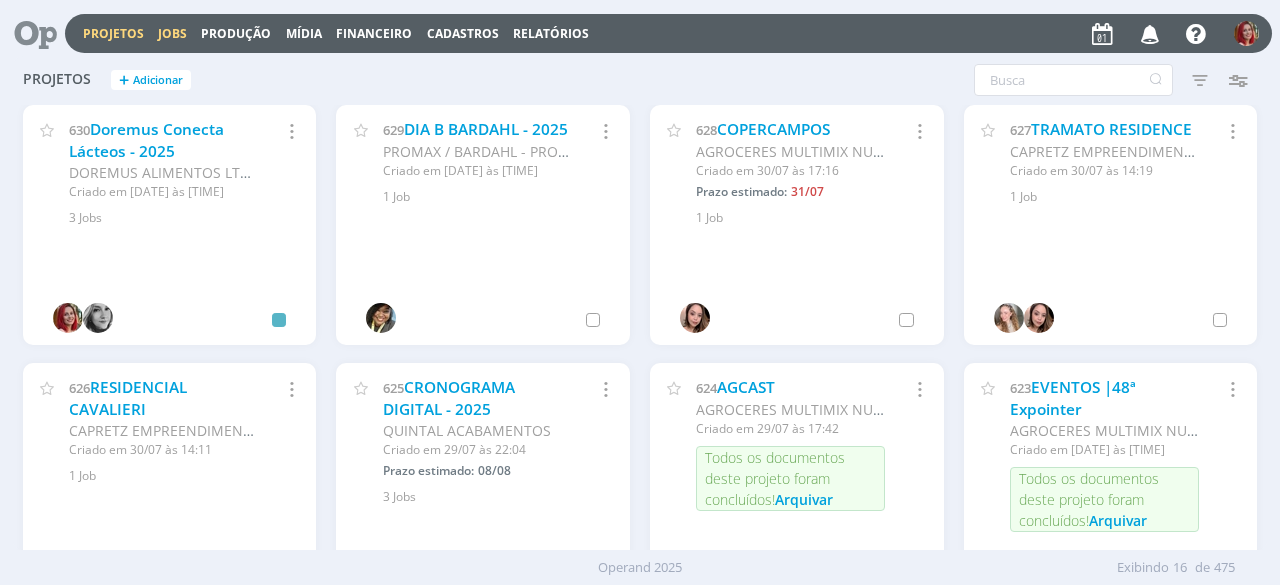click on "Jobs" at bounding box center (172, 33) 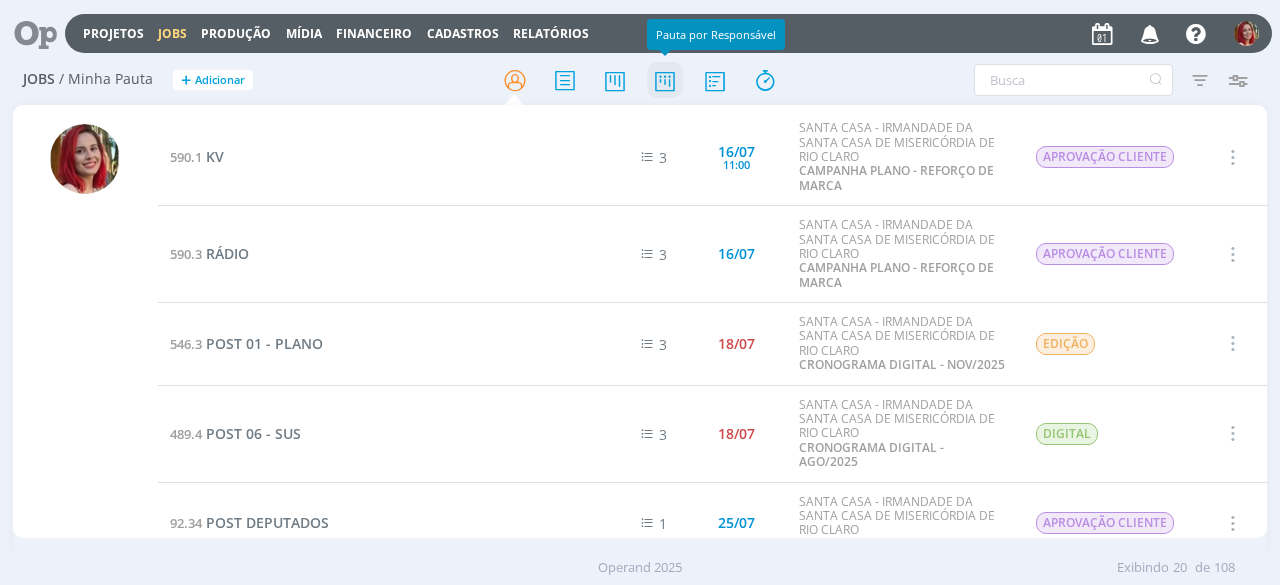 click at bounding box center [665, 80] 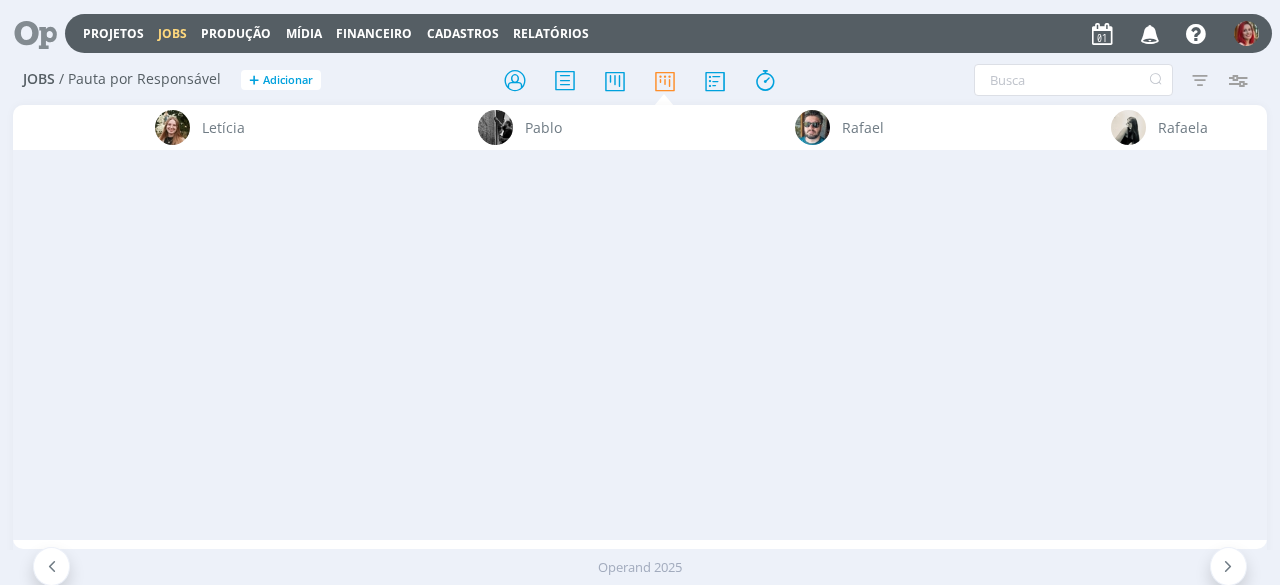 scroll, scrollTop: 0, scrollLeft: 7401, axis: horizontal 